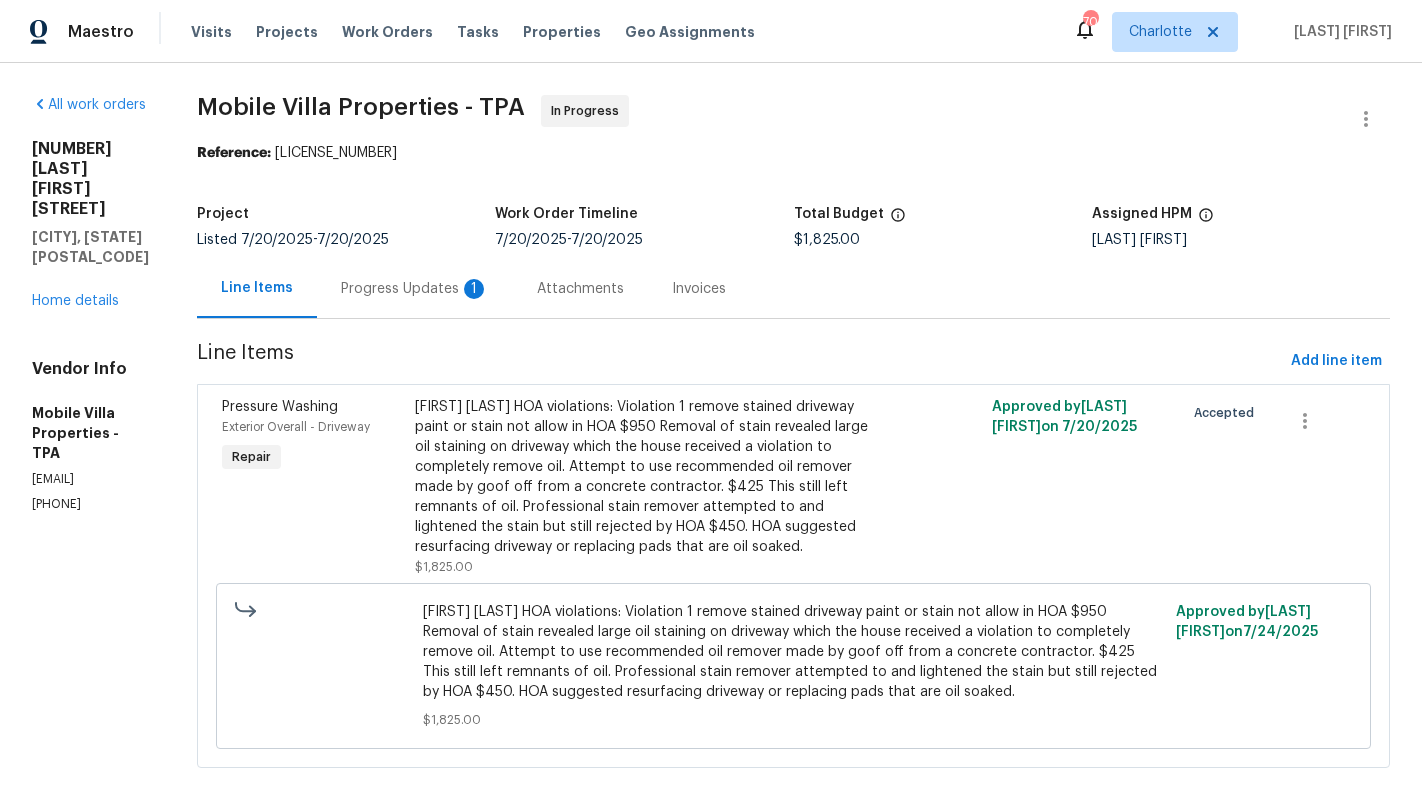 scroll, scrollTop: 0, scrollLeft: 0, axis: both 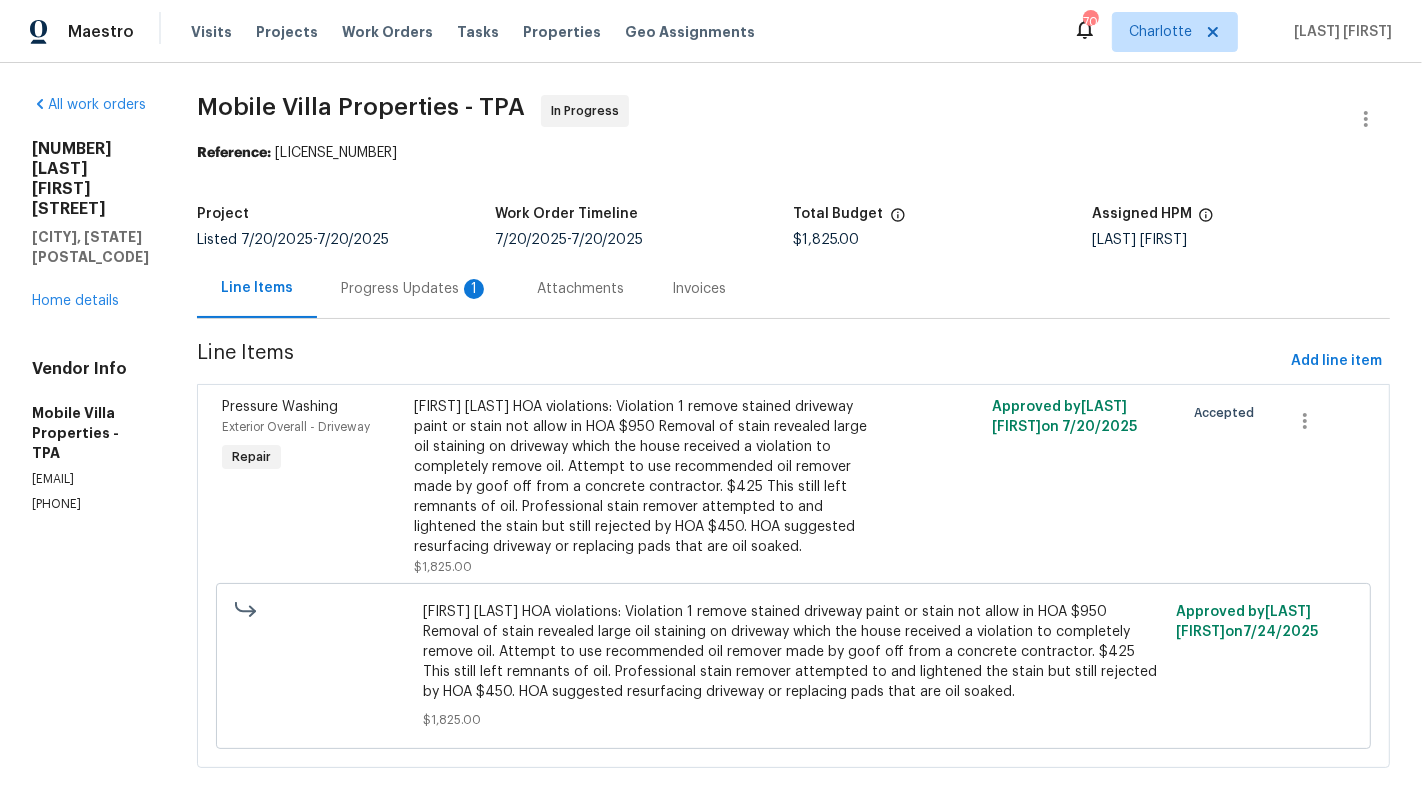 click on "Progress Updates 1" at bounding box center (415, 288) 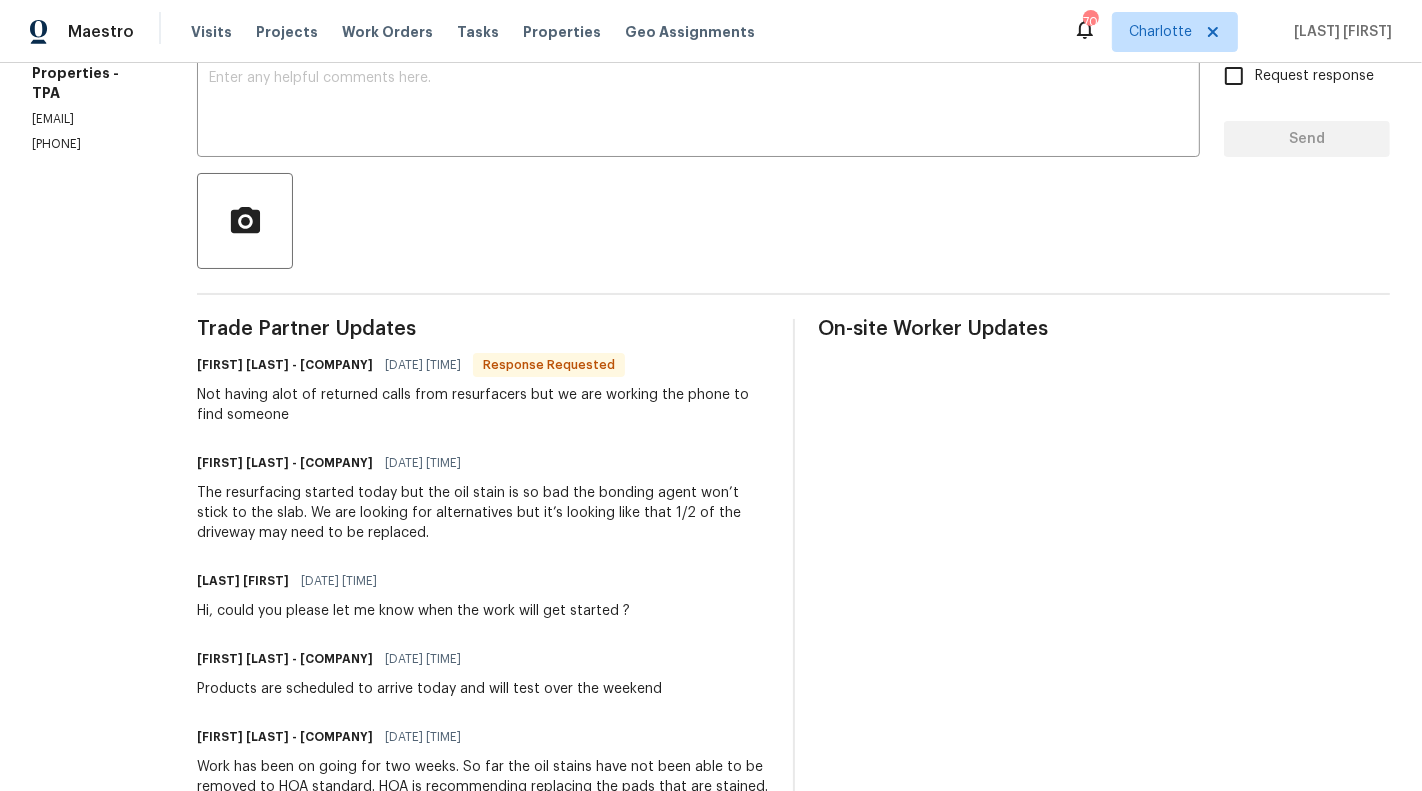 scroll, scrollTop: 358, scrollLeft: 0, axis: vertical 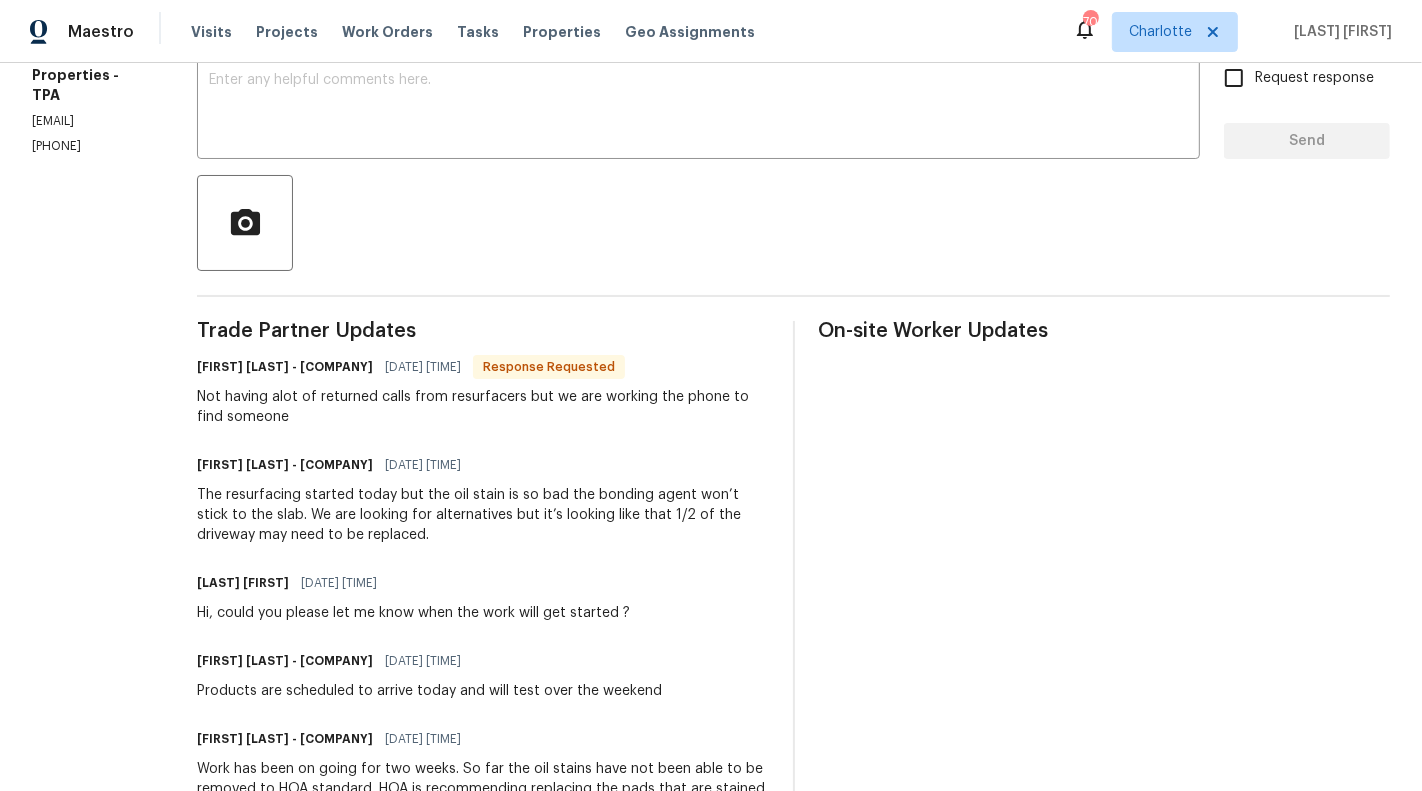 click on "Not having alot of returned calls from resurfacers but we are working the phone to find someone" at bounding box center (483, 407) 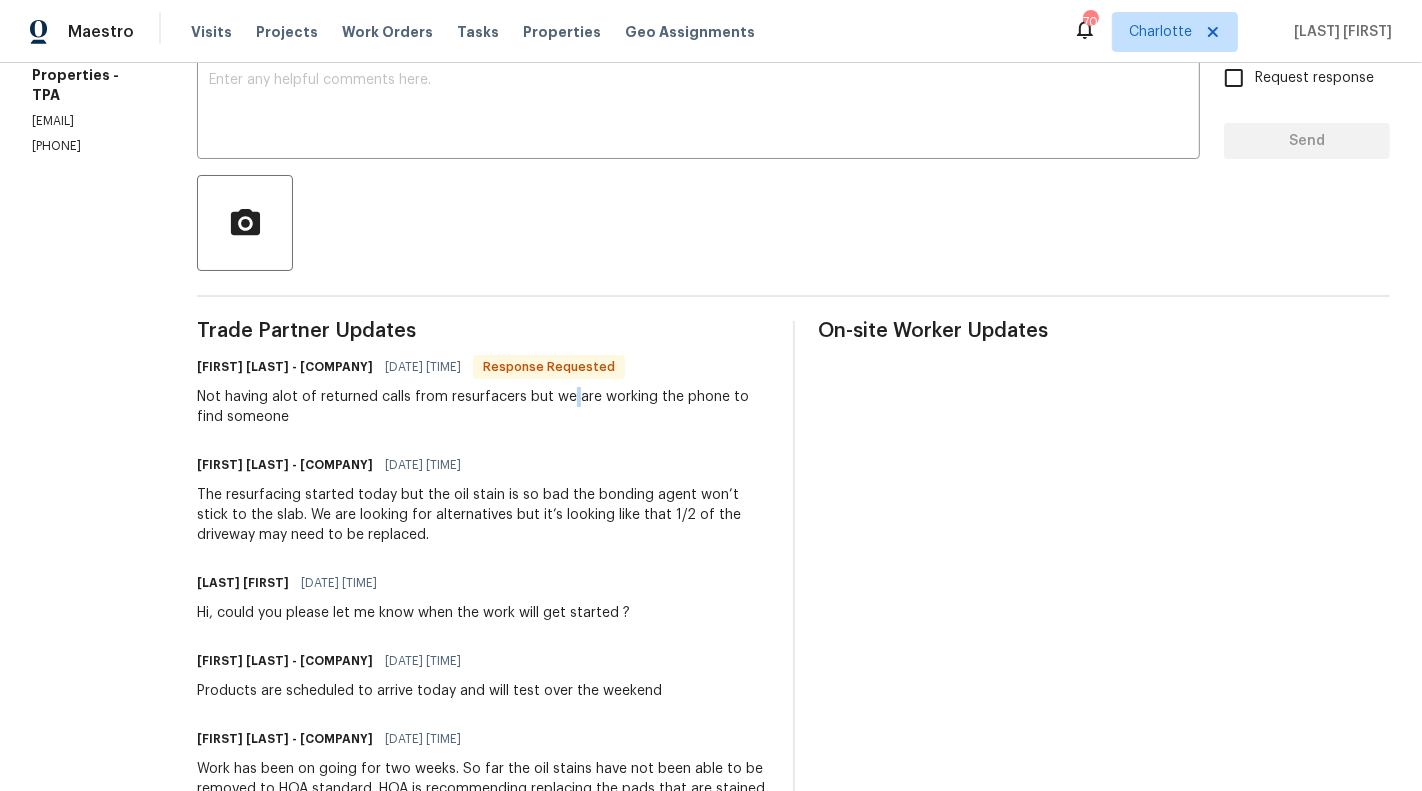 click on "Not having alot of returned calls from resurfacers but we are working the phone to find someone" at bounding box center (483, 407) 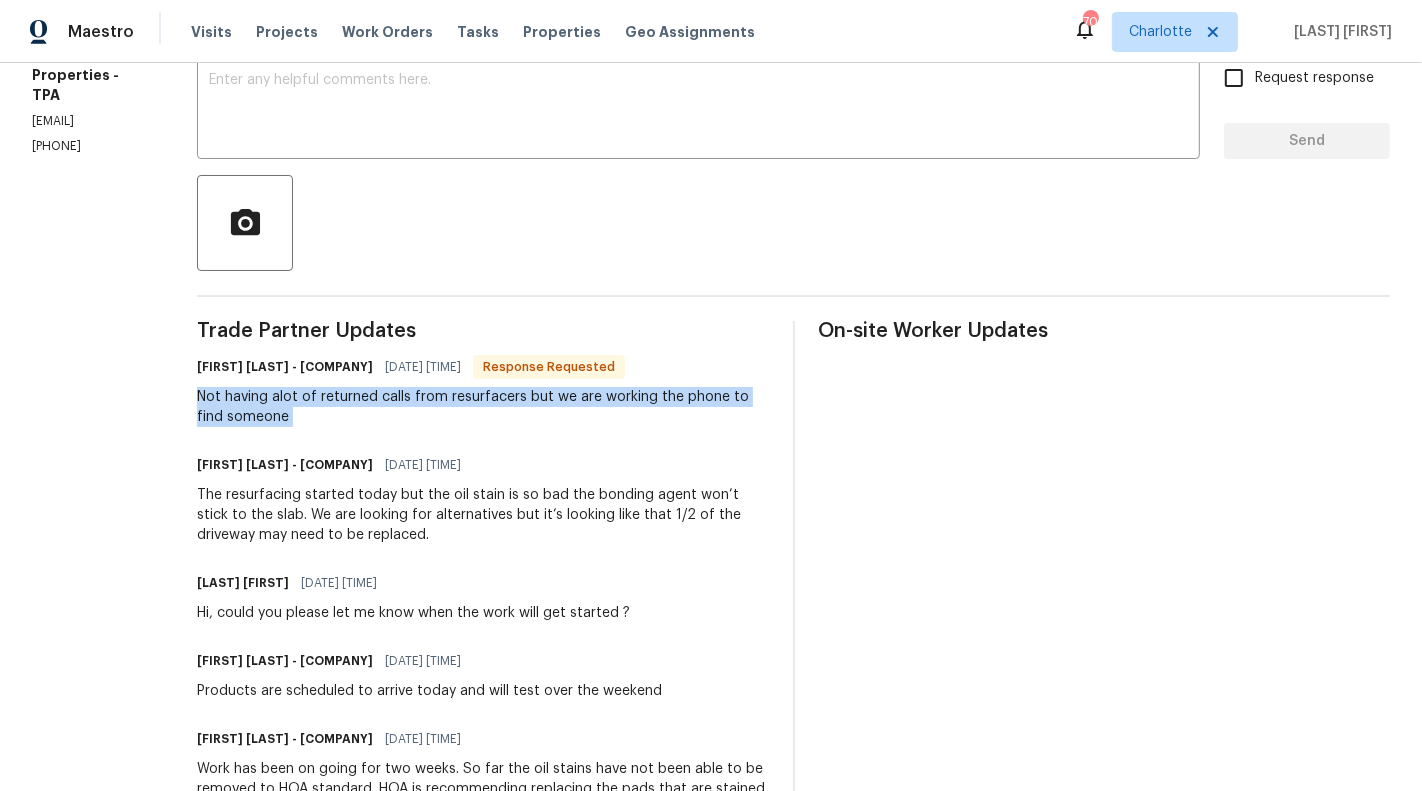 click on "Not having alot of returned calls from resurfacers but we are working the phone to find someone" at bounding box center (483, 407) 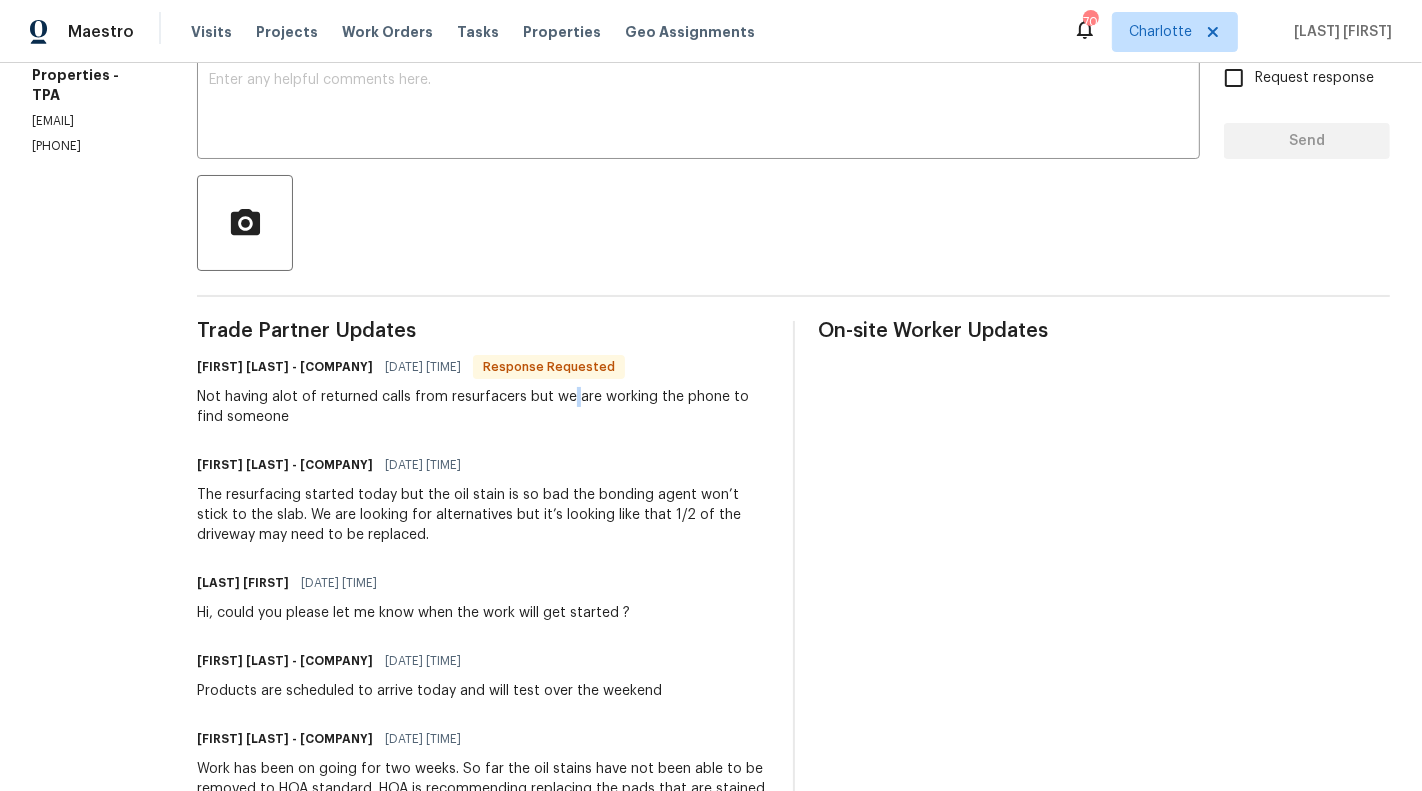 click on "Not having alot of returned calls from resurfacers but we are working the phone to find someone" at bounding box center [483, 407] 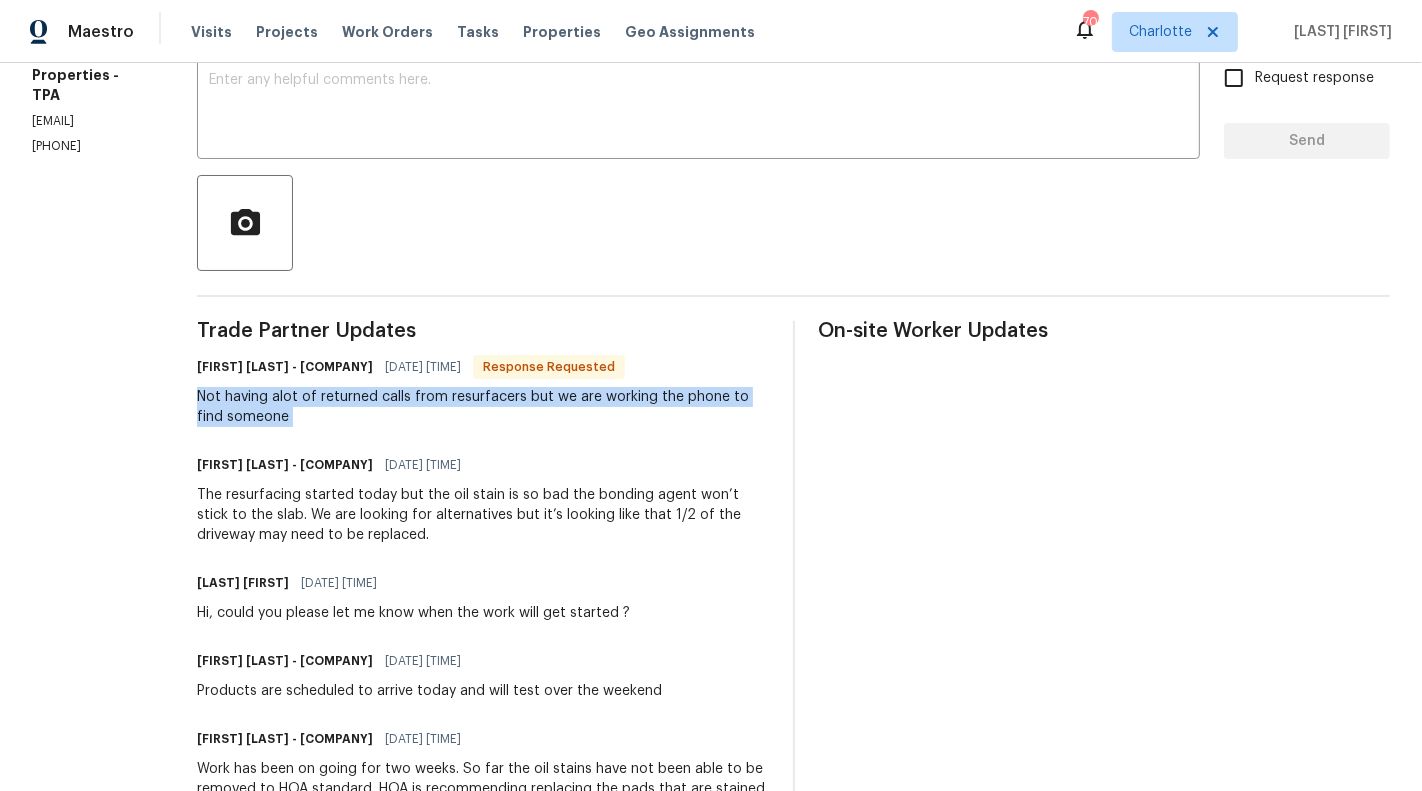 click on "Not having alot of returned calls from resurfacers but we are working the phone to find someone" at bounding box center (483, 407) 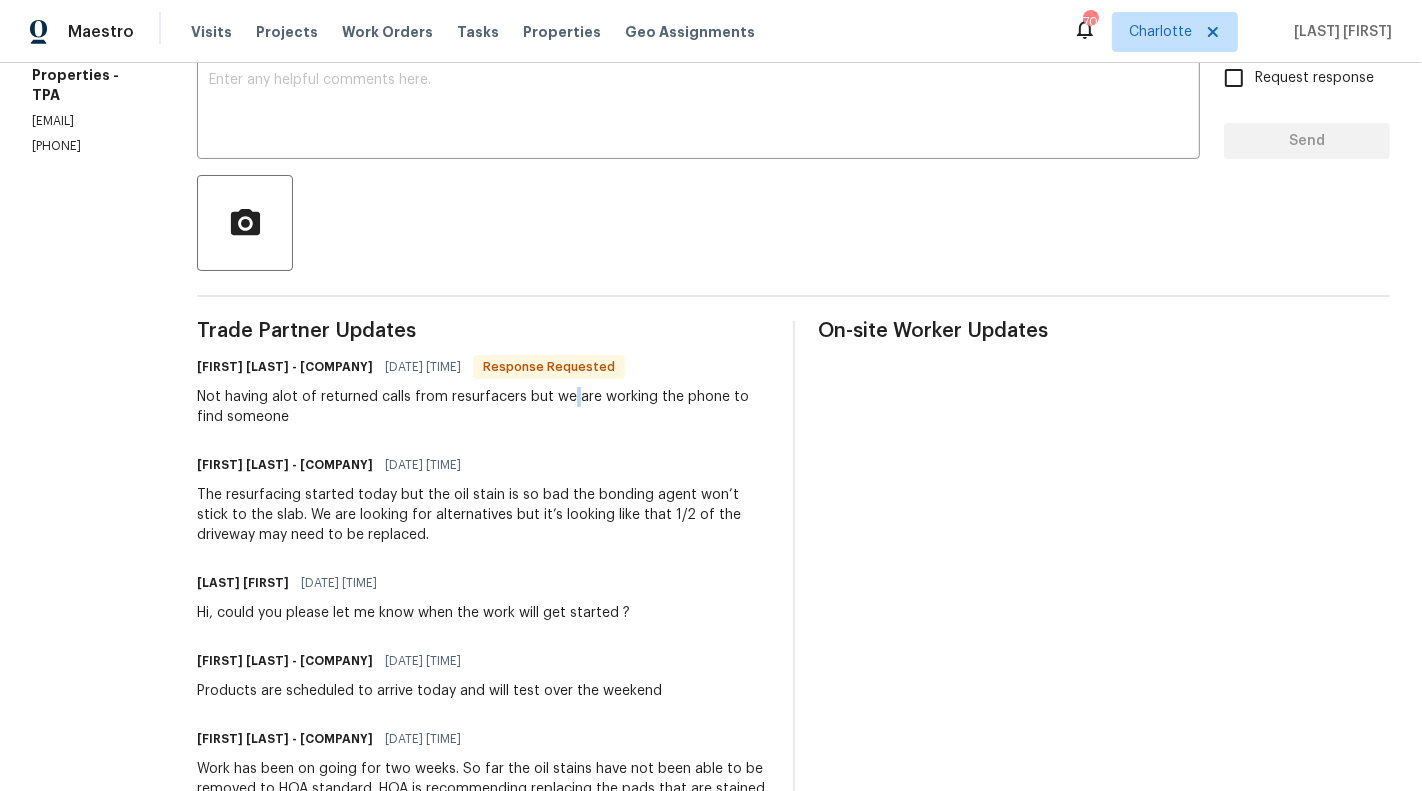 click on "Not having alot of returned calls from resurfacers but we are working the phone to find someone" at bounding box center [483, 407] 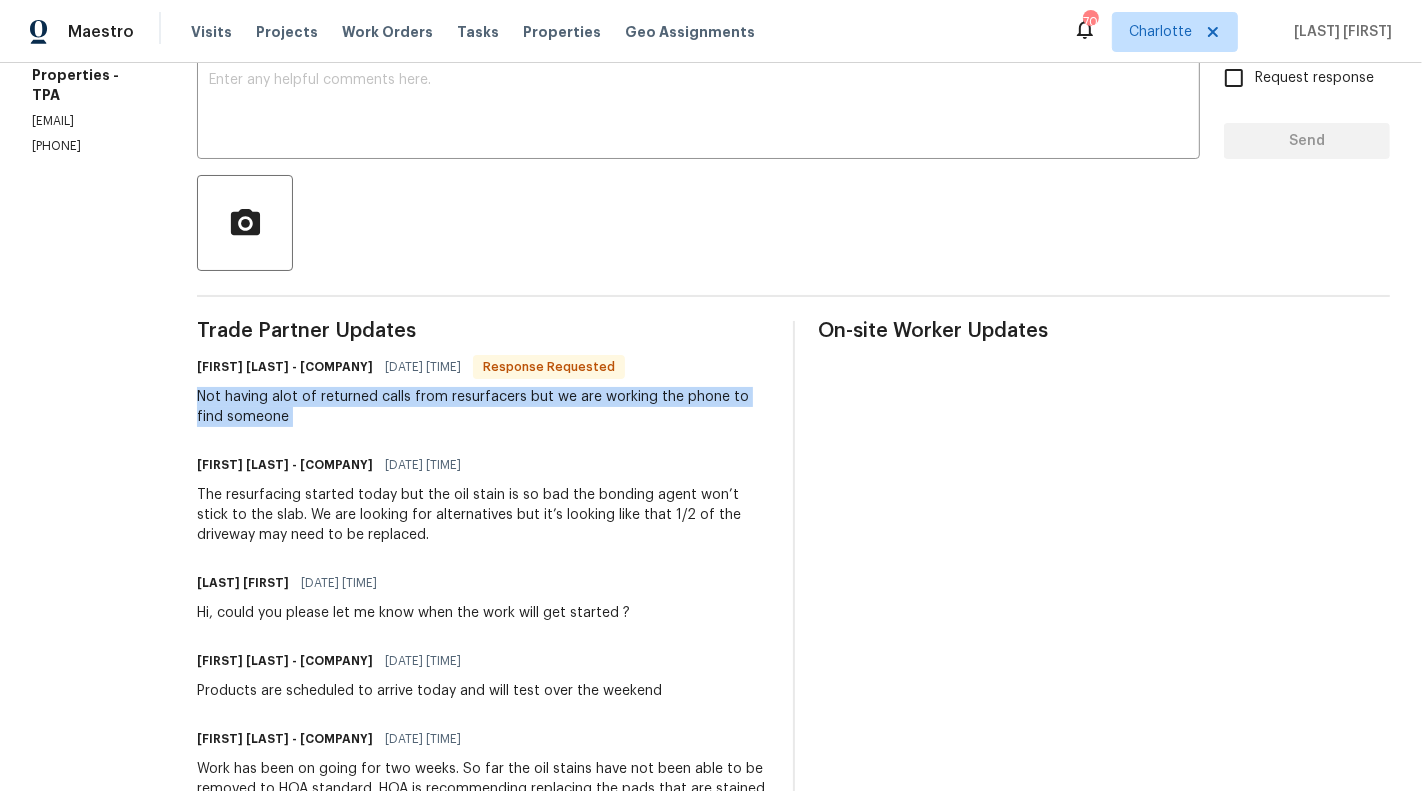 click on "Not having alot of returned calls from resurfacers but we are working the phone to find someone" at bounding box center (483, 407) 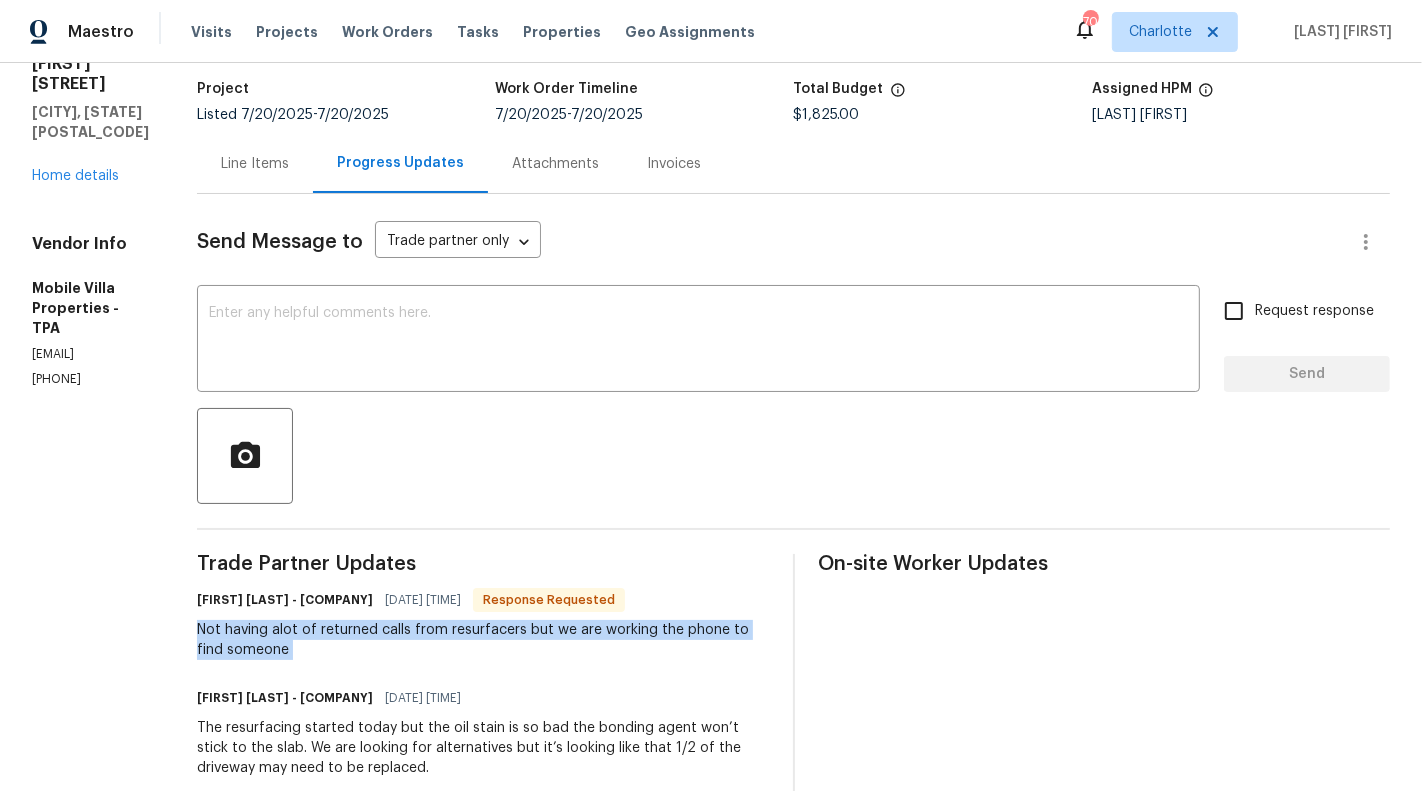 scroll, scrollTop: 21, scrollLeft: 0, axis: vertical 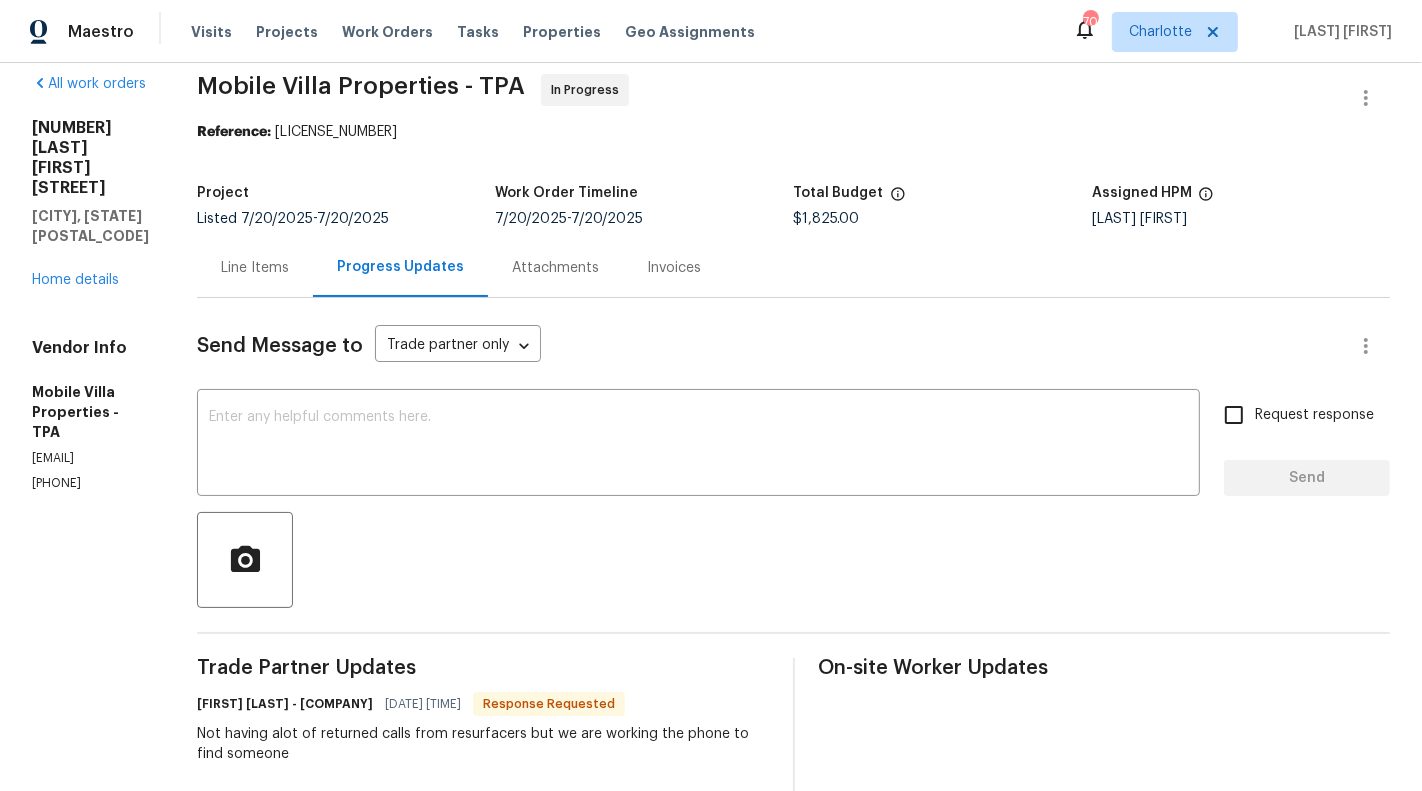 click on "Line Items" at bounding box center [255, 268] 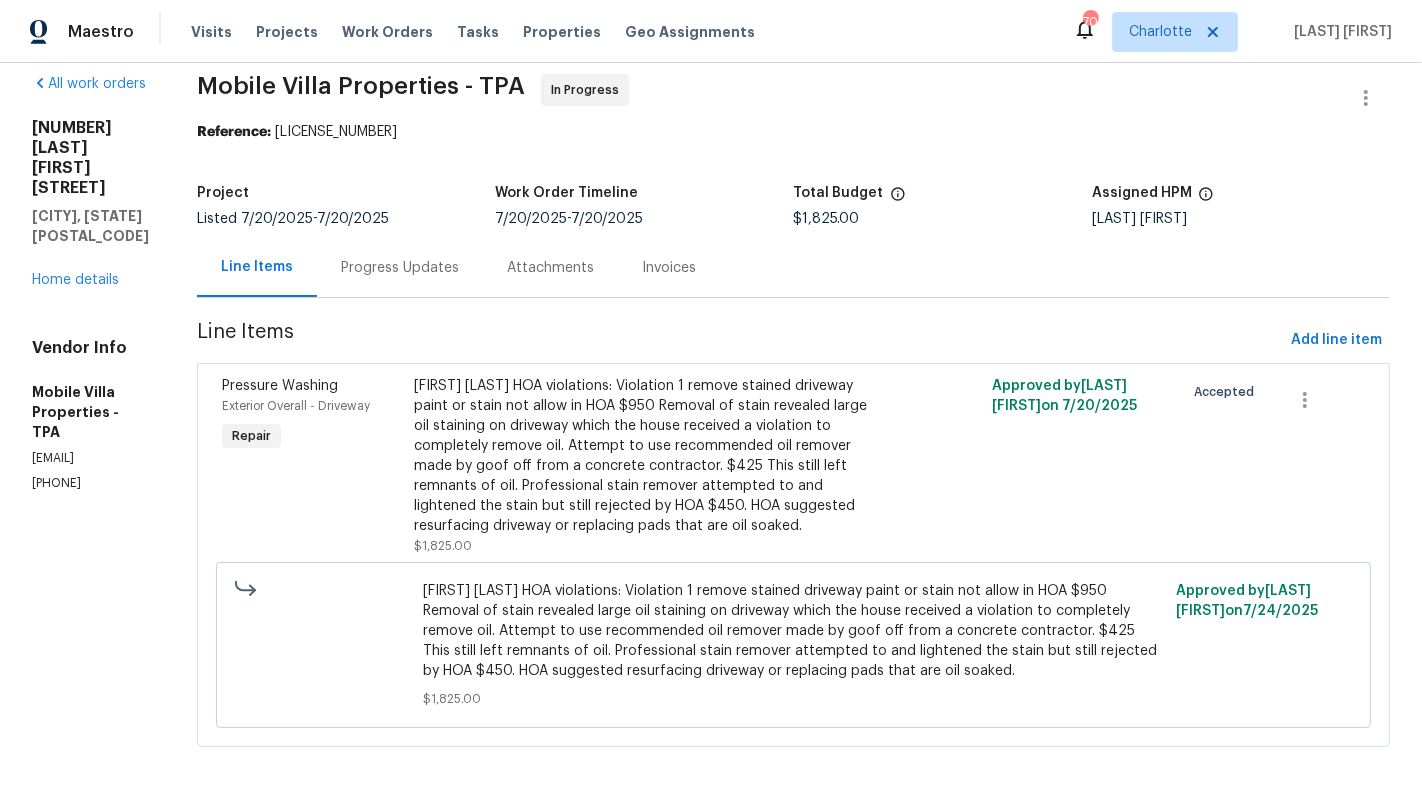 scroll, scrollTop: 31, scrollLeft: 0, axis: vertical 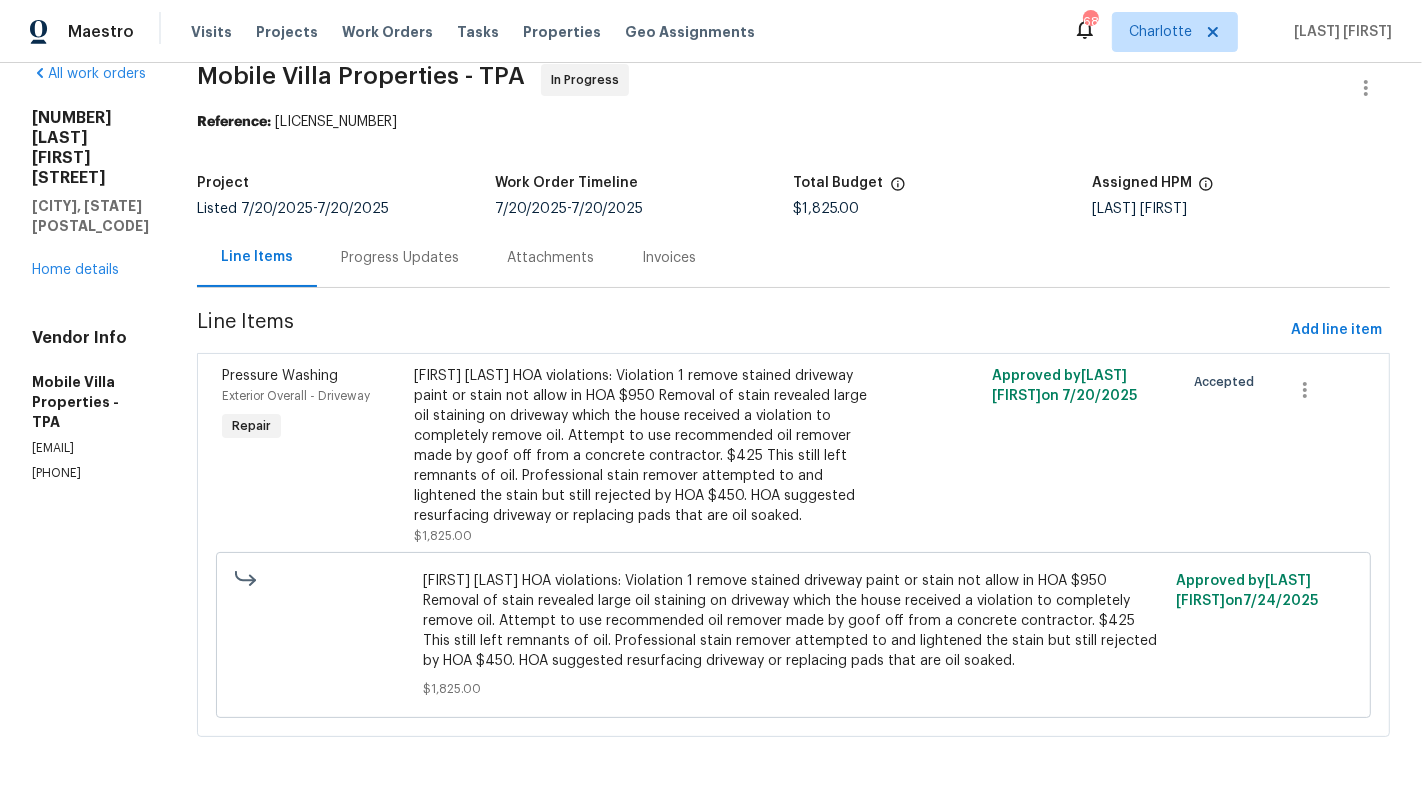 click on "1603 Carson White Ln Ruskin, FL 33570 Home details" at bounding box center (90, 194) 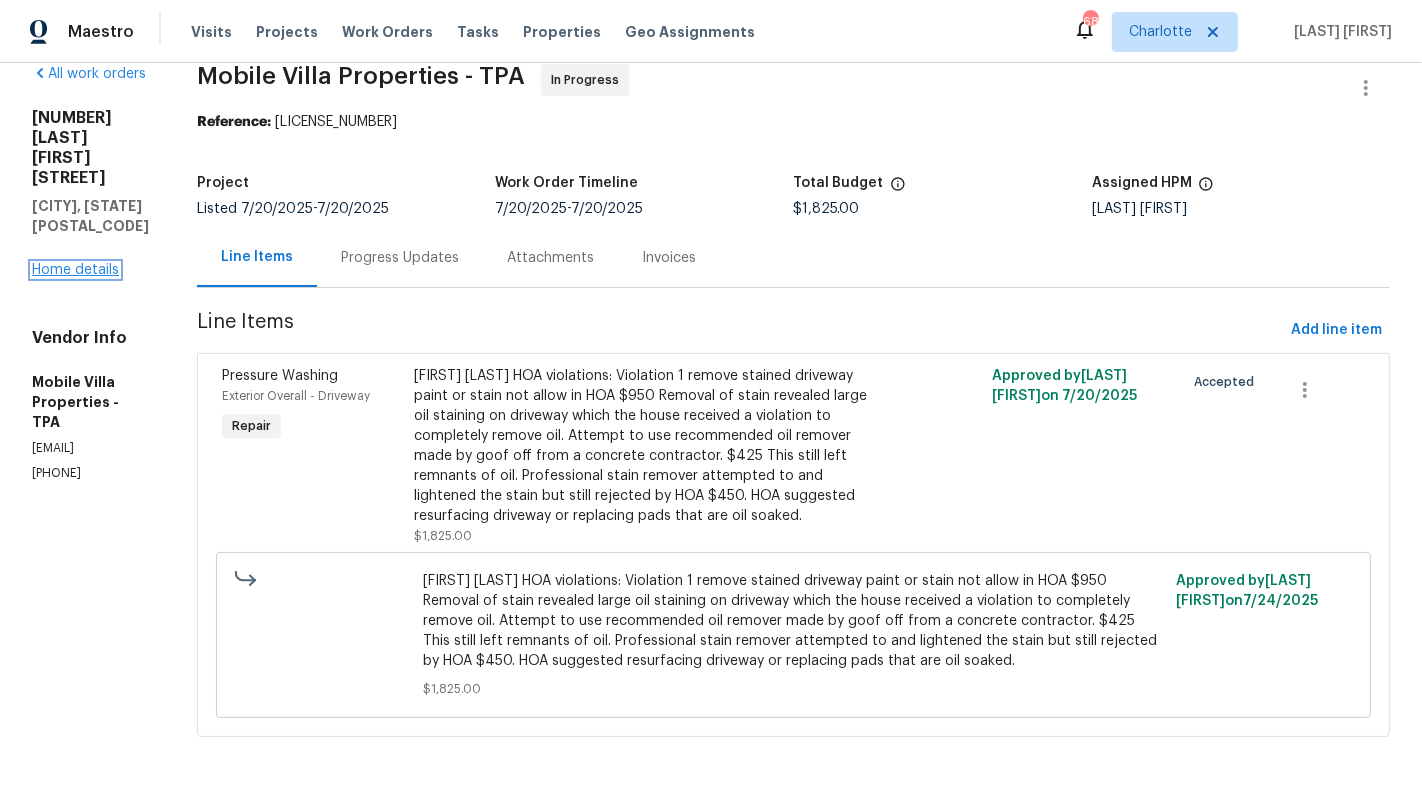 click on "Home details" at bounding box center [75, 270] 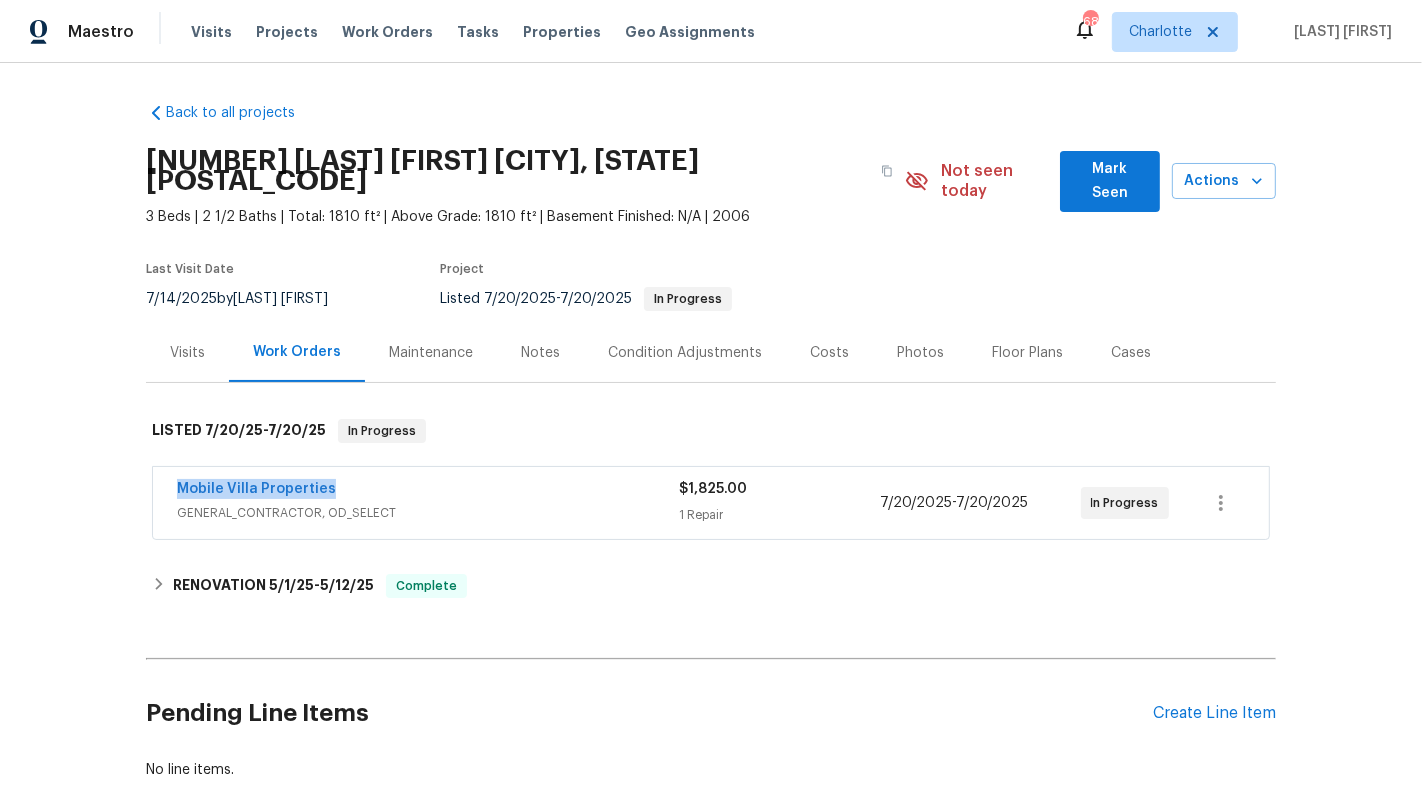 drag, startPoint x: 153, startPoint y: 471, endPoint x: 442, endPoint y: 471, distance: 289 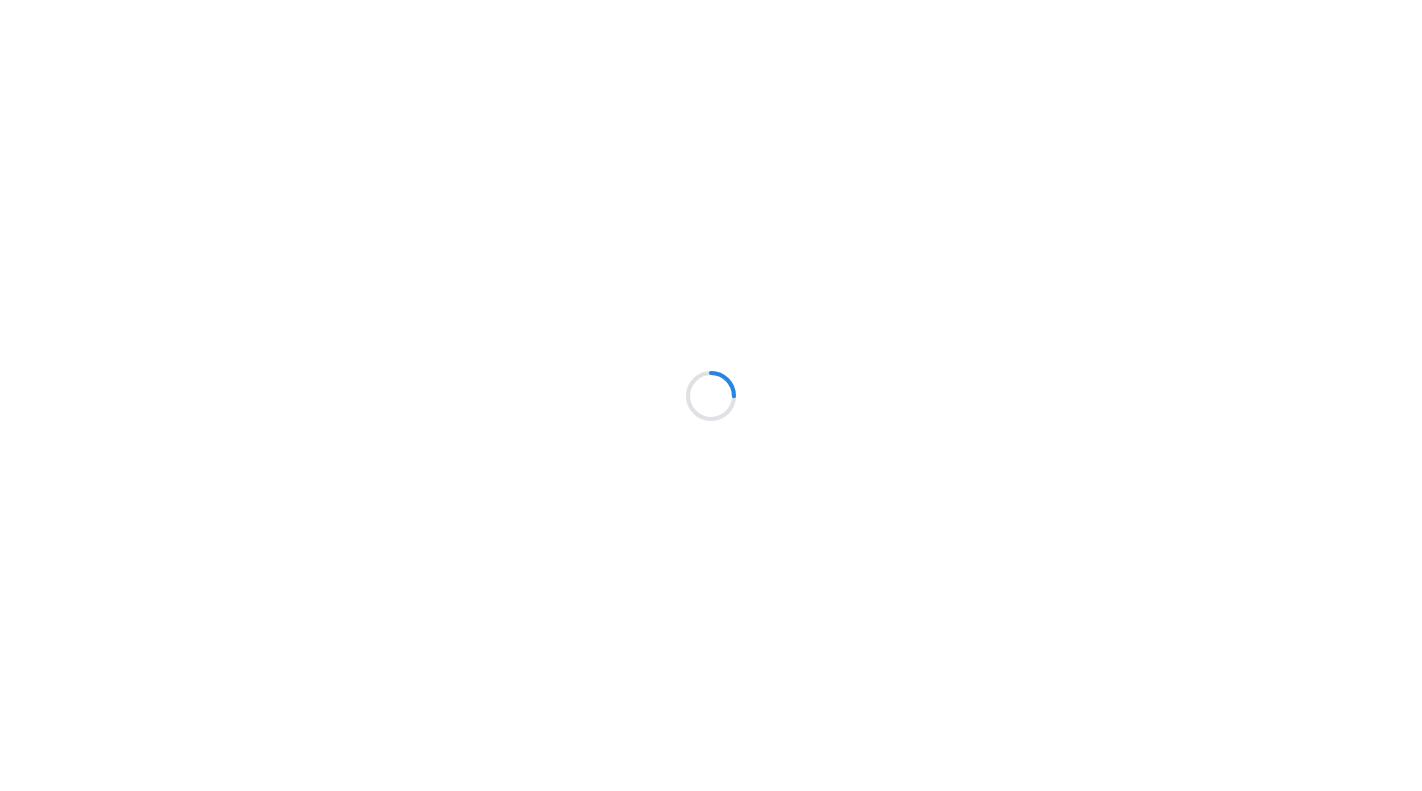 scroll, scrollTop: 0, scrollLeft: 0, axis: both 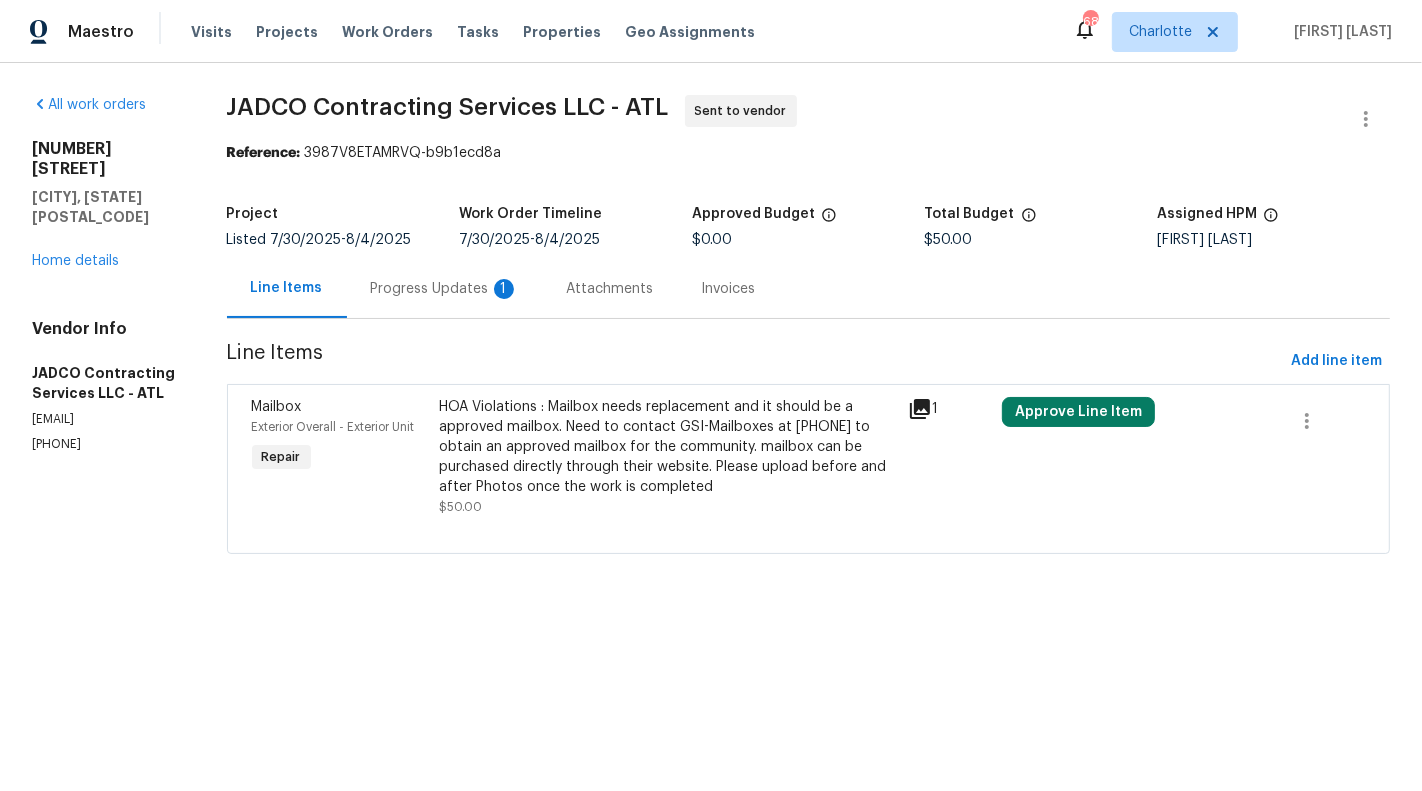 click on "Progress Updates 1" at bounding box center (445, 288) 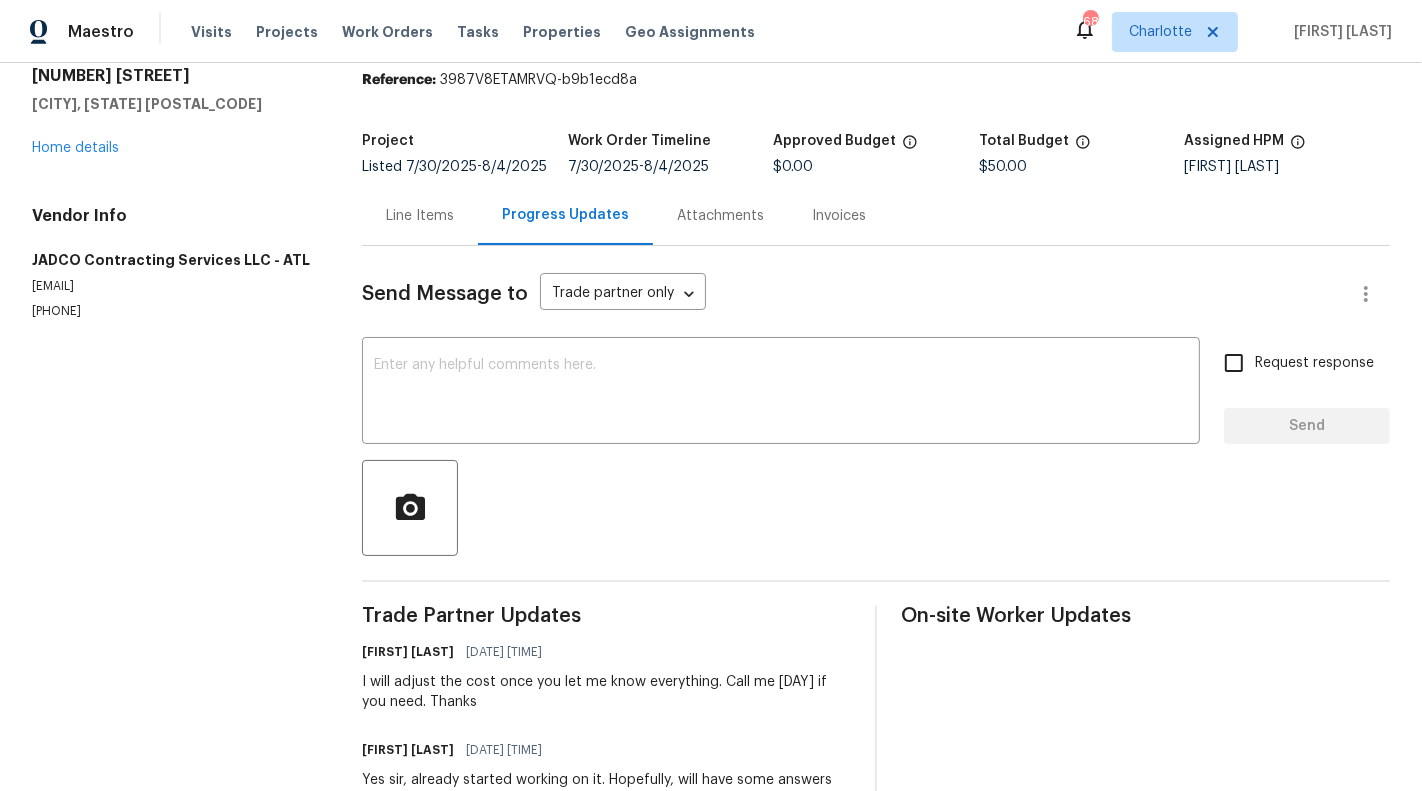 scroll, scrollTop: 46, scrollLeft: 0, axis: vertical 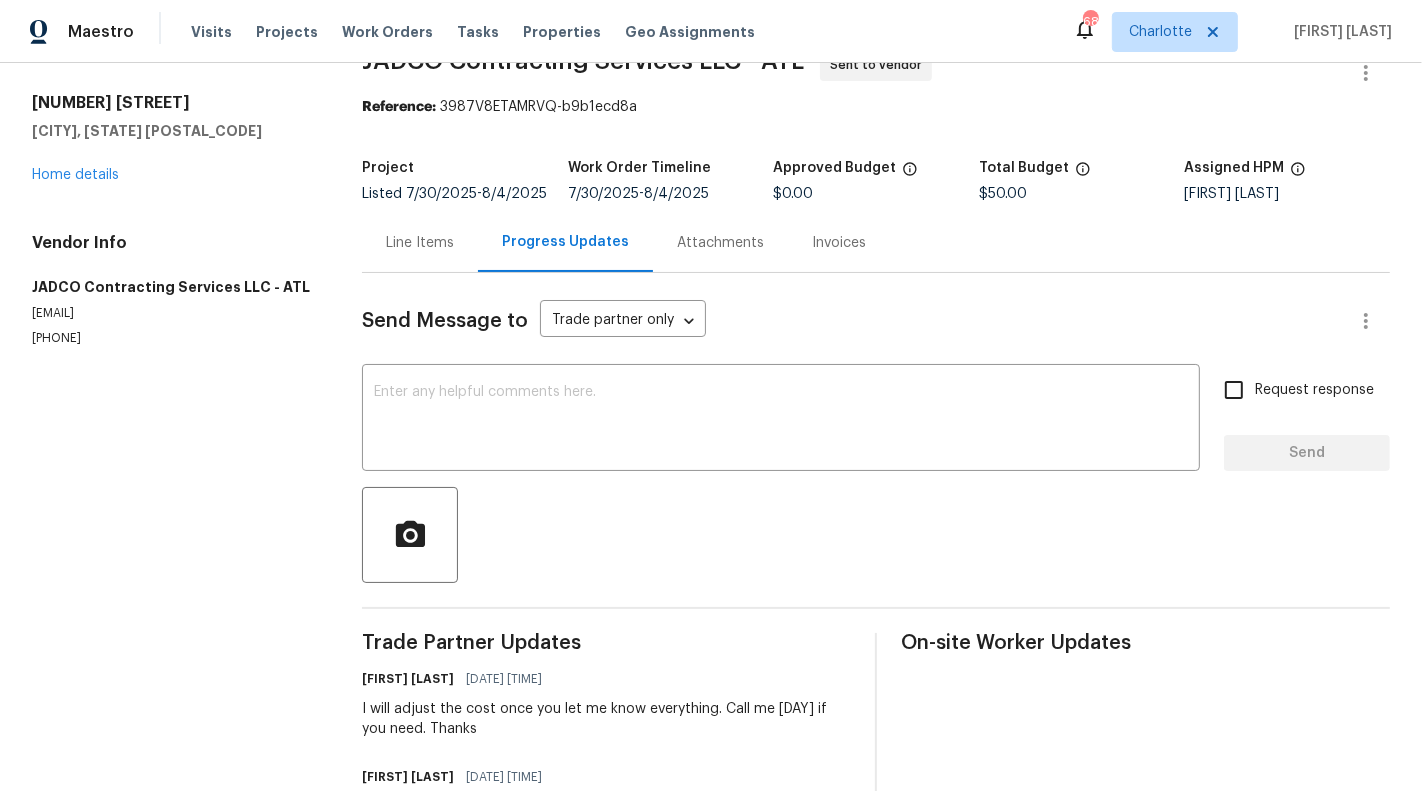 click on "Line Items" at bounding box center [420, 243] 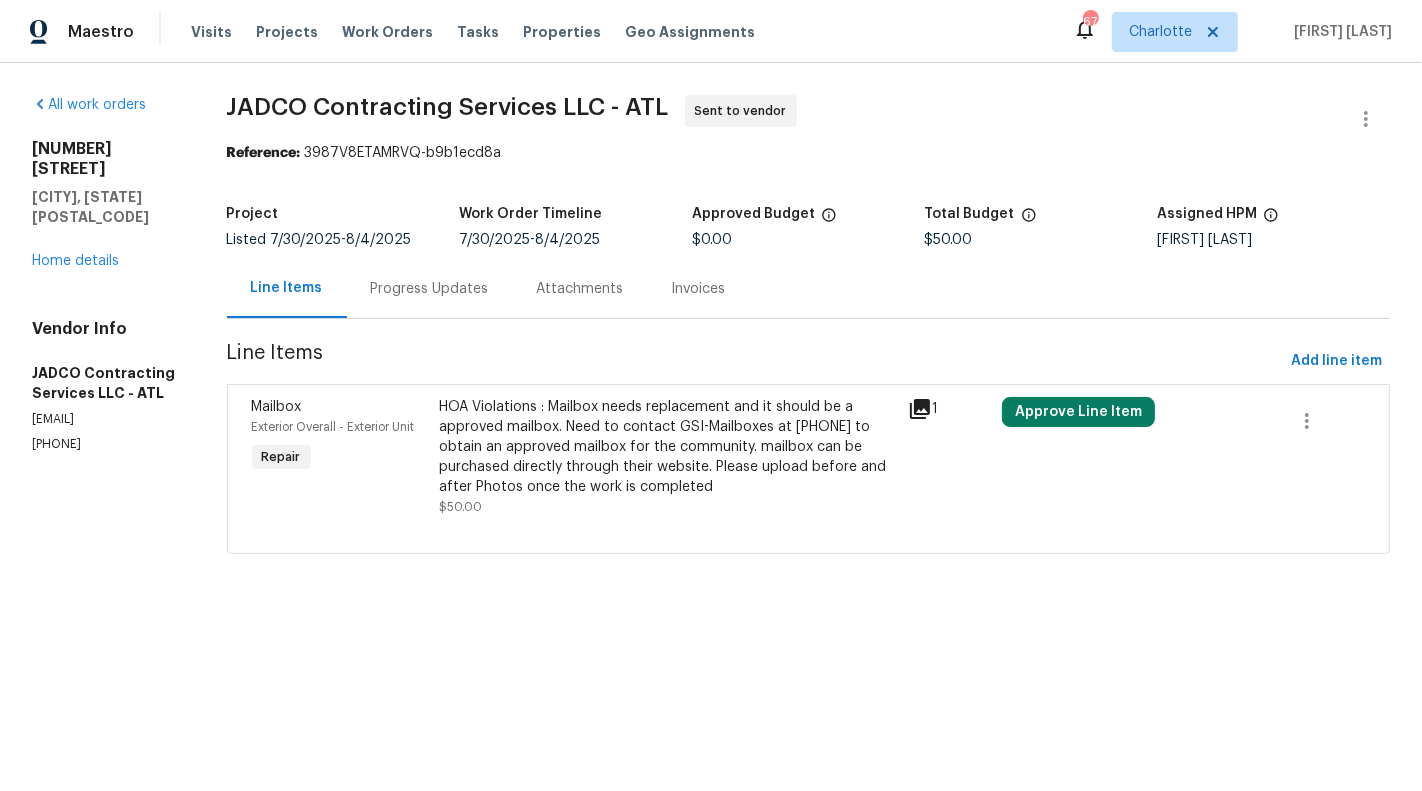 click on "Progress Updates" at bounding box center (430, 289) 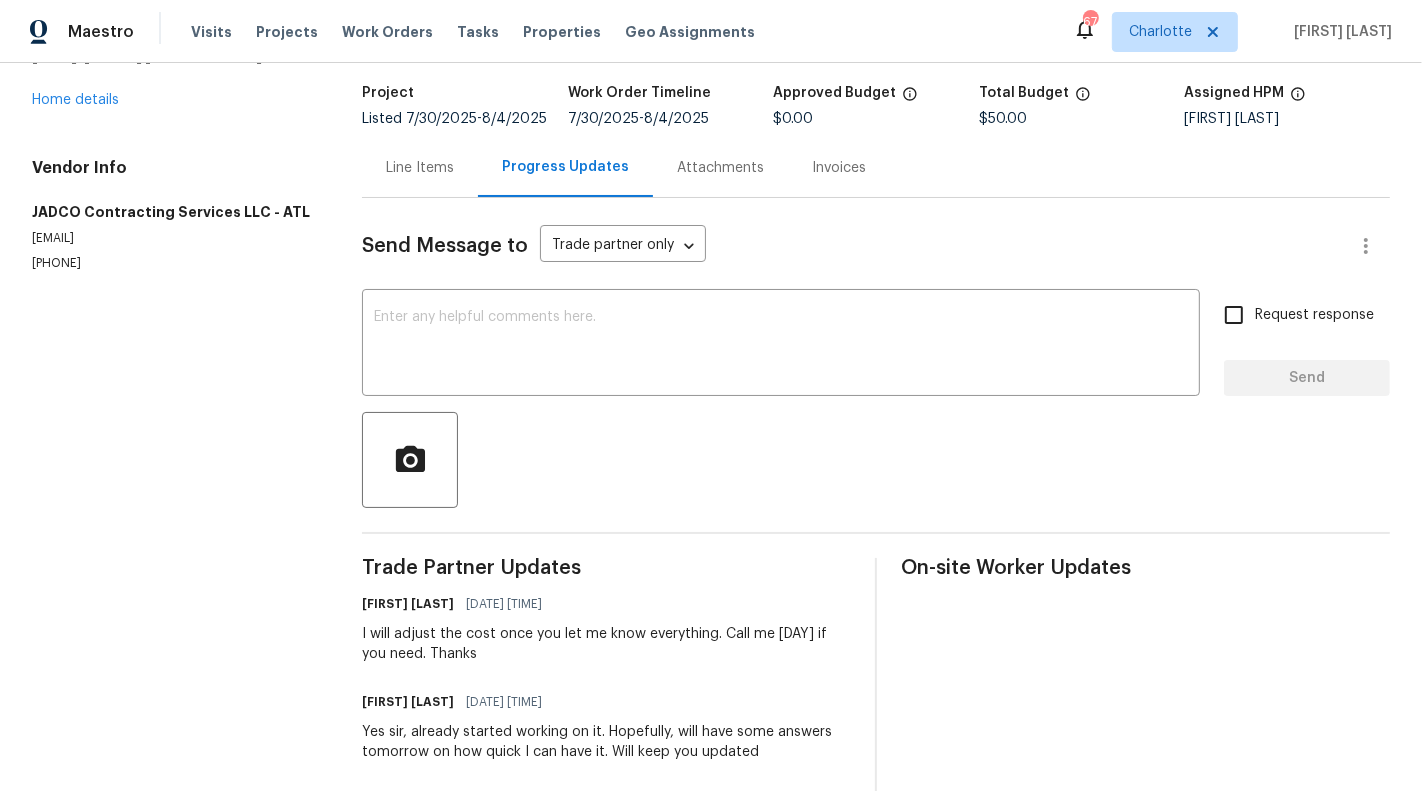 scroll, scrollTop: 123, scrollLeft: 0, axis: vertical 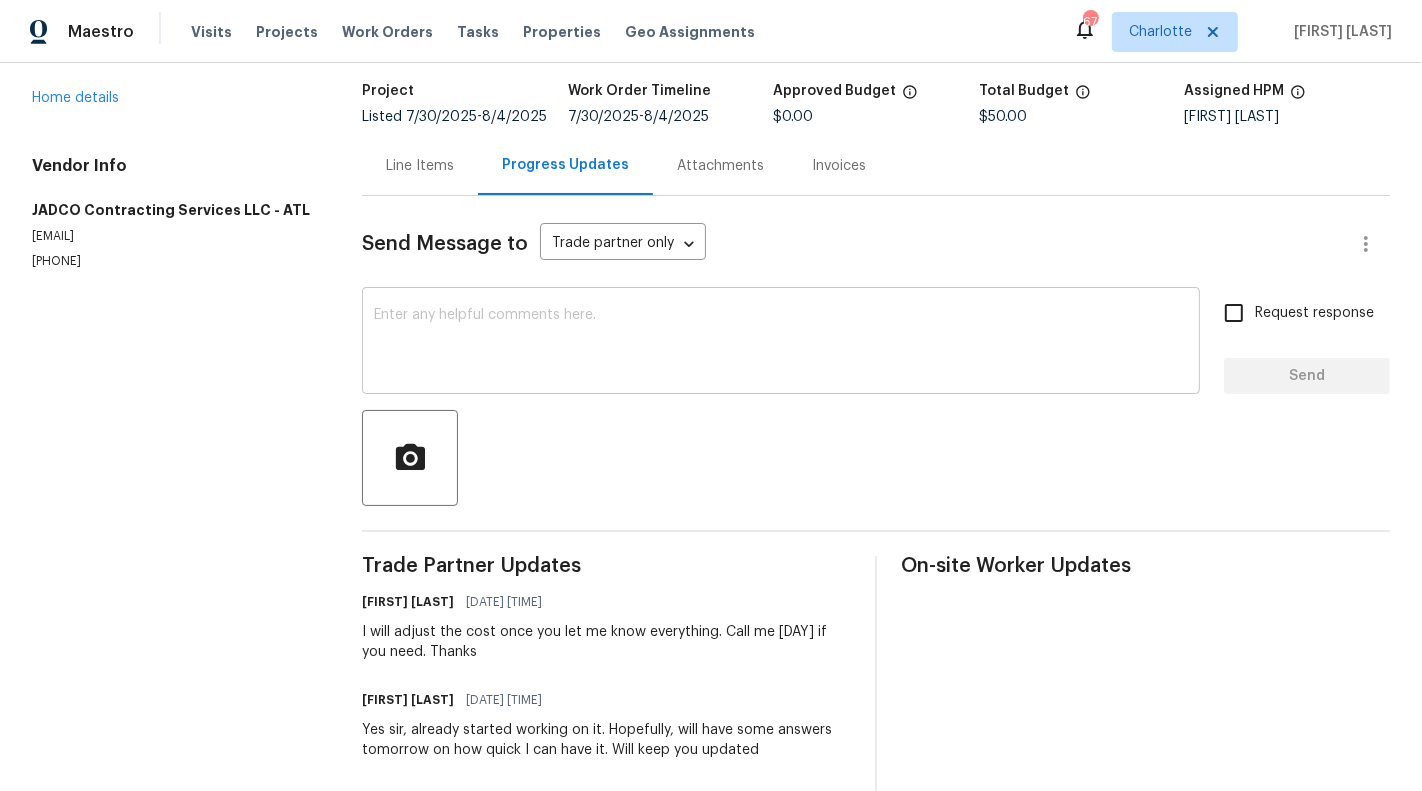 click at bounding box center (781, 343) 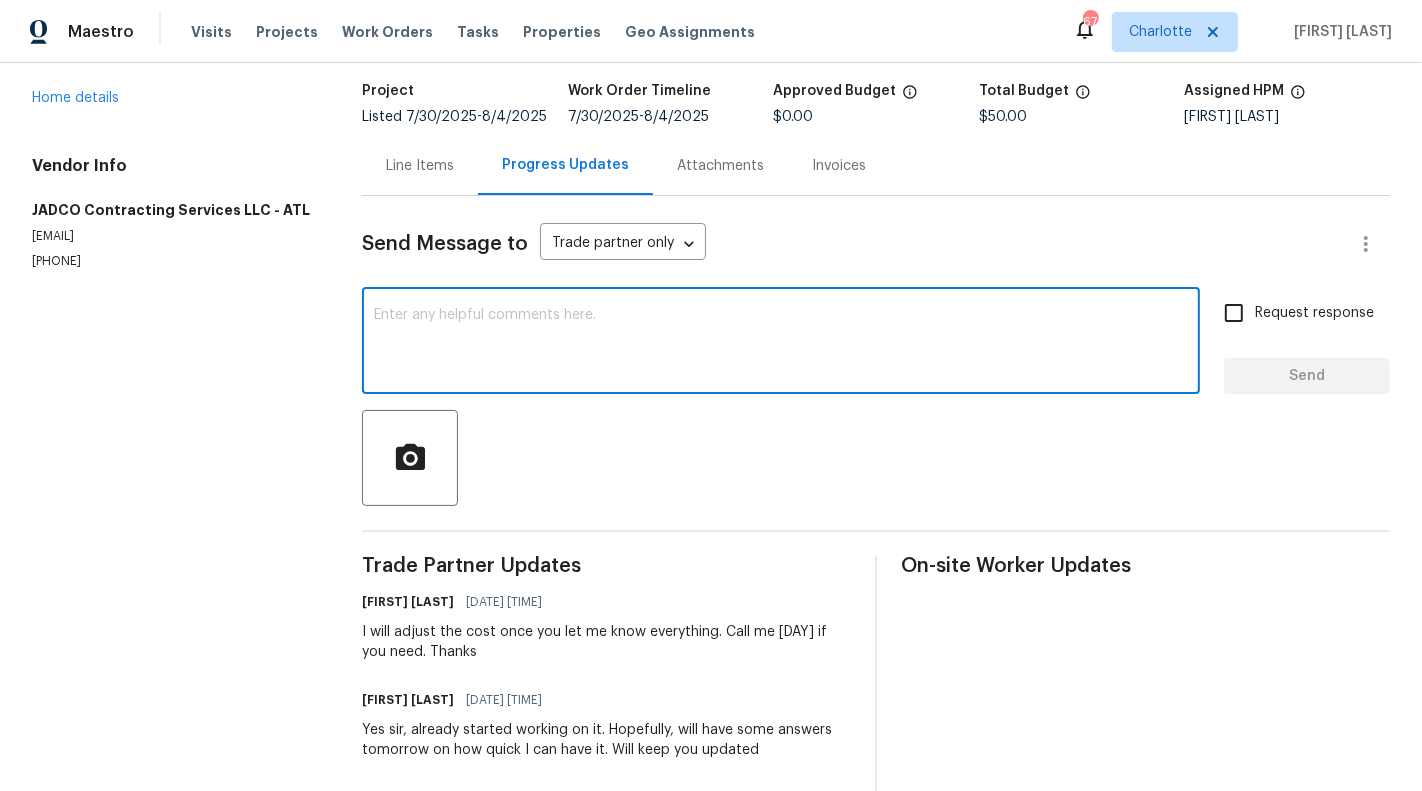 scroll, scrollTop: 0, scrollLeft: 0, axis: both 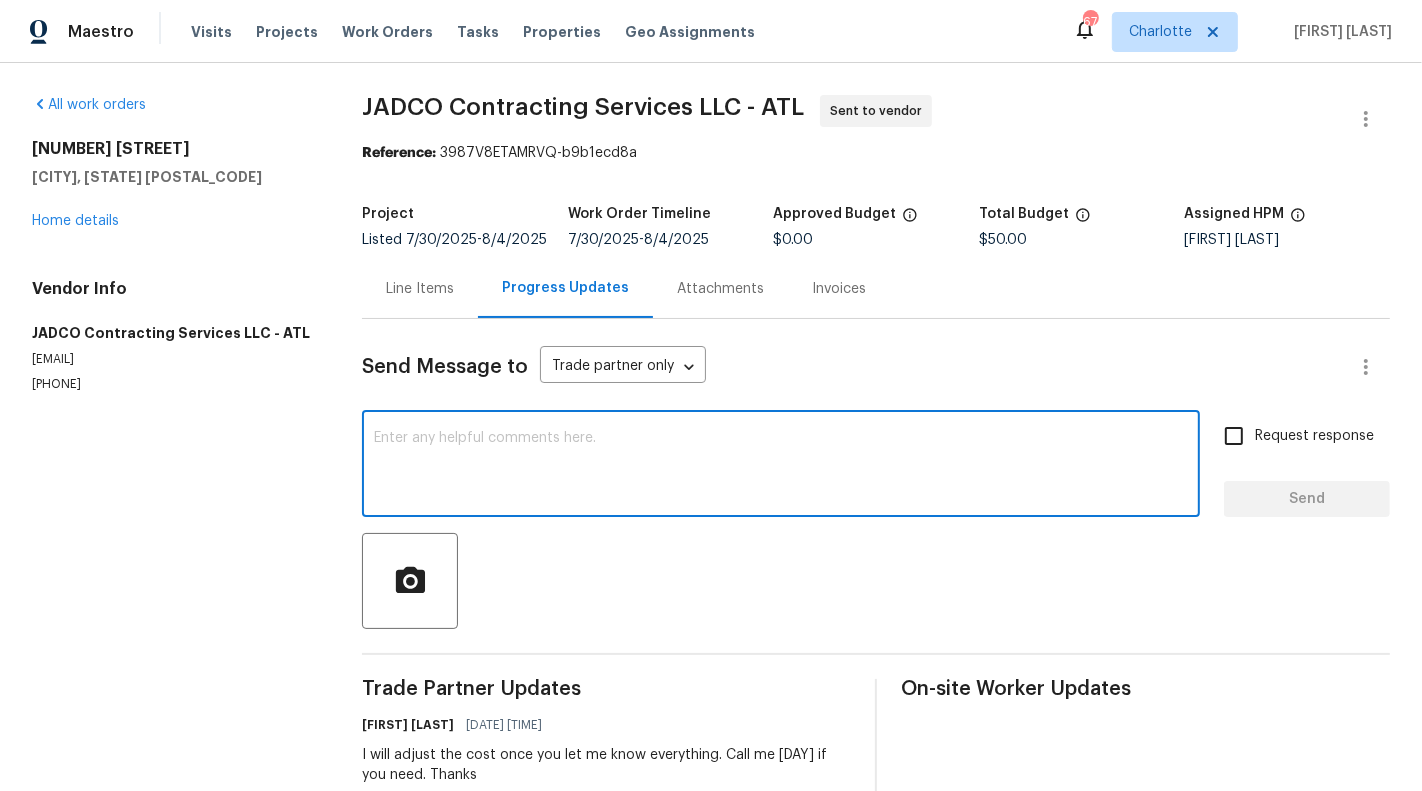 click on "Line Items" at bounding box center [420, 288] 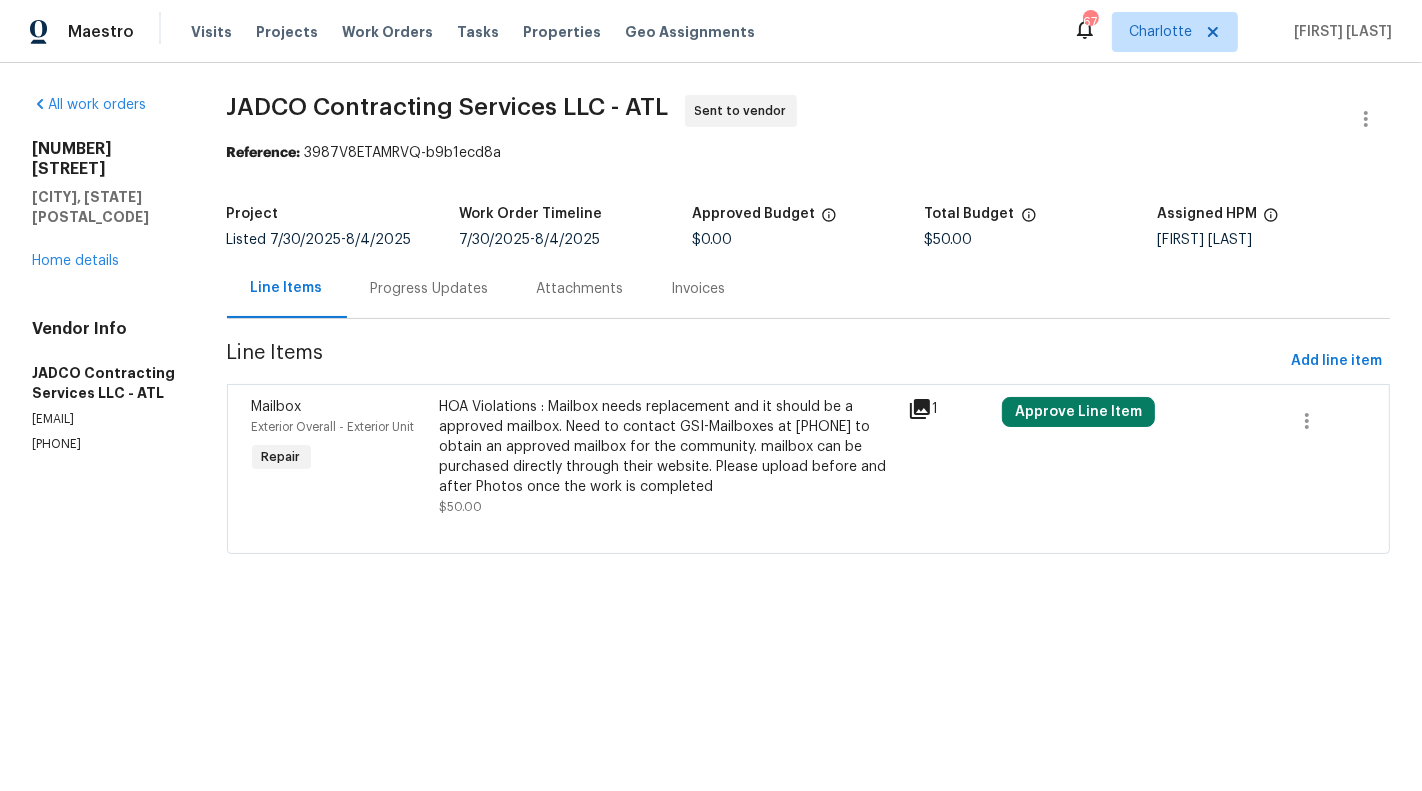 click on "(404) 392-1494" at bounding box center (105, 444) 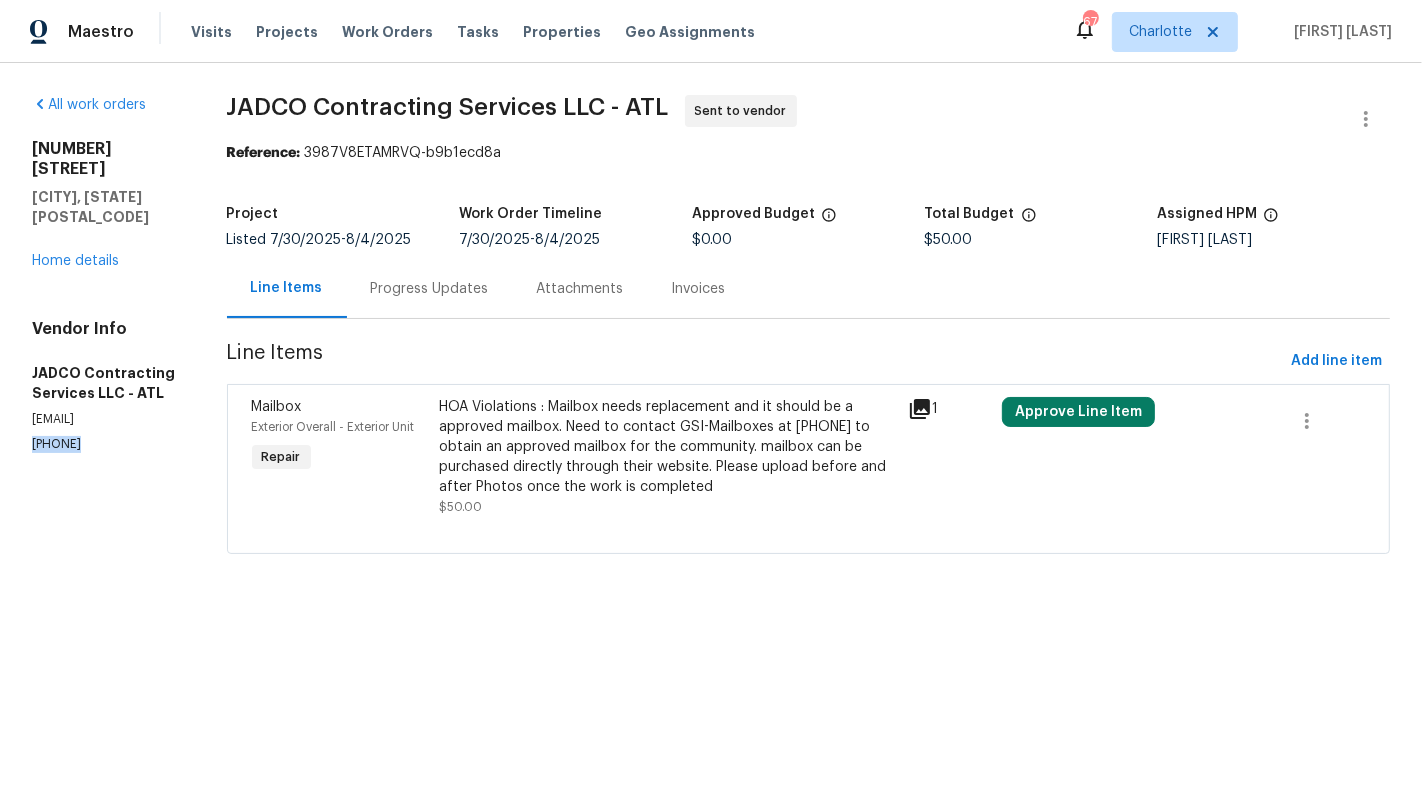 click on "(404) 392-1494" at bounding box center [105, 444] 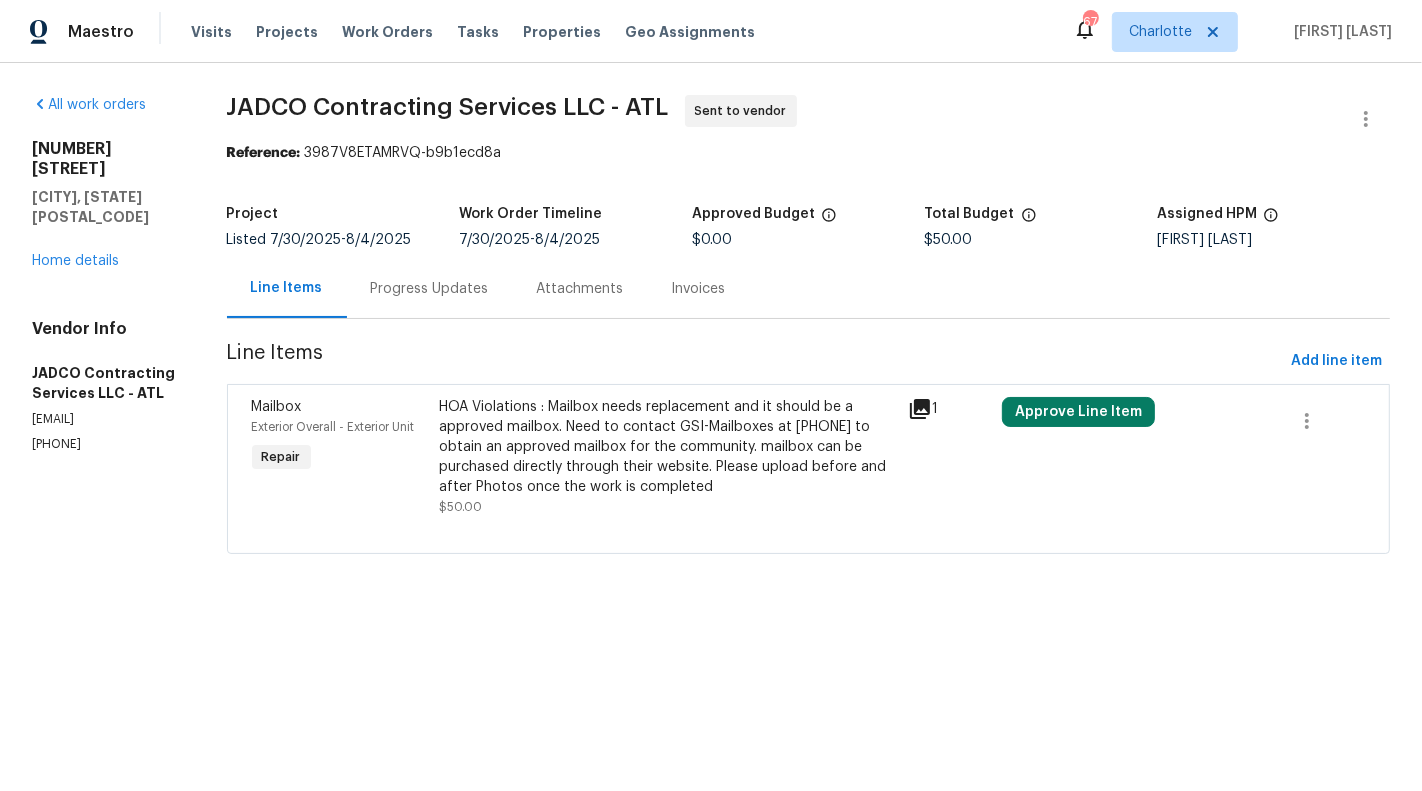 click on "Progress Updates" at bounding box center (430, 289) 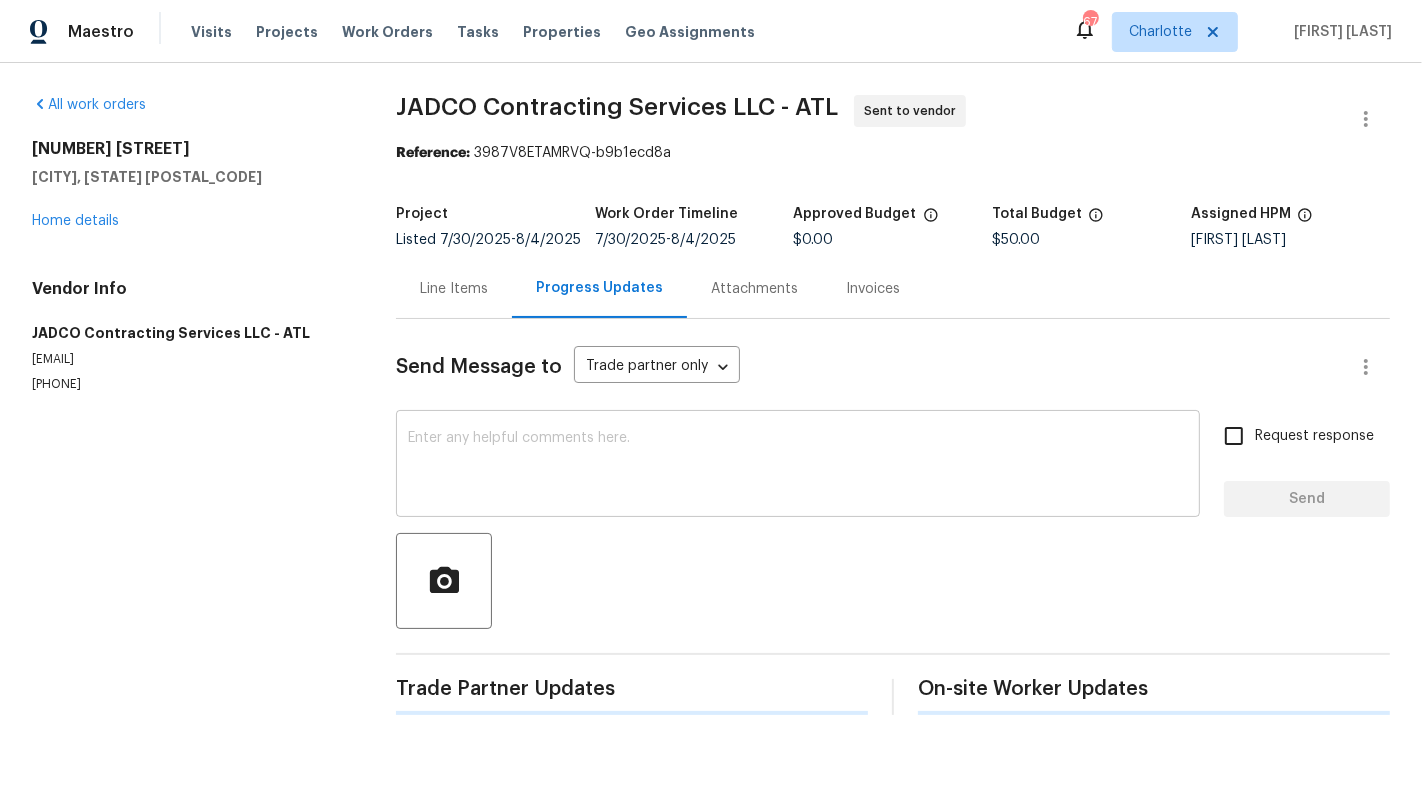click at bounding box center [798, 466] 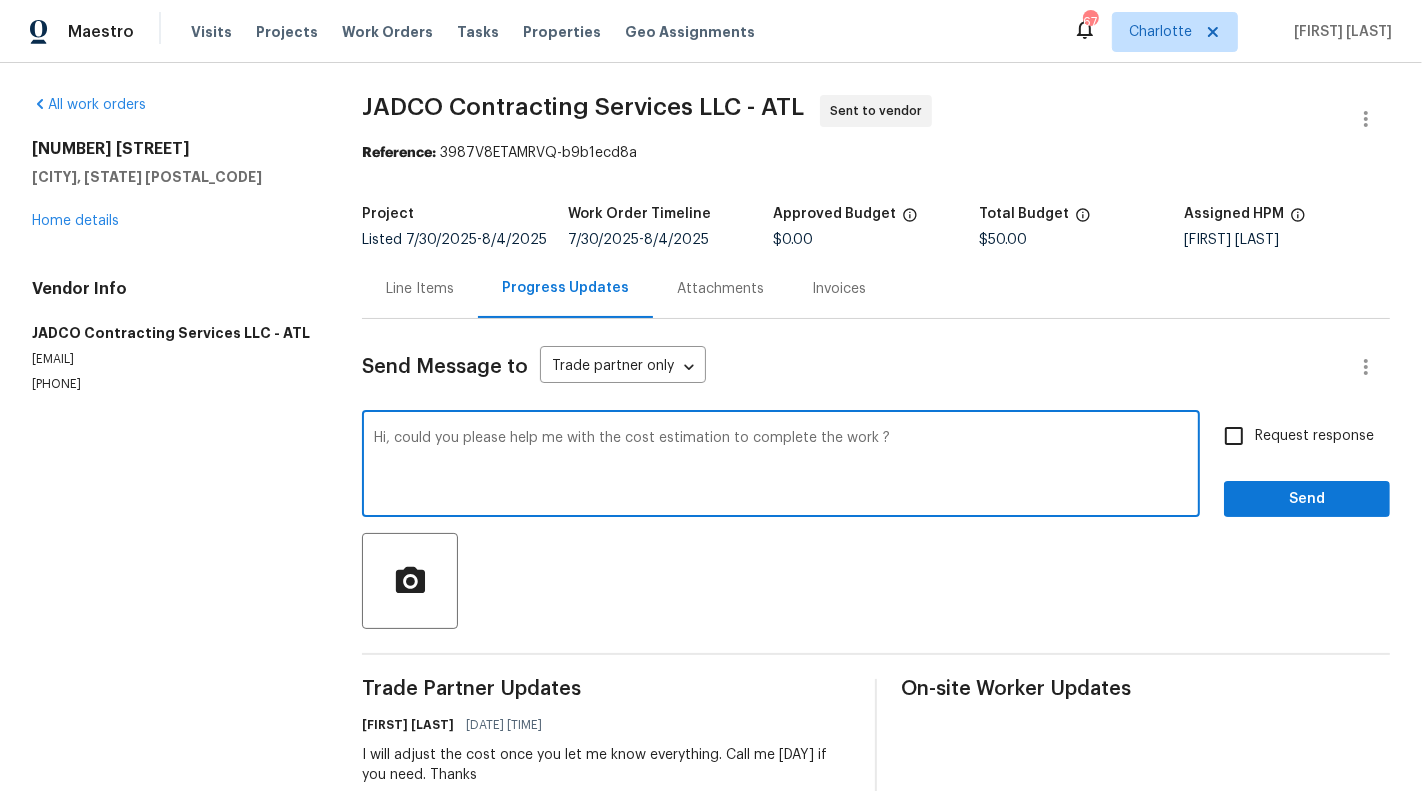 type on "Hi, could you please help me with the cost estimation to complete the work ?" 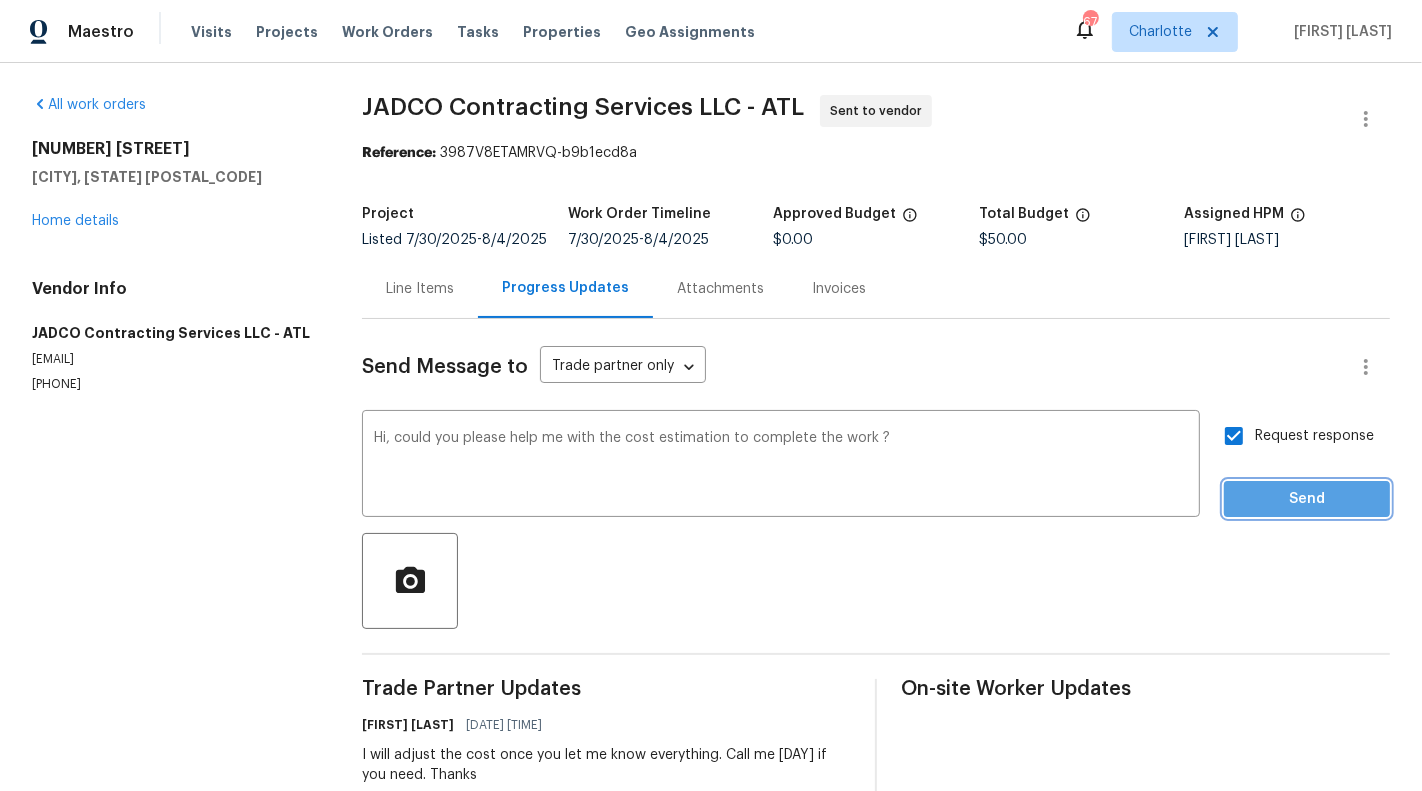 click on "Send" at bounding box center [1307, 499] 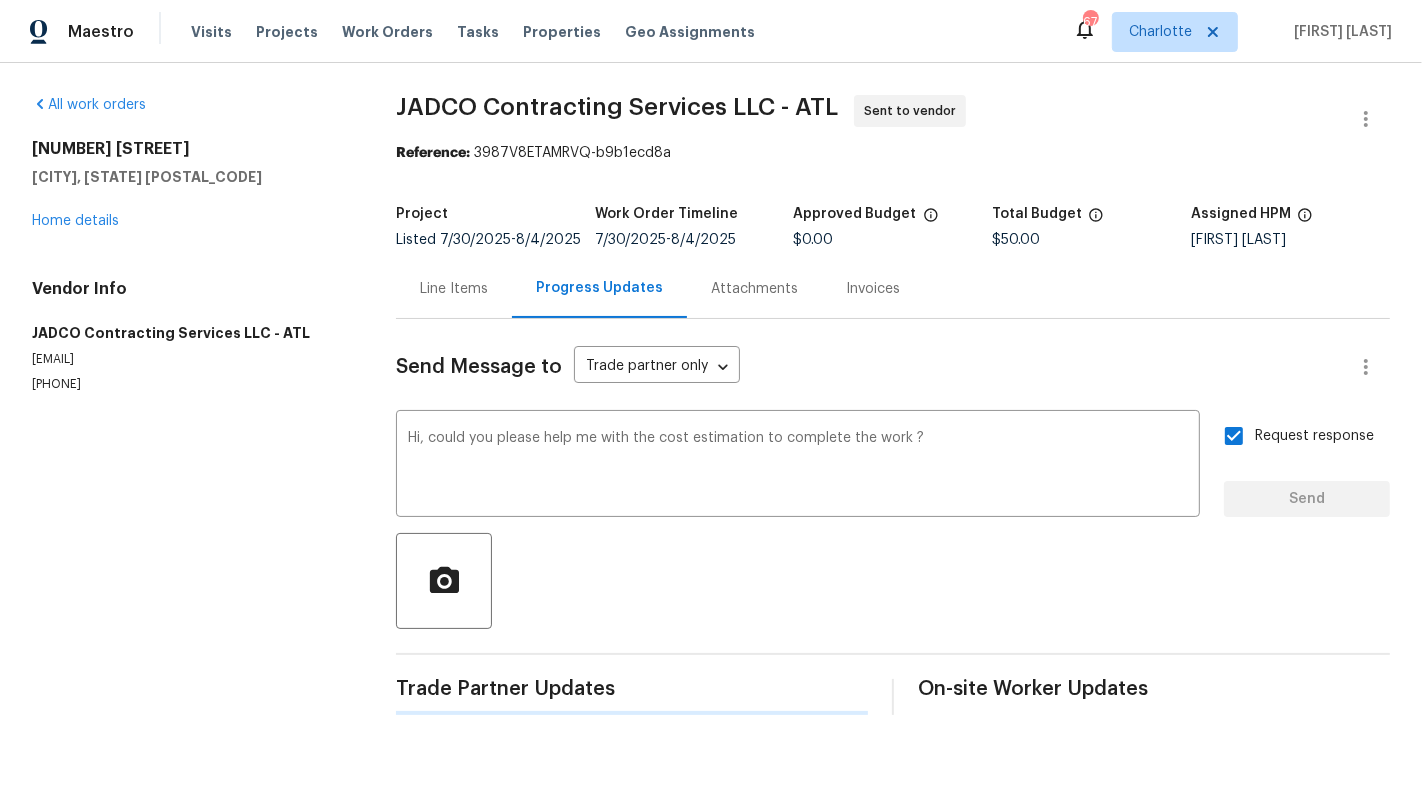 type 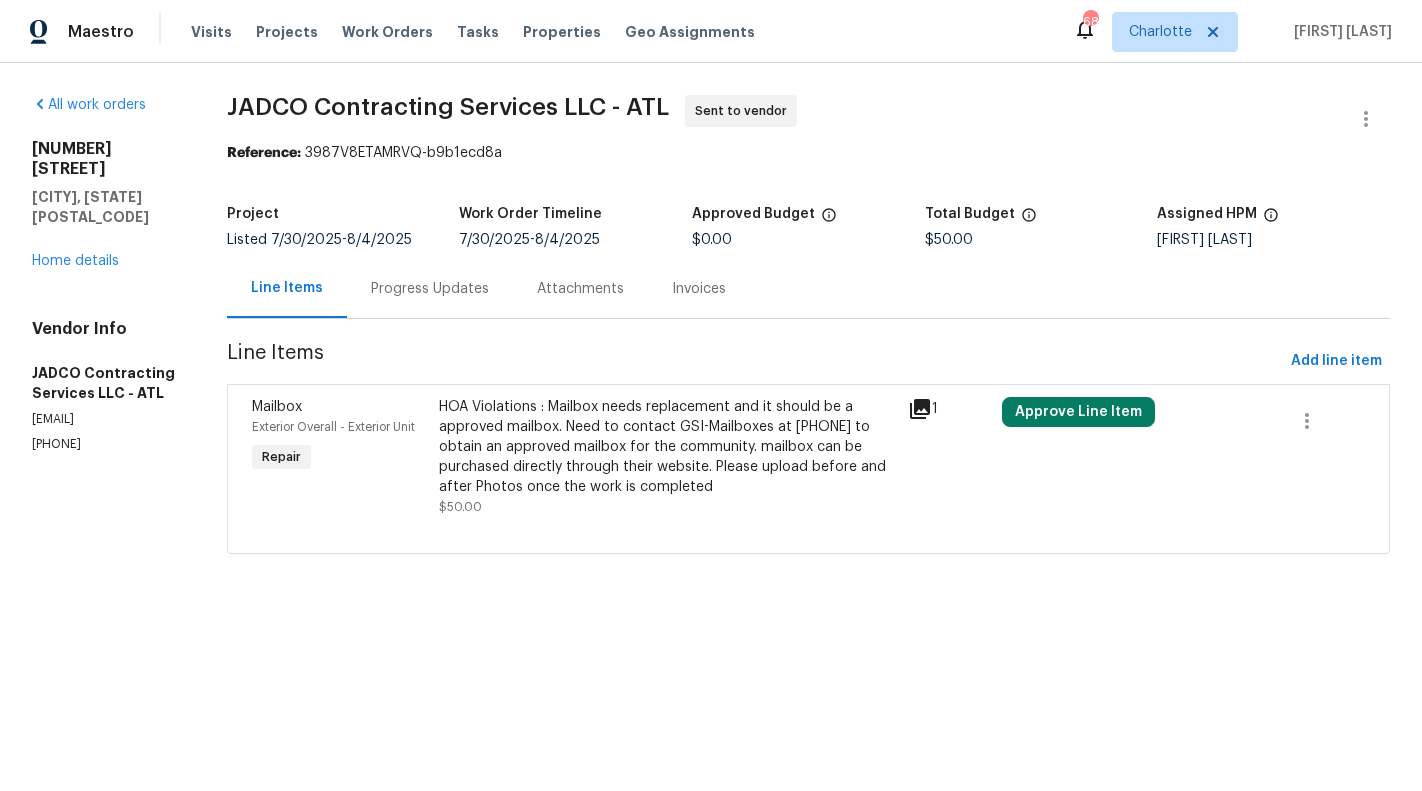 scroll, scrollTop: 0, scrollLeft: 0, axis: both 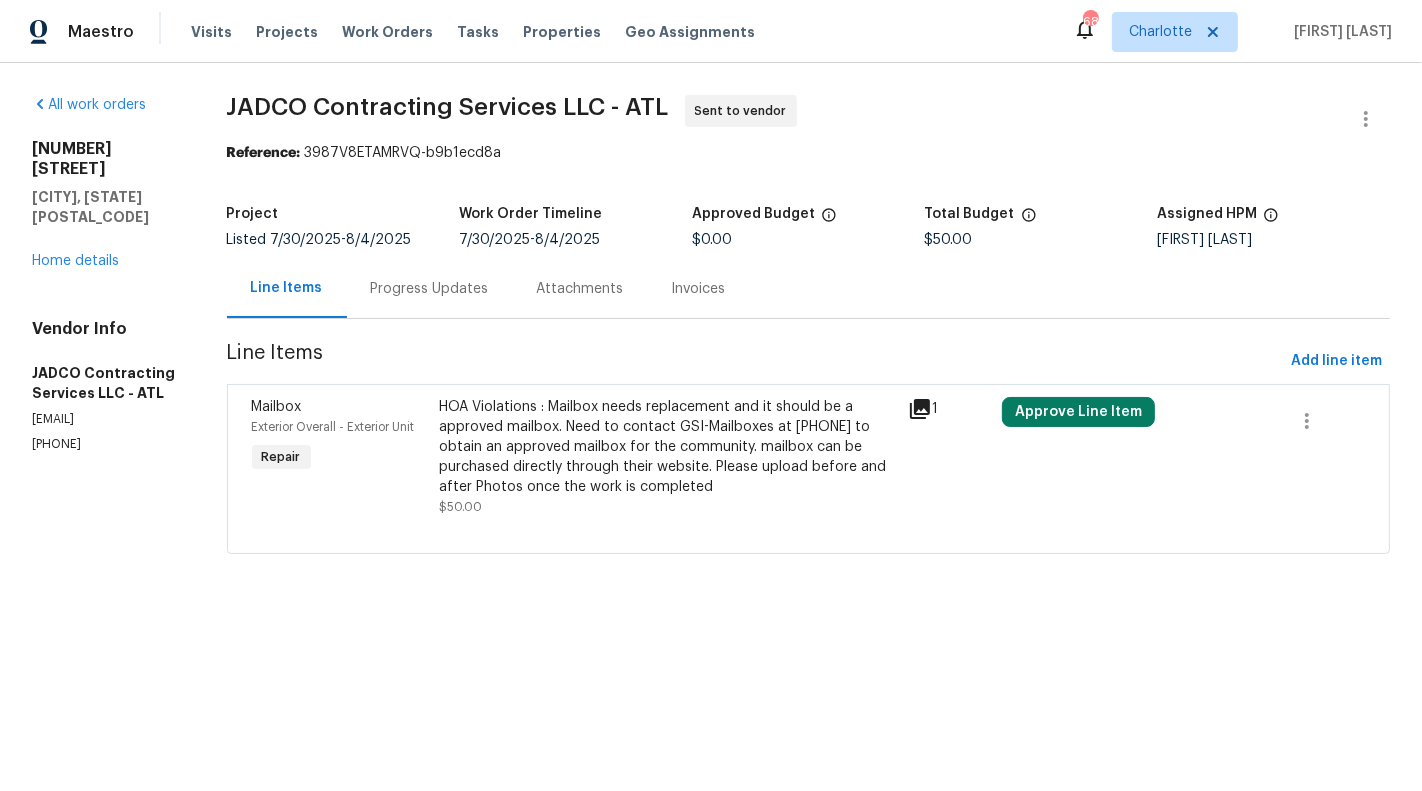 click on "[EMAIL]" at bounding box center (105, 419) 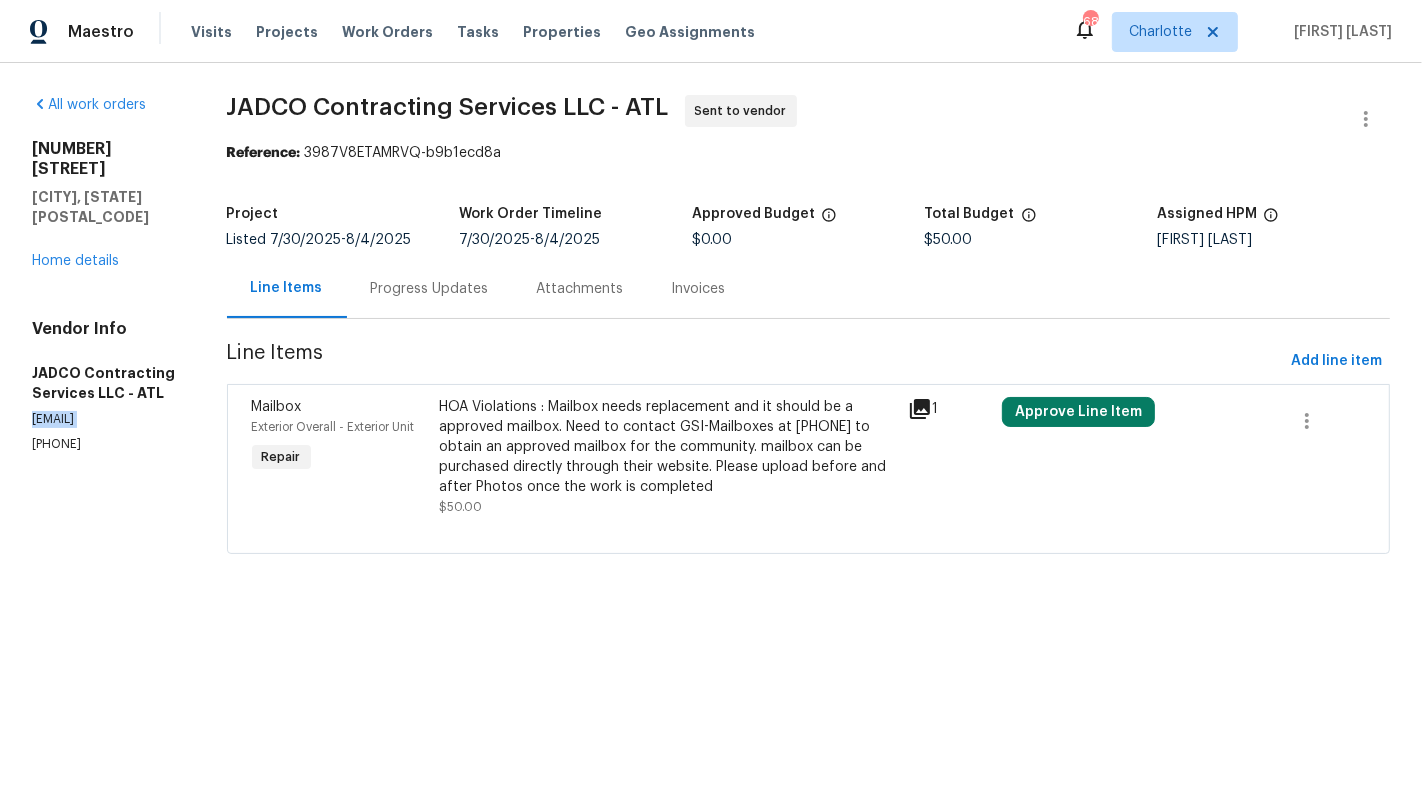 click on "construction@jadcocontracting.com" at bounding box center [105, 419] 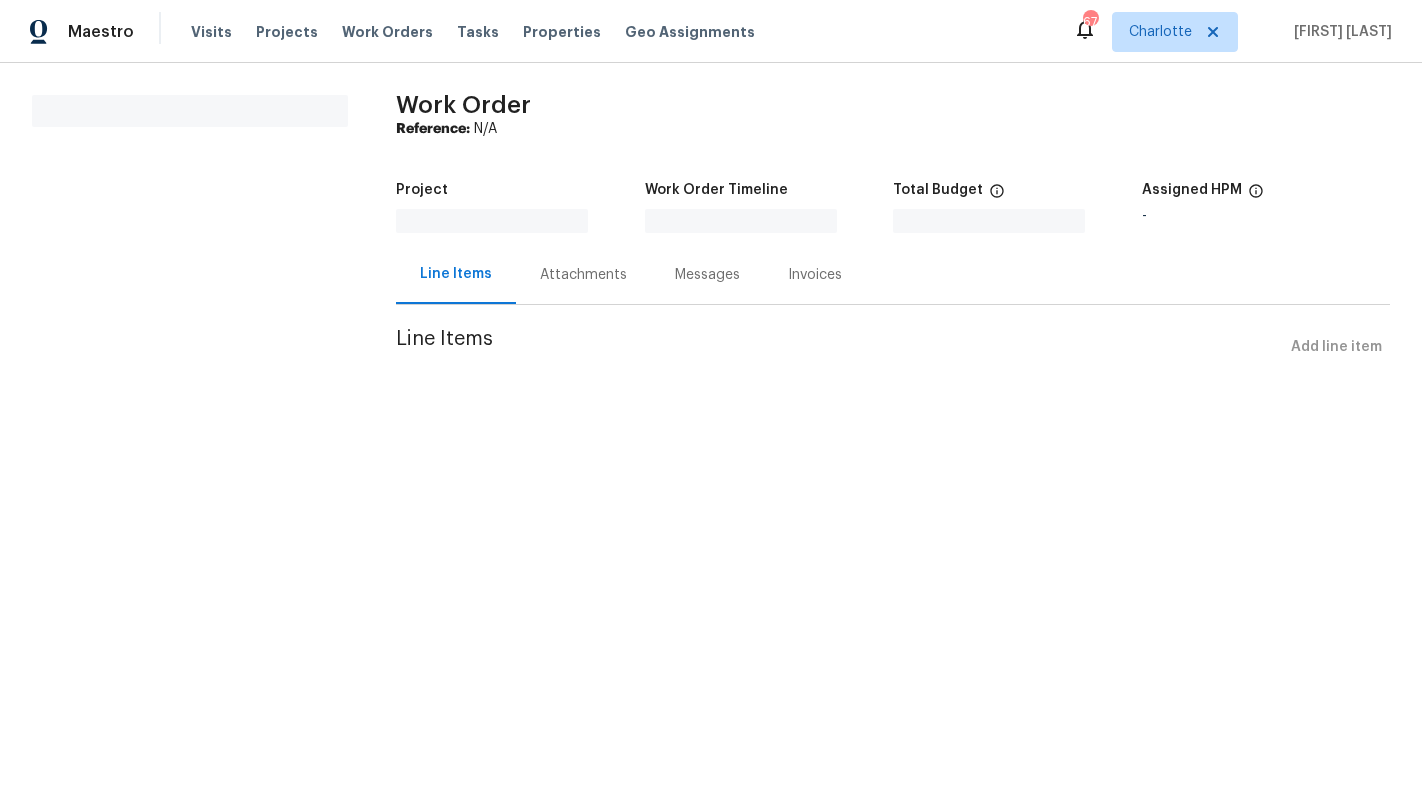 scroll, scrollTop: 0, scrollLeft: 0, axis: both 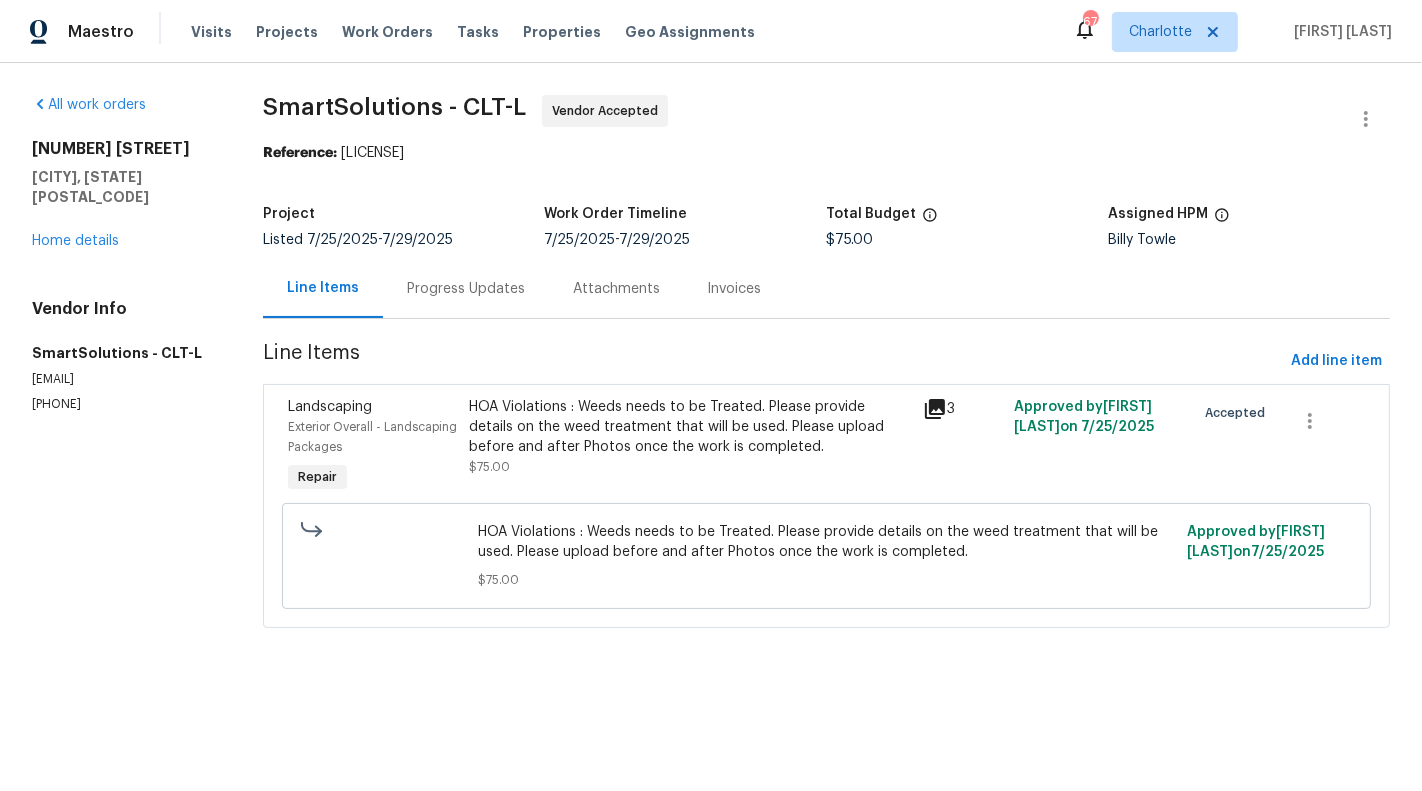 click on "Progress Updates" at bounding box center [466, 289] 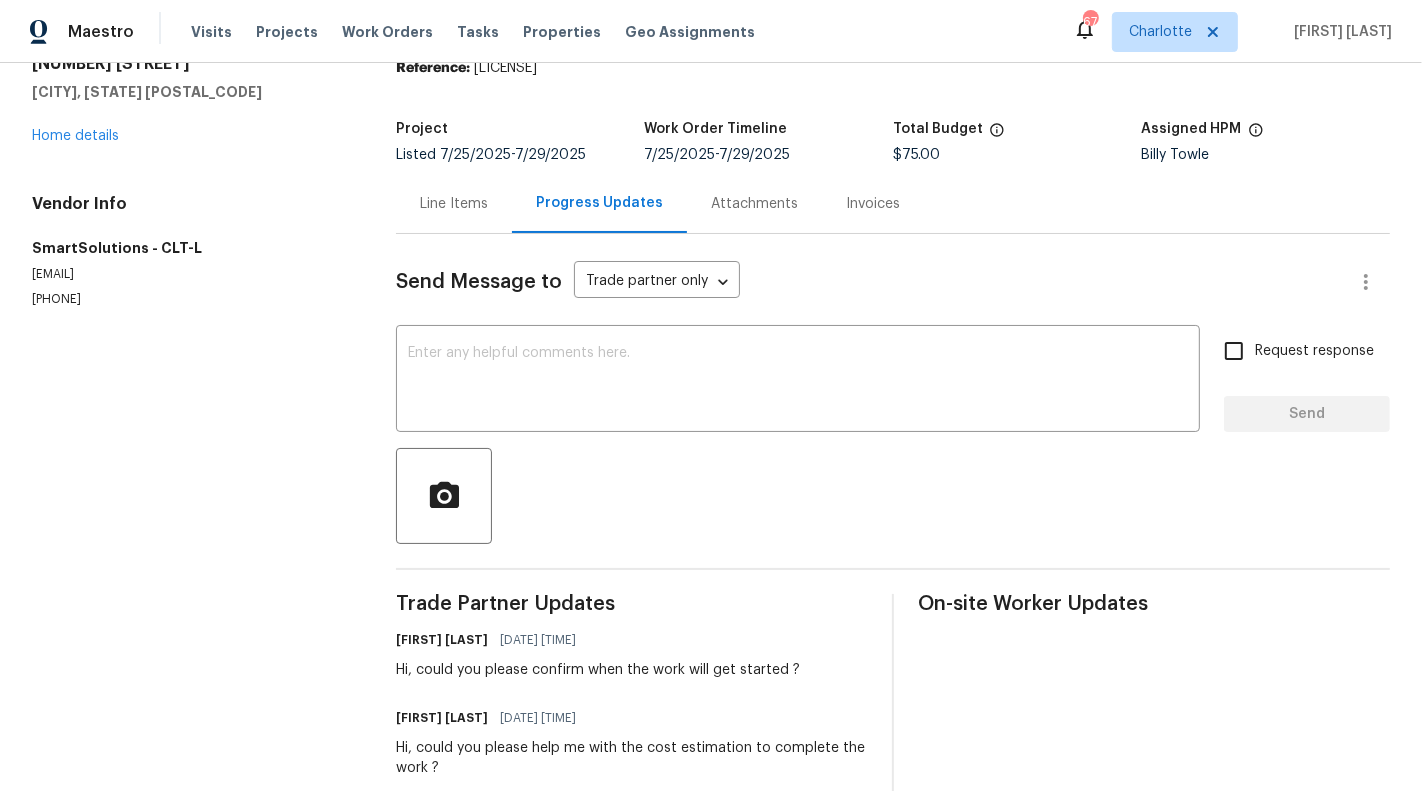 scroll, scrollTop: 127, scrollLeft: 0, axis: vertical 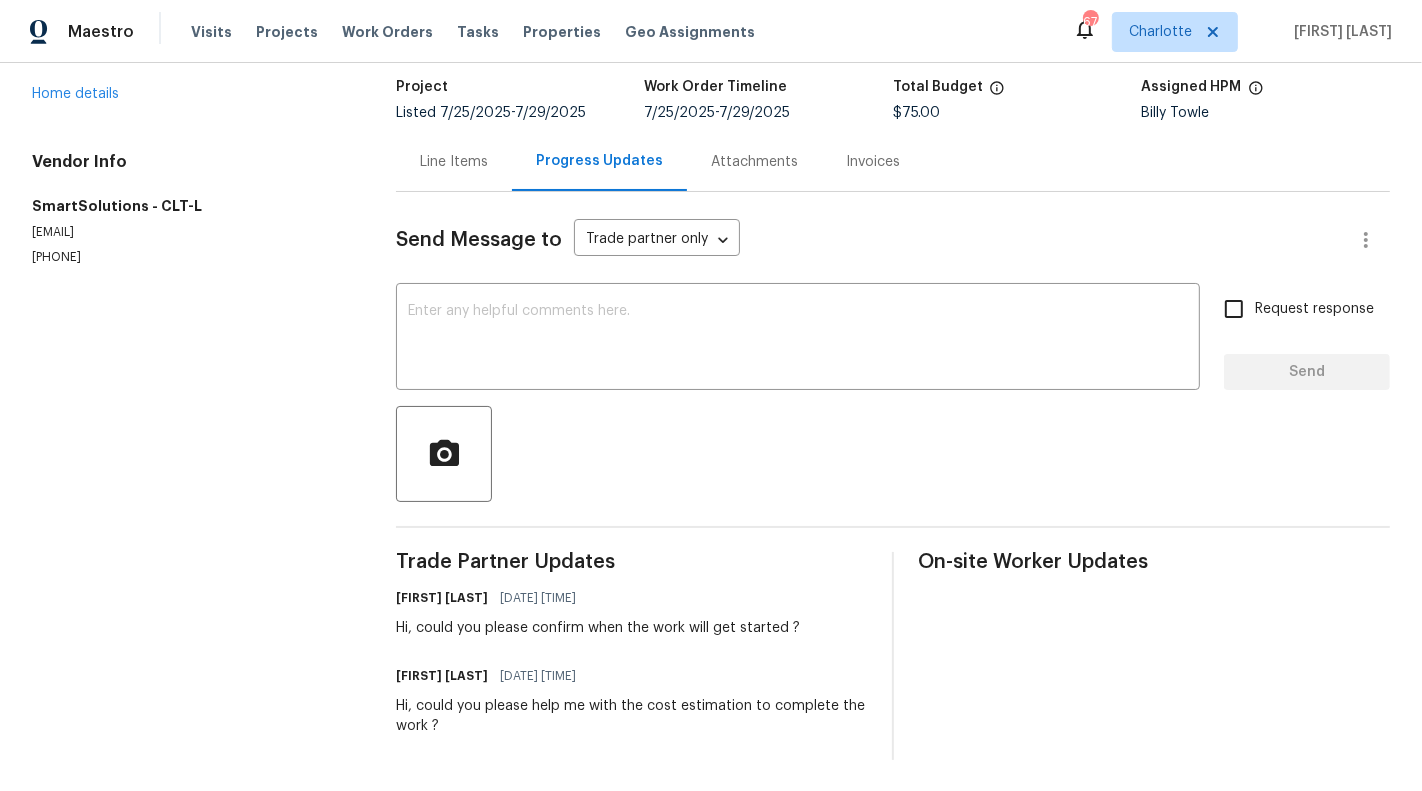 click on "Line Items" at bounding box center [454, 162] 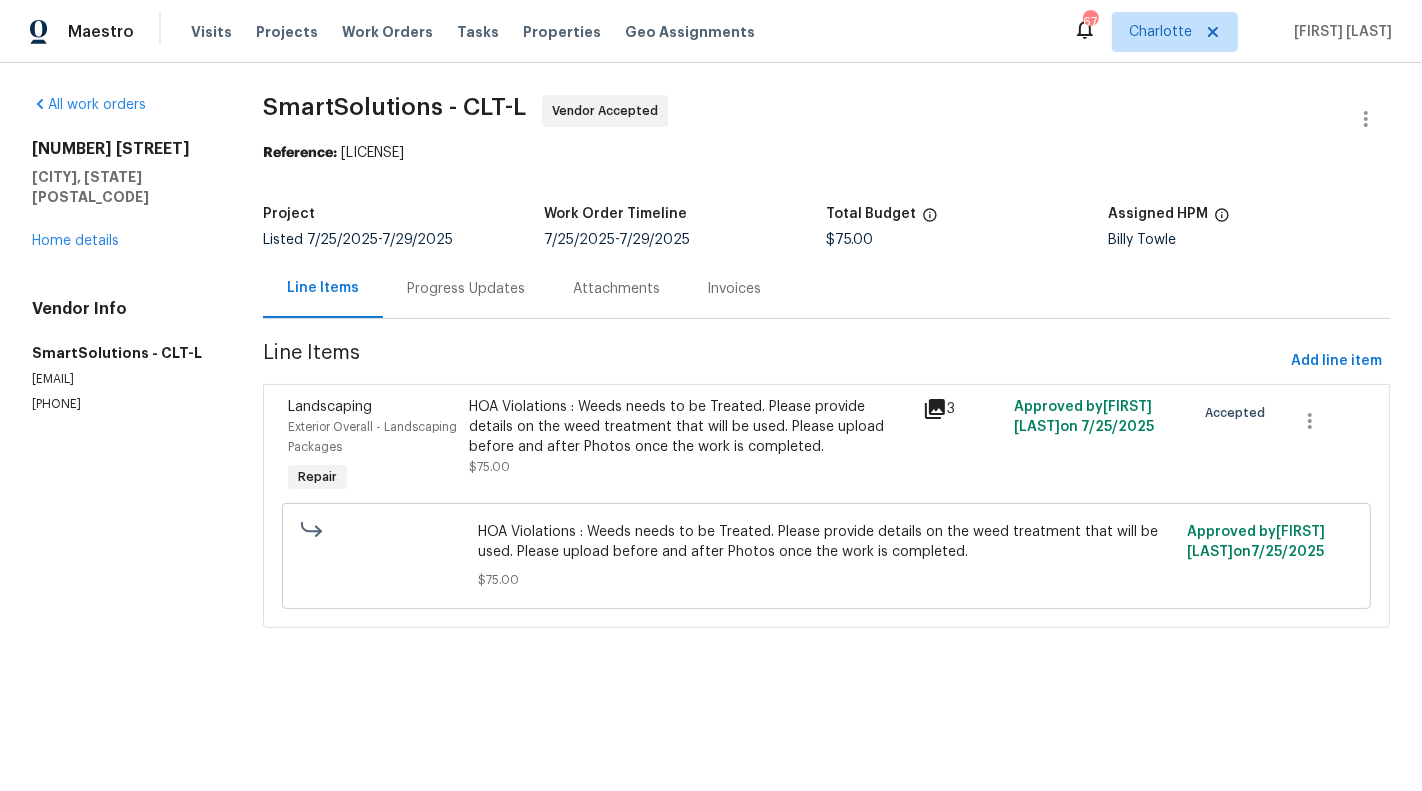 scroll, scrollTop: 0, scrollLeft: 0, axis: both 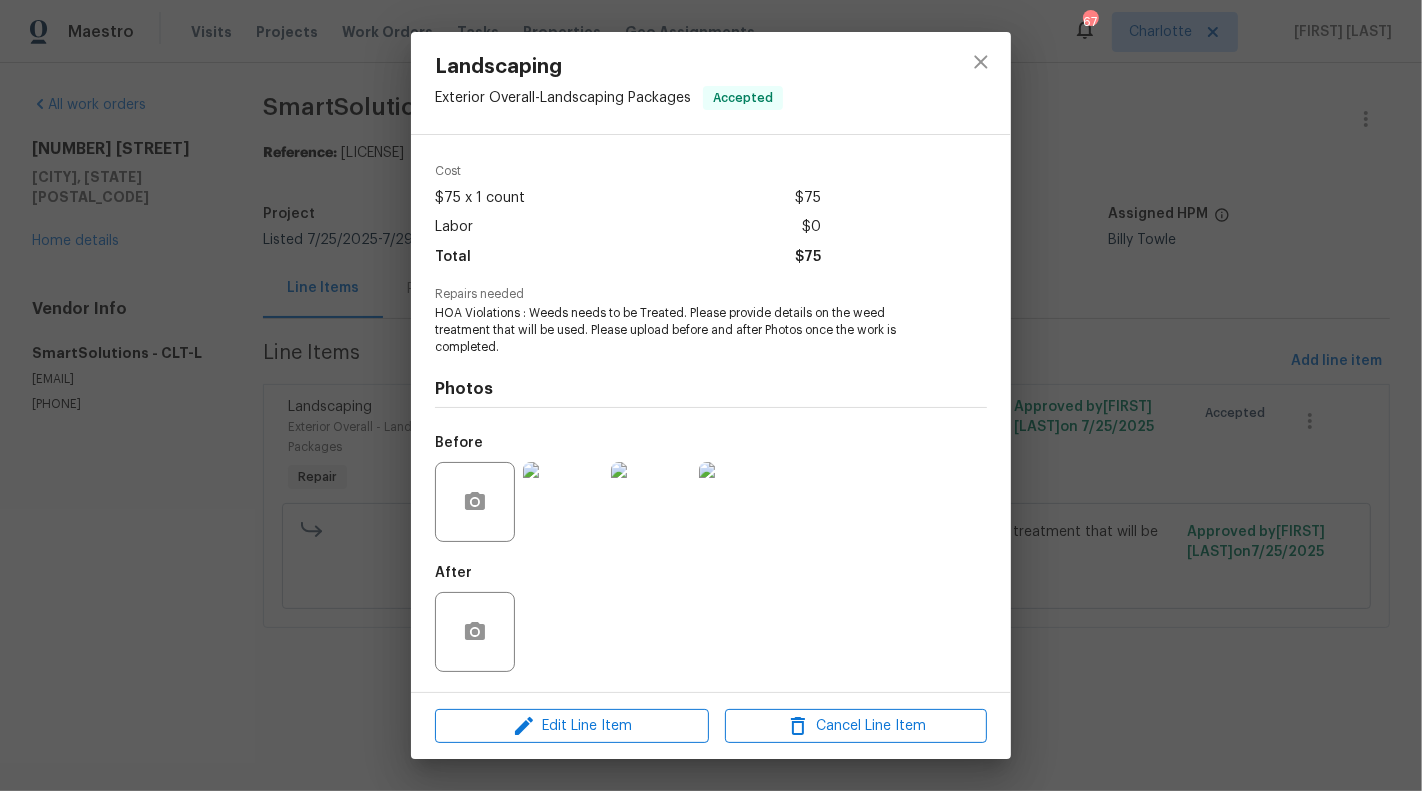 click on "Landscaping Exterior Overall  -  Landscaping Packages Accepted Vendor SmartSolutions Account Category Repairs Cost $75 x 1 count $75 Labor $0 Total $75 Repairs needed HOA Violations : Weeds needs to be Treated. Please provide details on the weed treatment that will be used. Please upload before and after Photos once the work is completed. Photos Before After  Edit Line Item  Cancel Line Item" at bounding box center [711, 395] 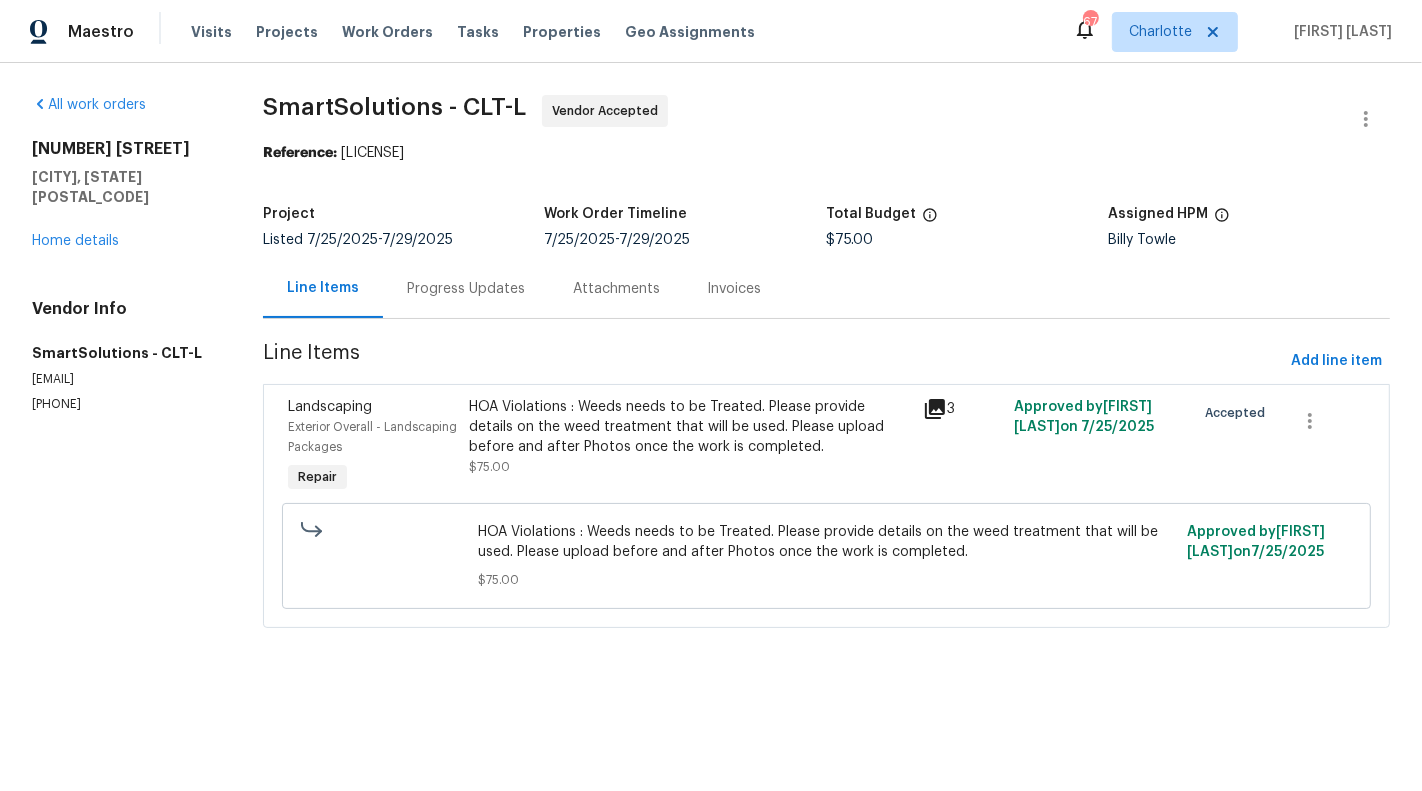 click on "Progress Updates" at bounding box center (466, 288) 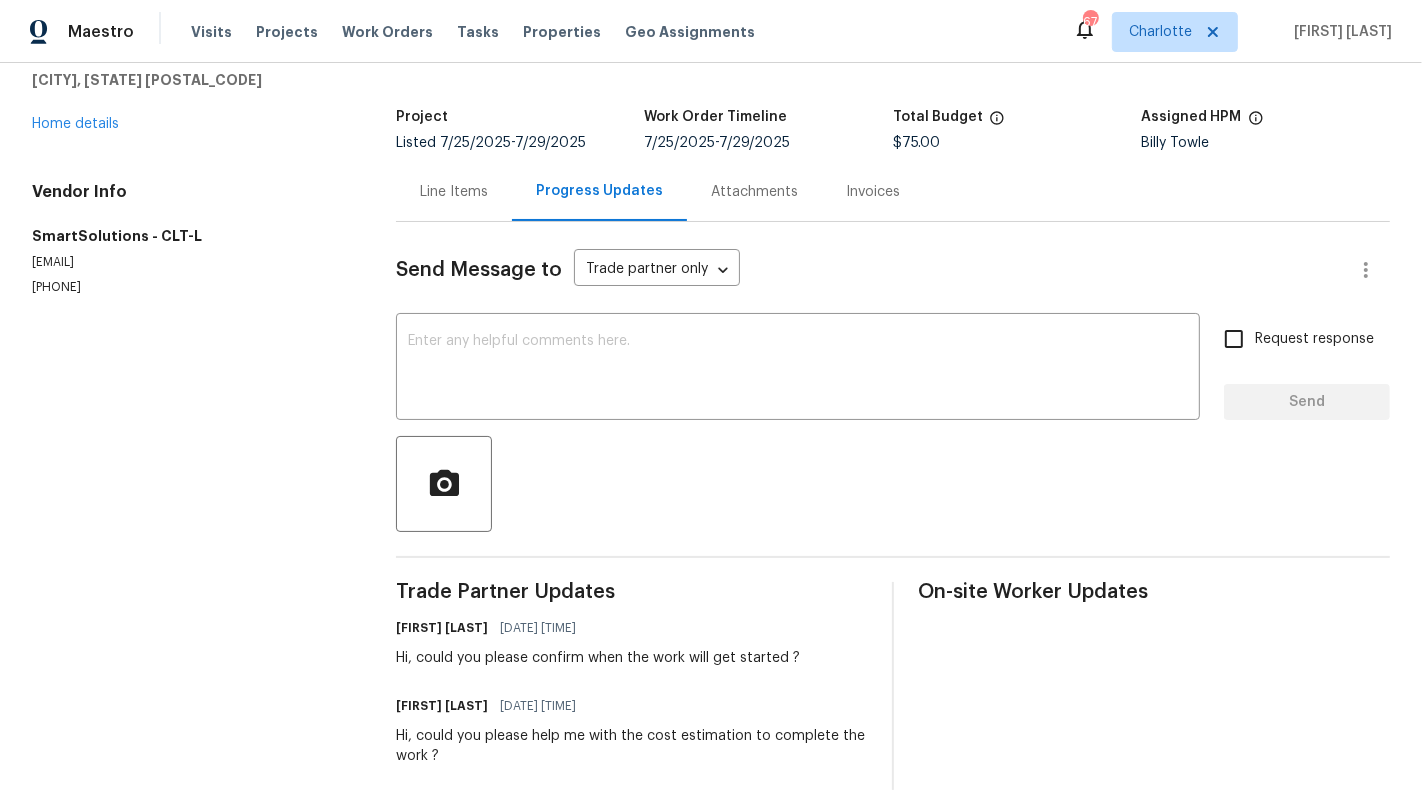 scroll, scrollTop: 127, scrollLeft: 0, axis: vertical 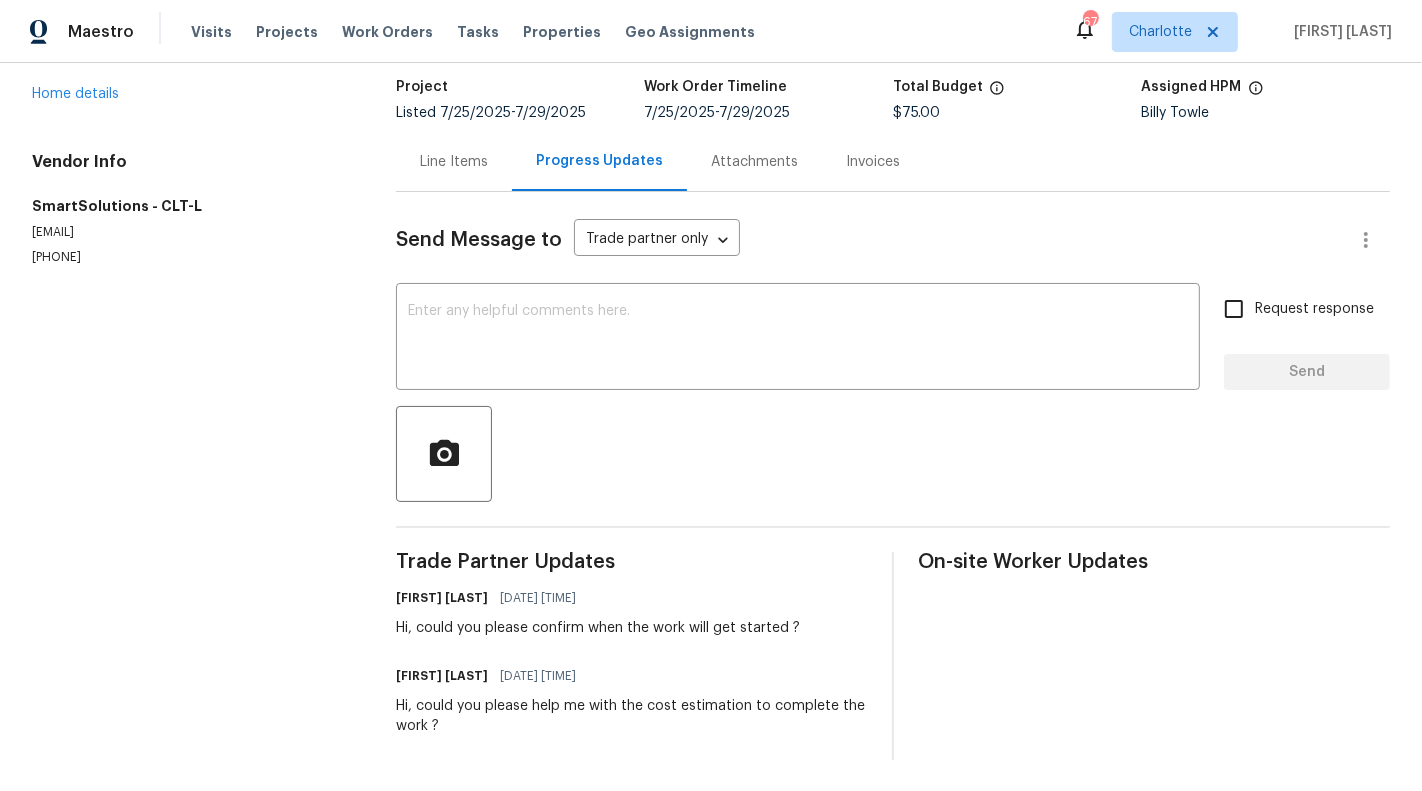 click on "(980) 269-6003" at bounding box center [190, 257] 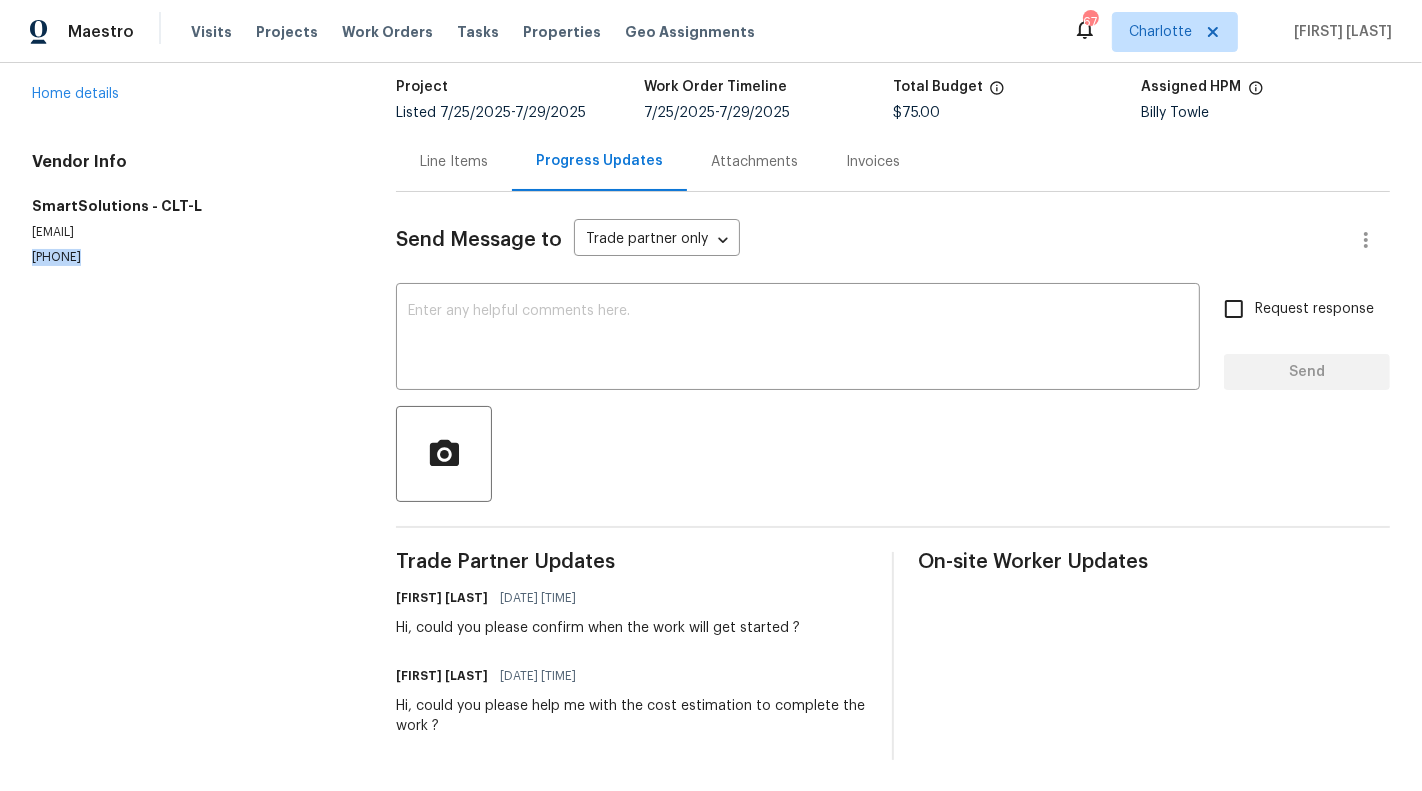 click on "(980) 269-6003" at bounding box center [190, 257] 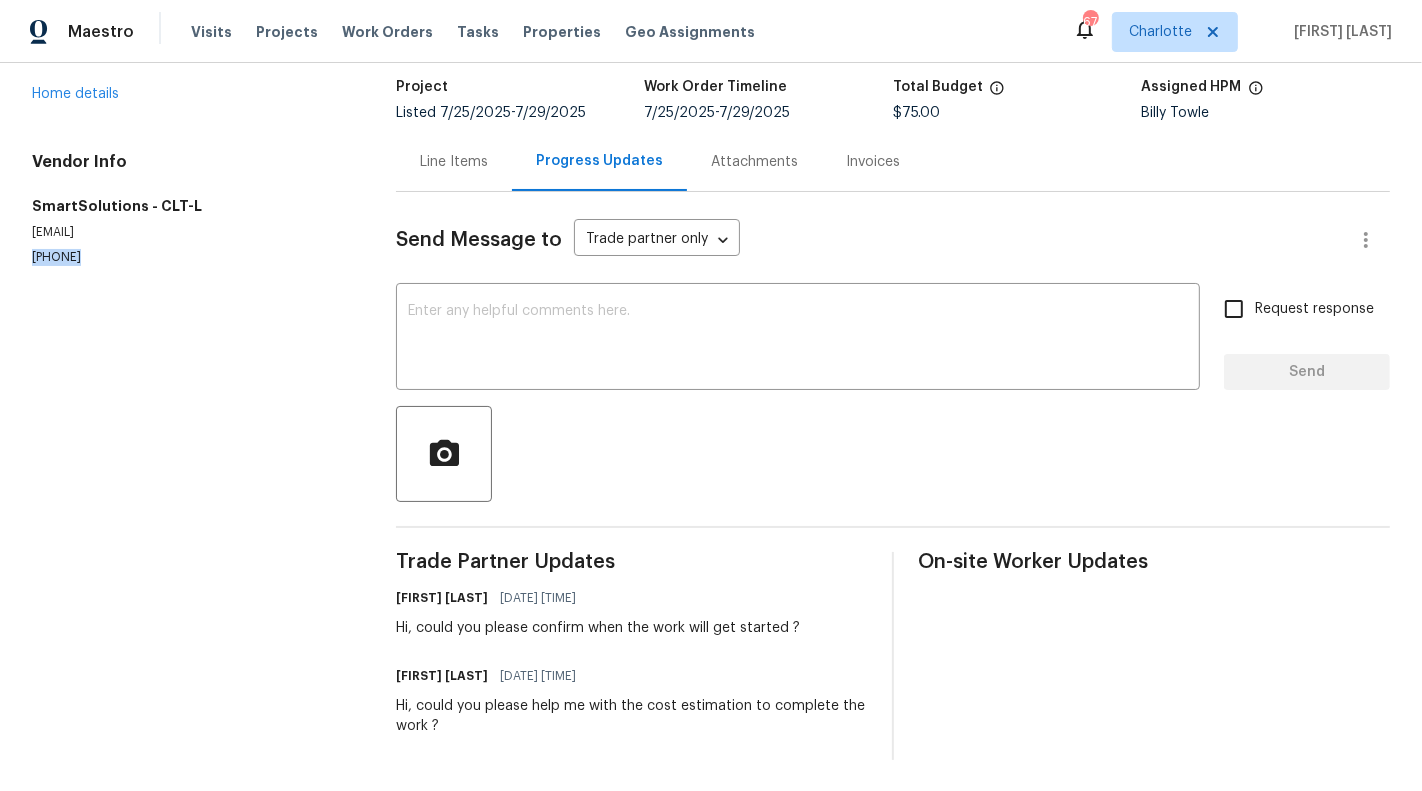 copy on "(980) 269-6003" 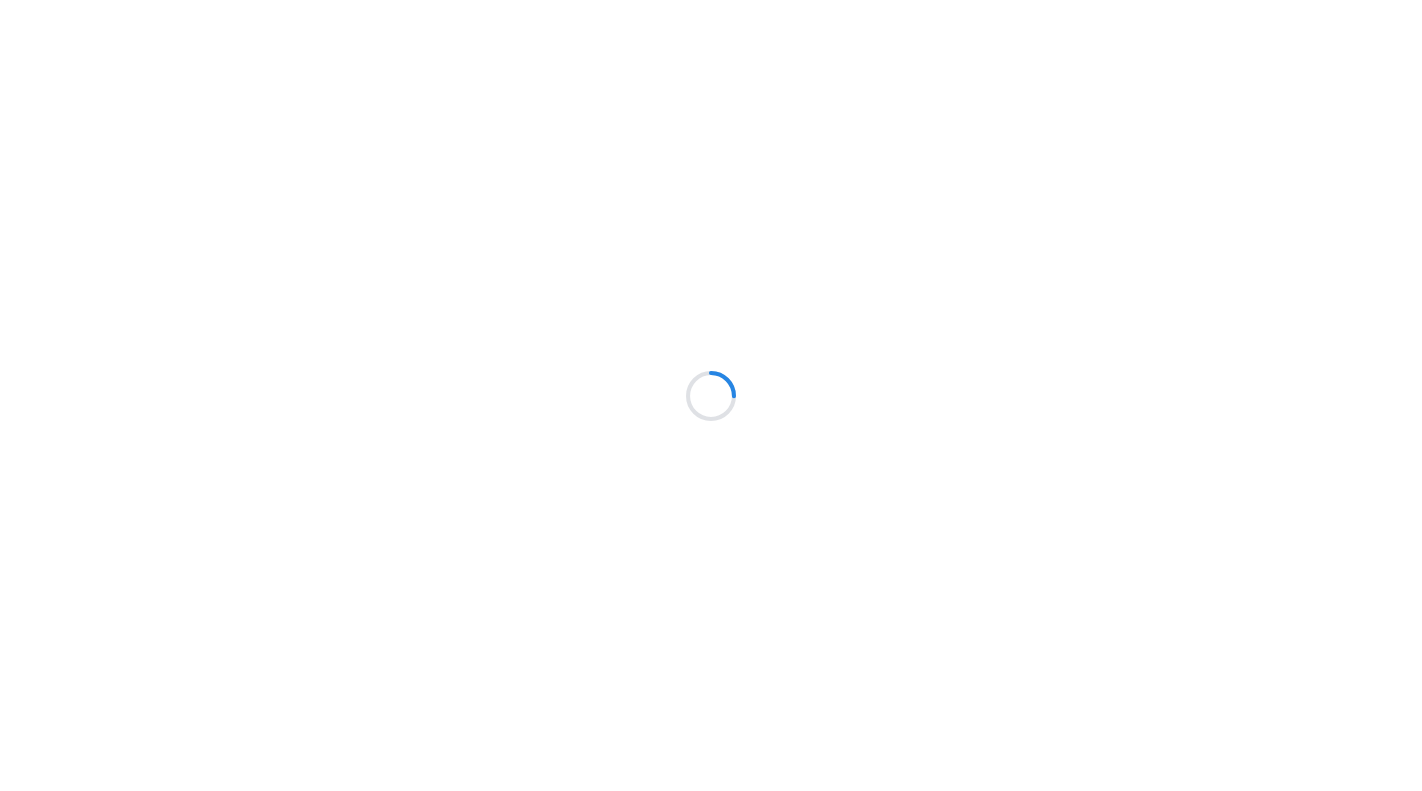 scroll, scrollTop: 0, scrollLeft: 0, axis: both 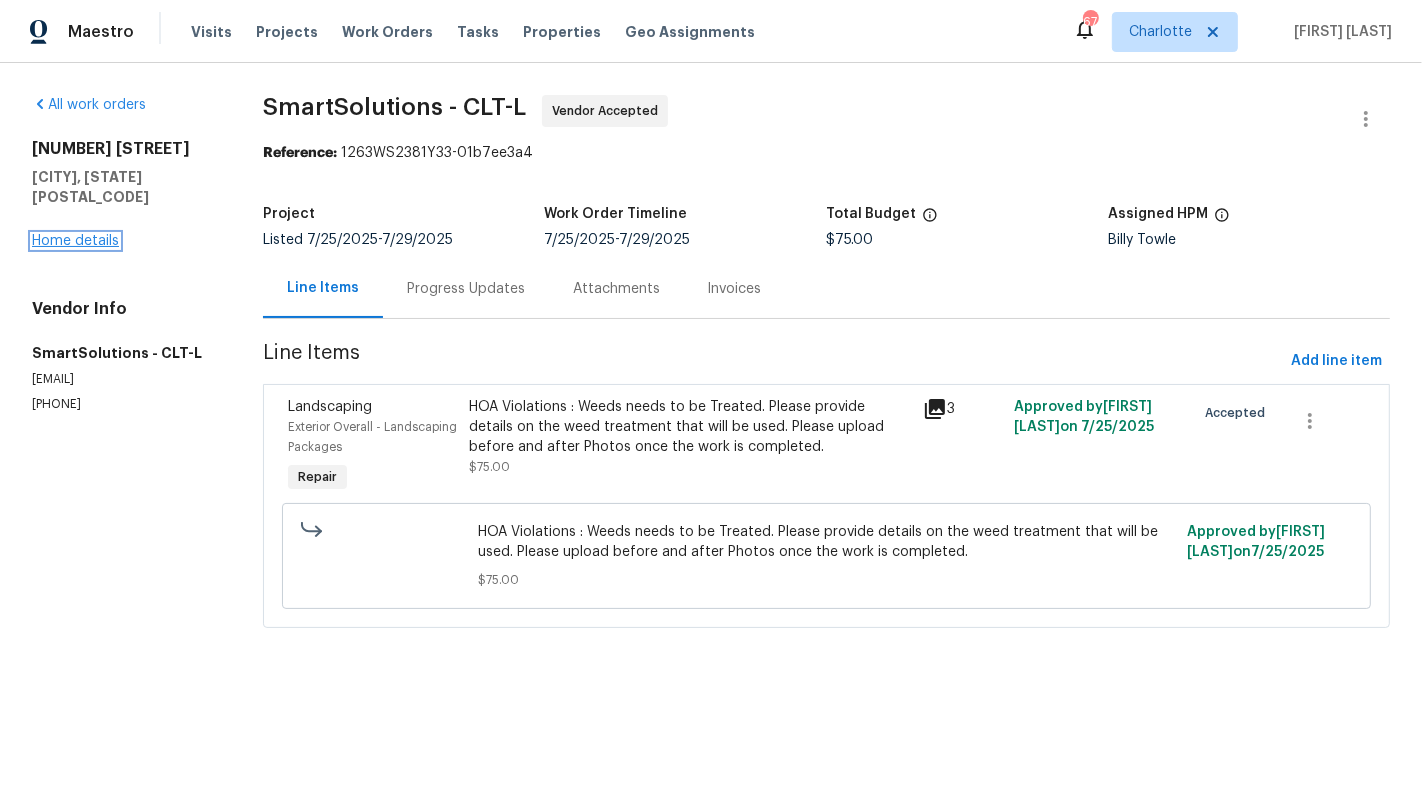click on "Home details" at bounding box center [75, 241] 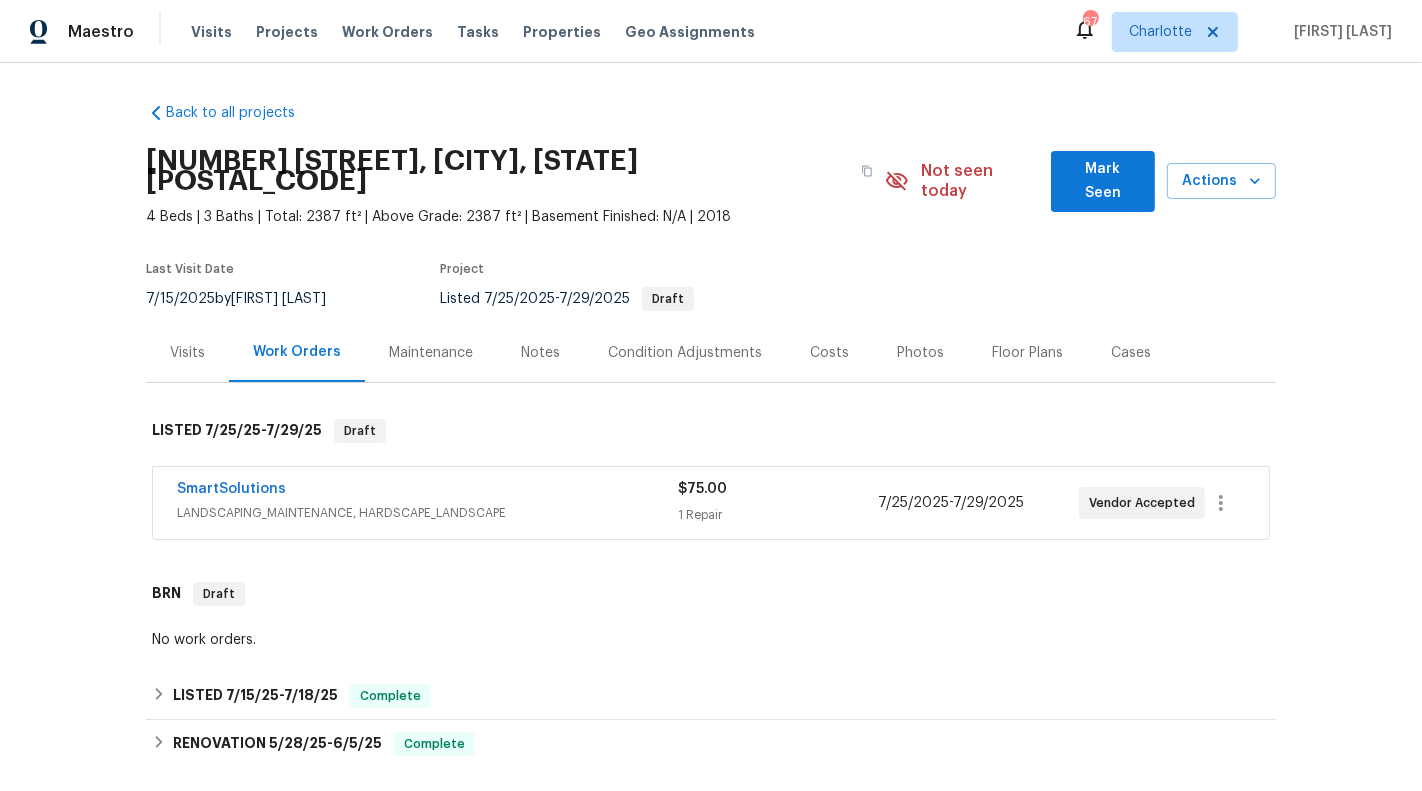 click on "SmartSolutions" at bounding box center [427, 491] 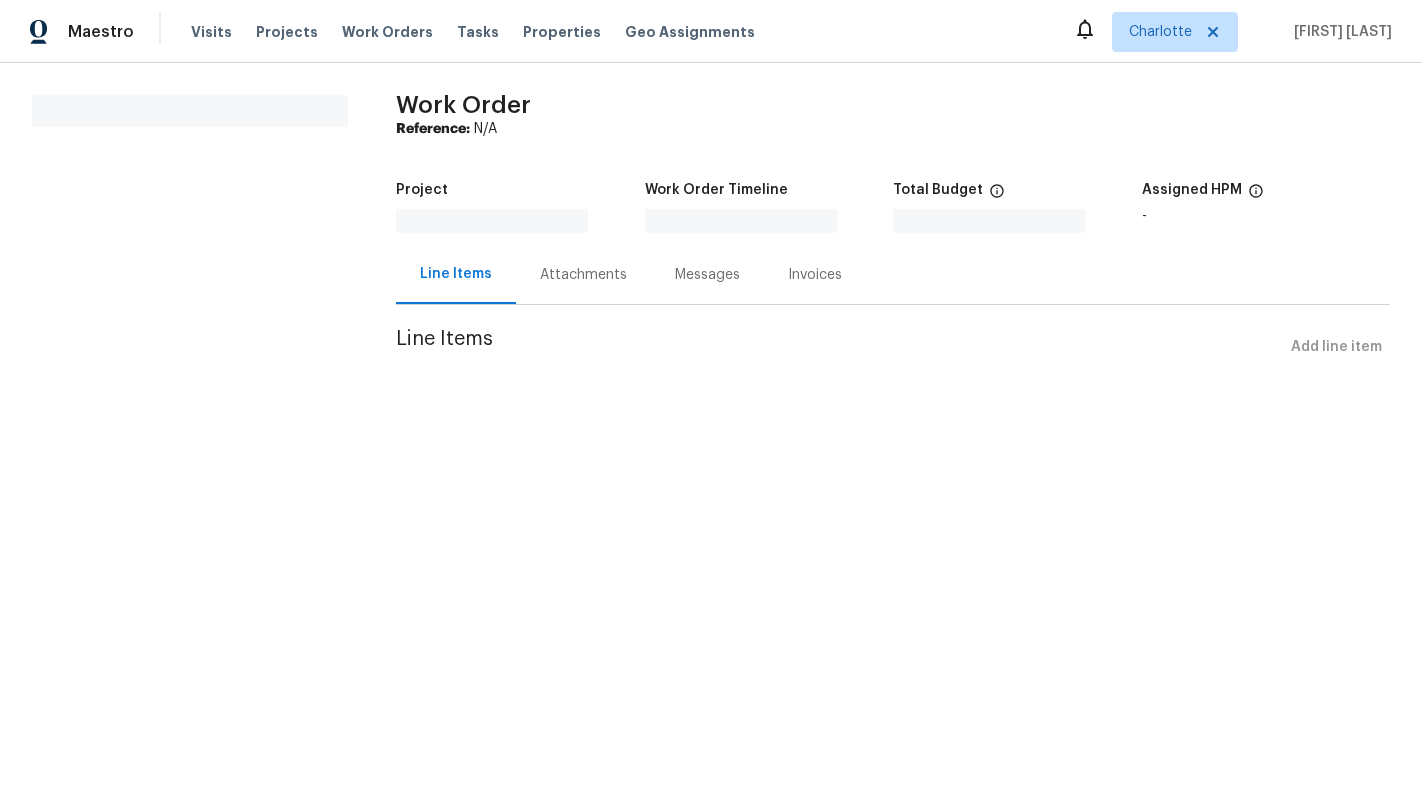 scroll, scrollTop: 0, scrollLeft: 0, axis: both 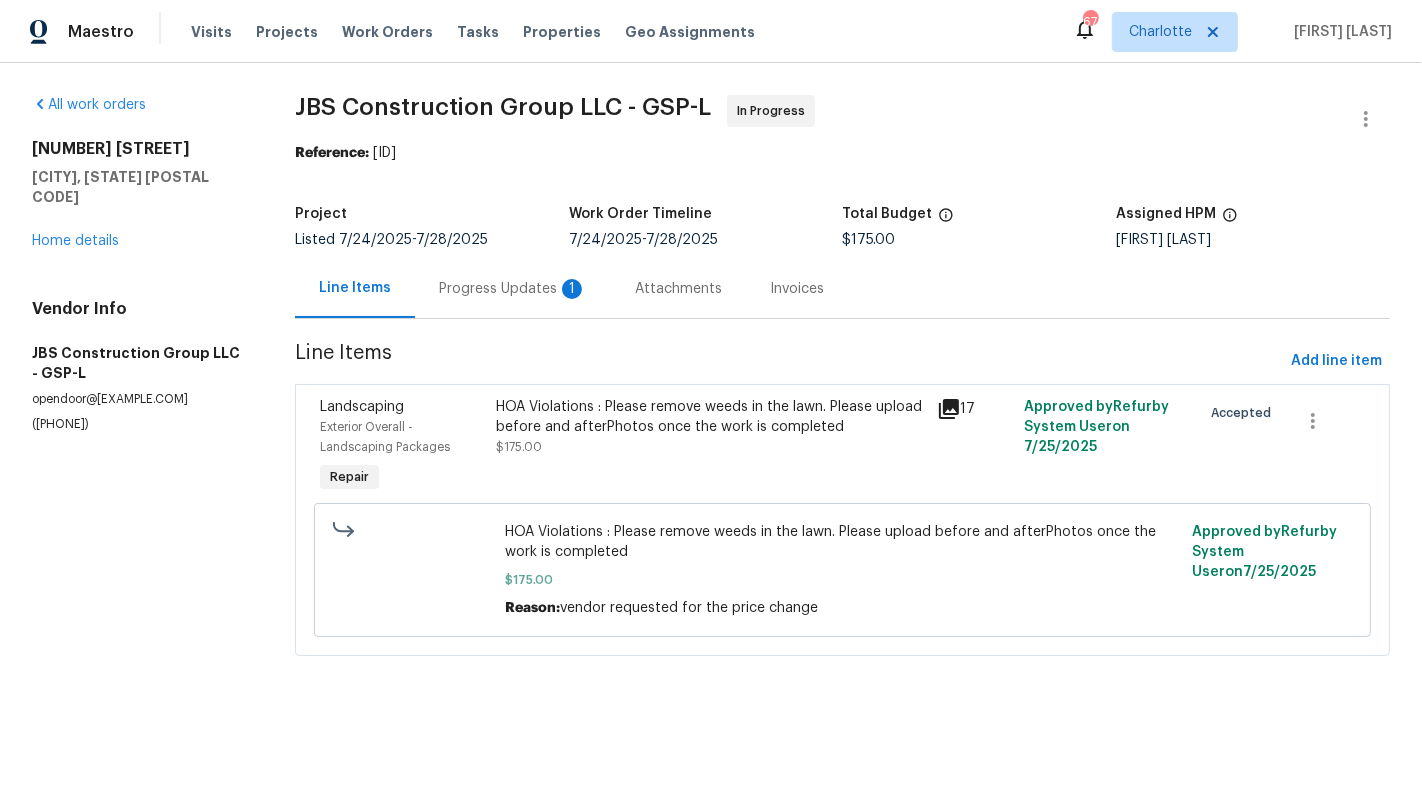 click on "Progress Updates 1" at bounding box center [513, 289] 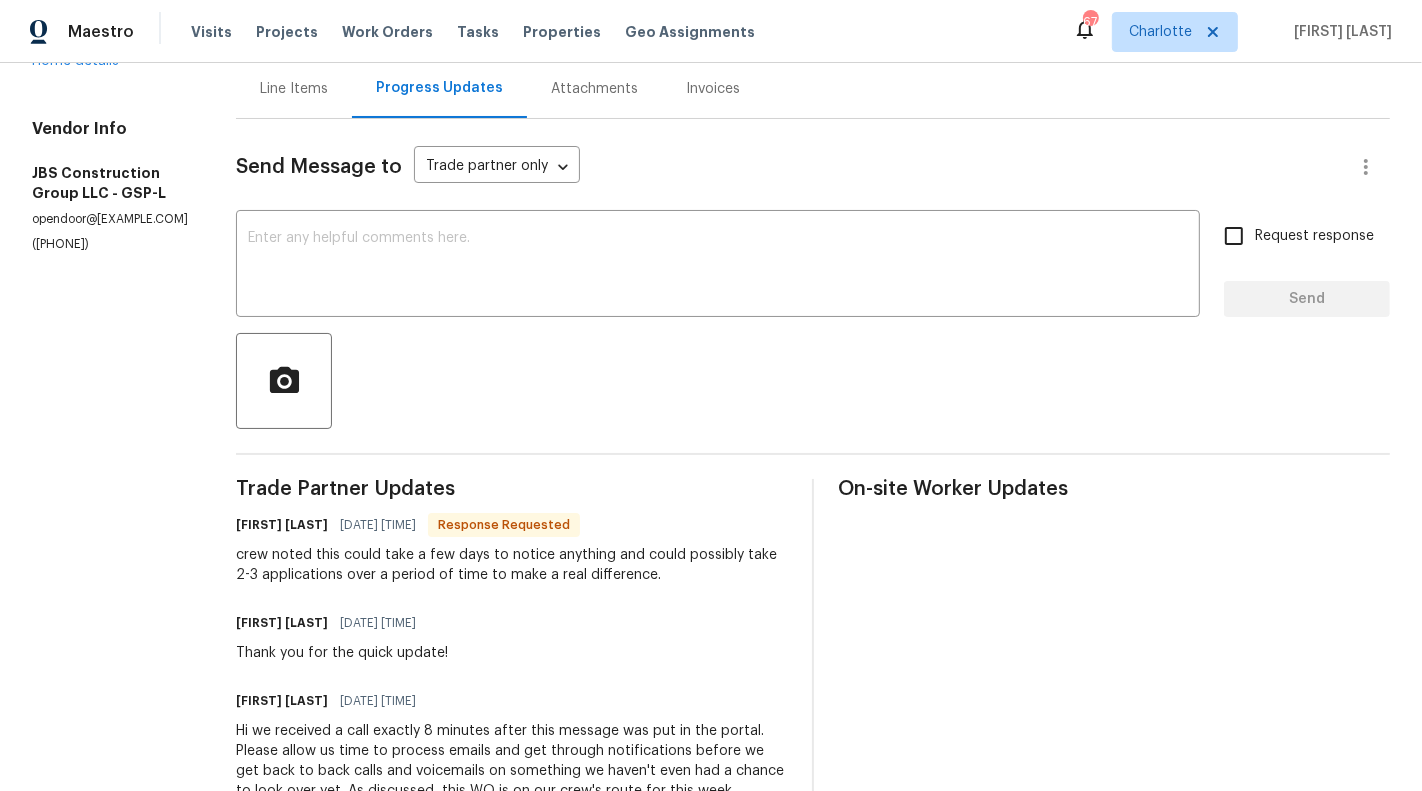 scroll, scrollTop: 181, scrollLeft: 0, axis: vertical 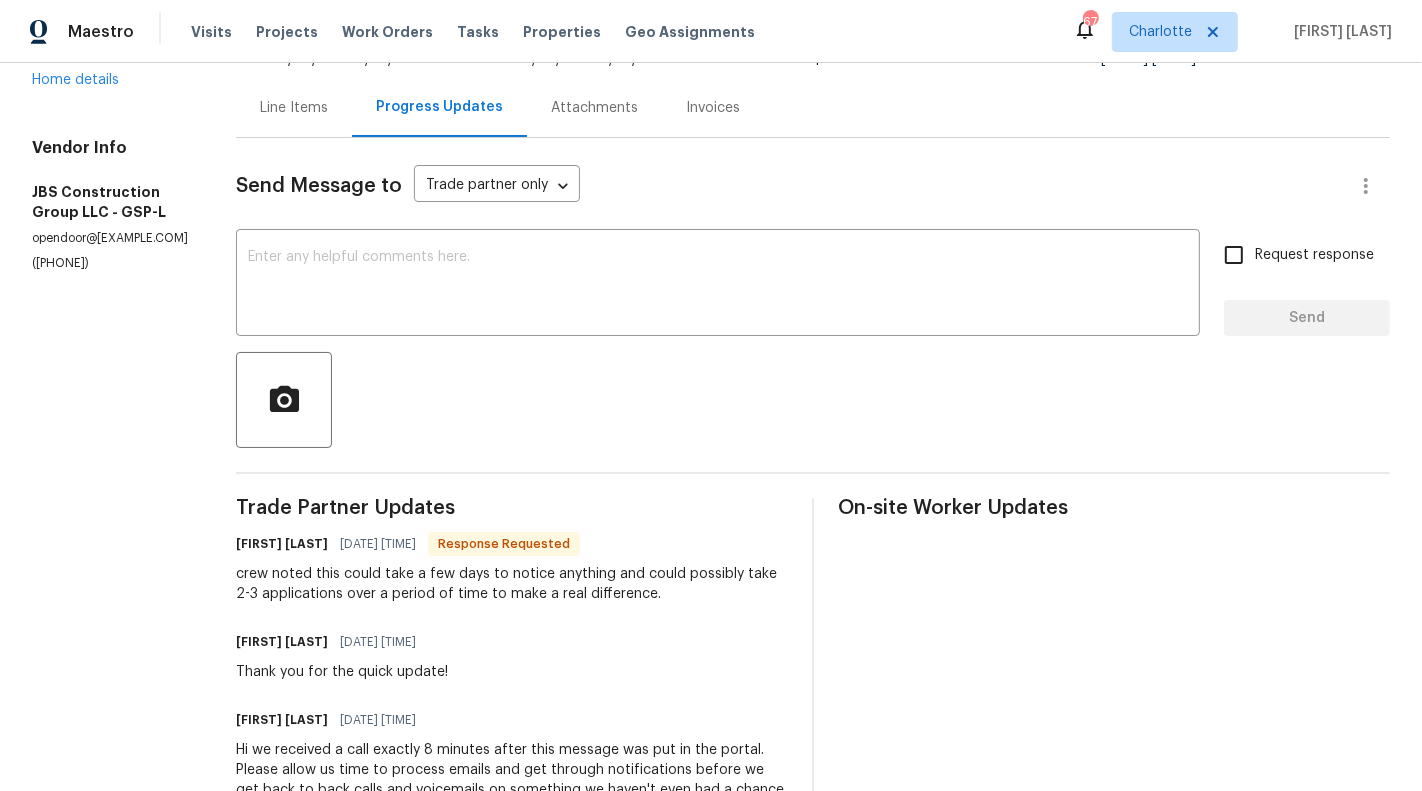 click on "Line Items" at bounding box center [294, 107] 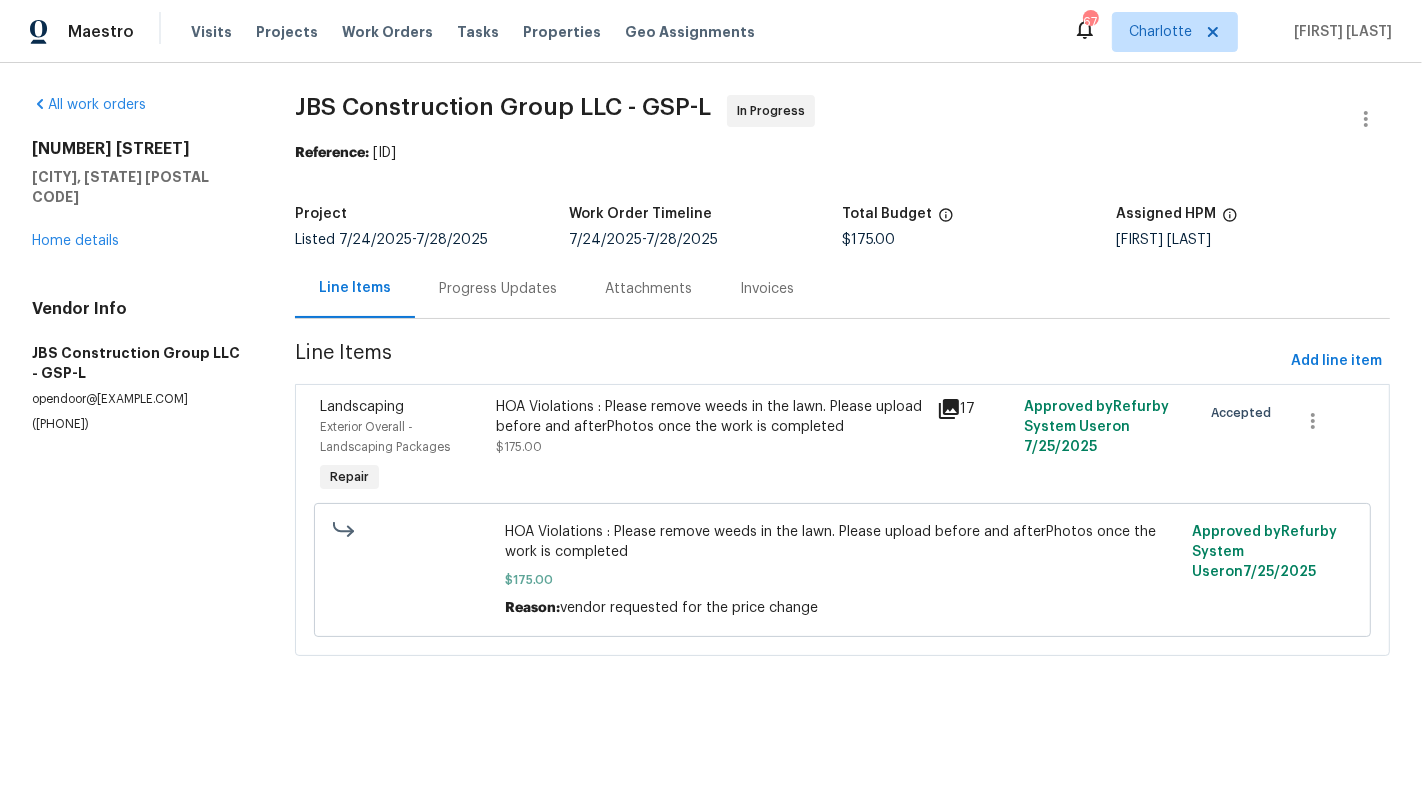 scroll, scrollTop: 0, scrollLeft: 0, axis: both 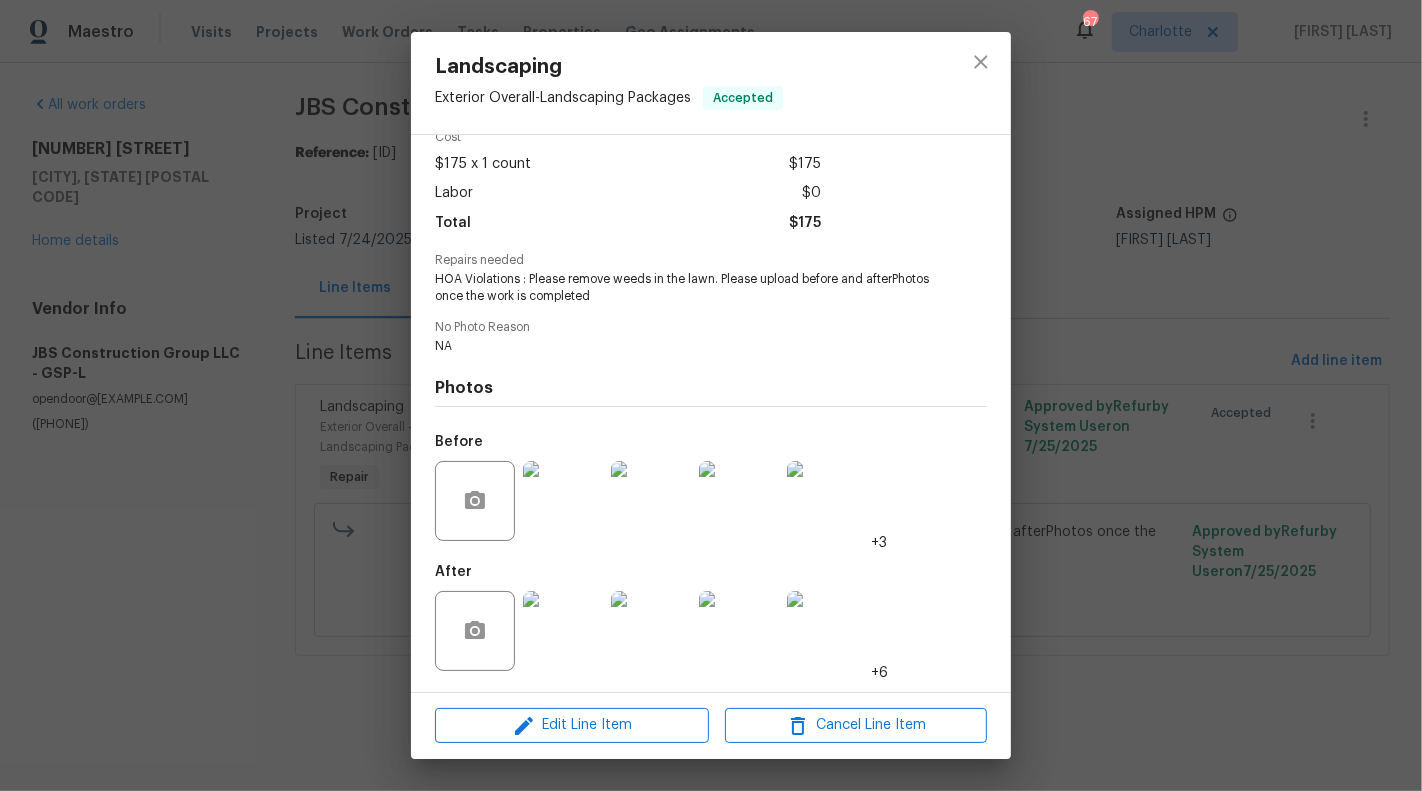 click at bounding box center (563, 631) 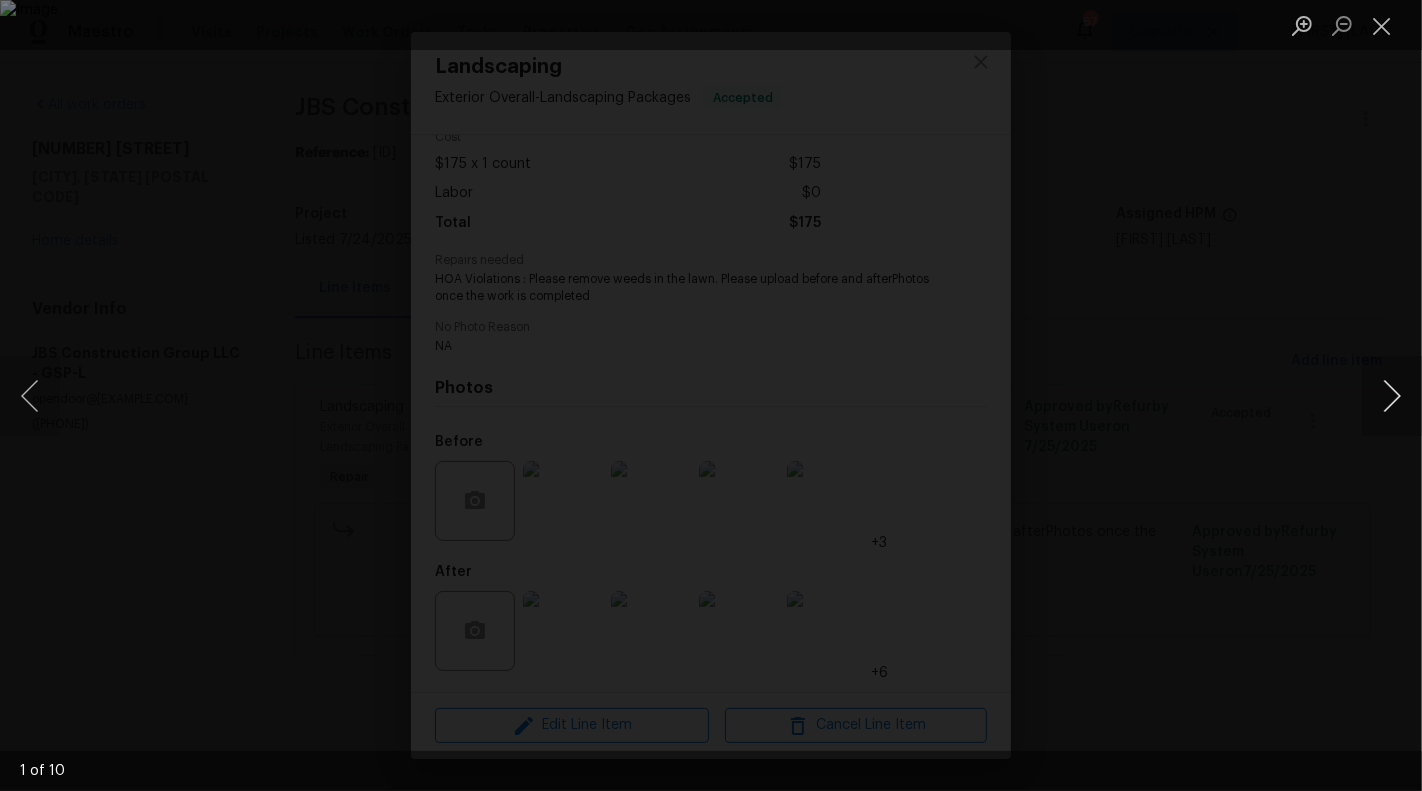 click at bounding box center (1392, 396) 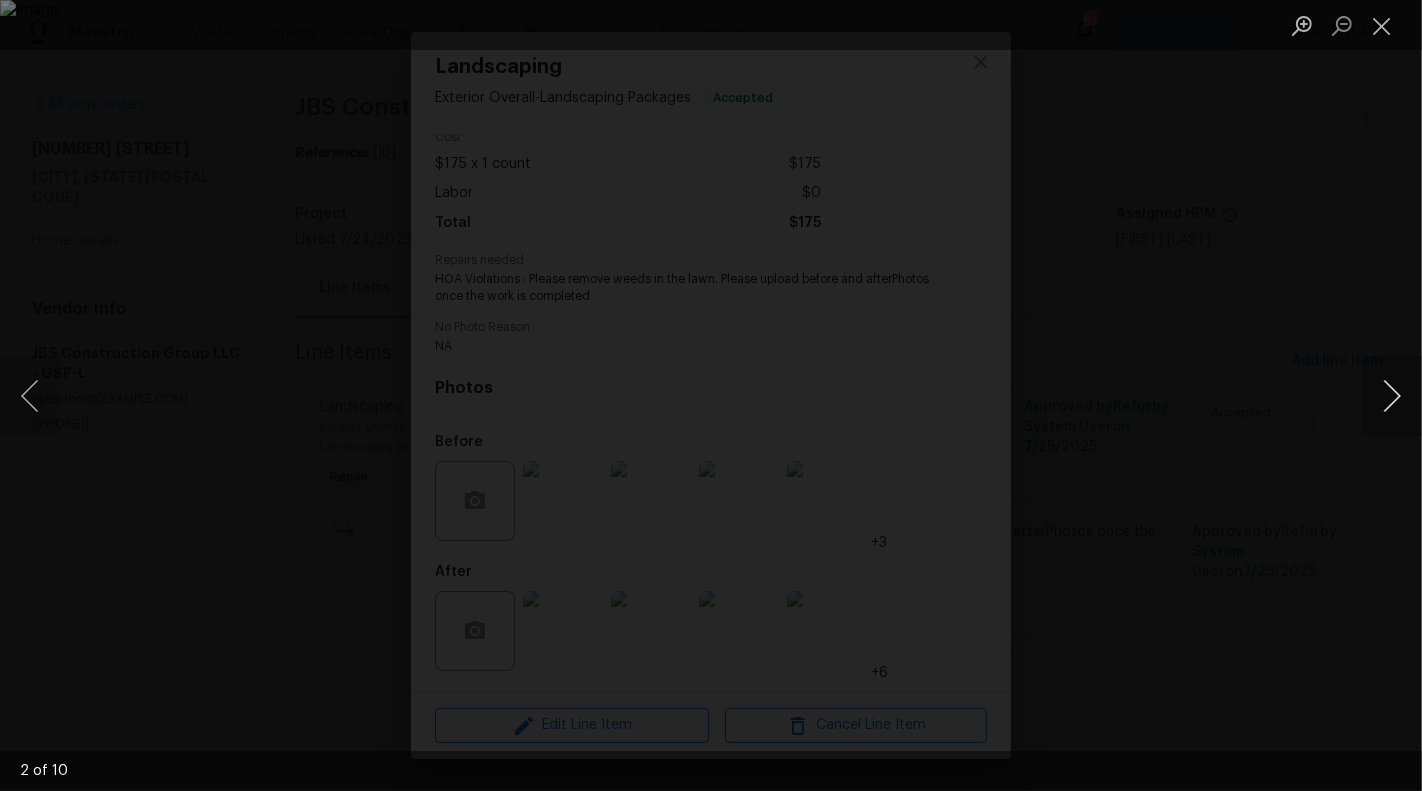 click at bounding box center (1392, 396) 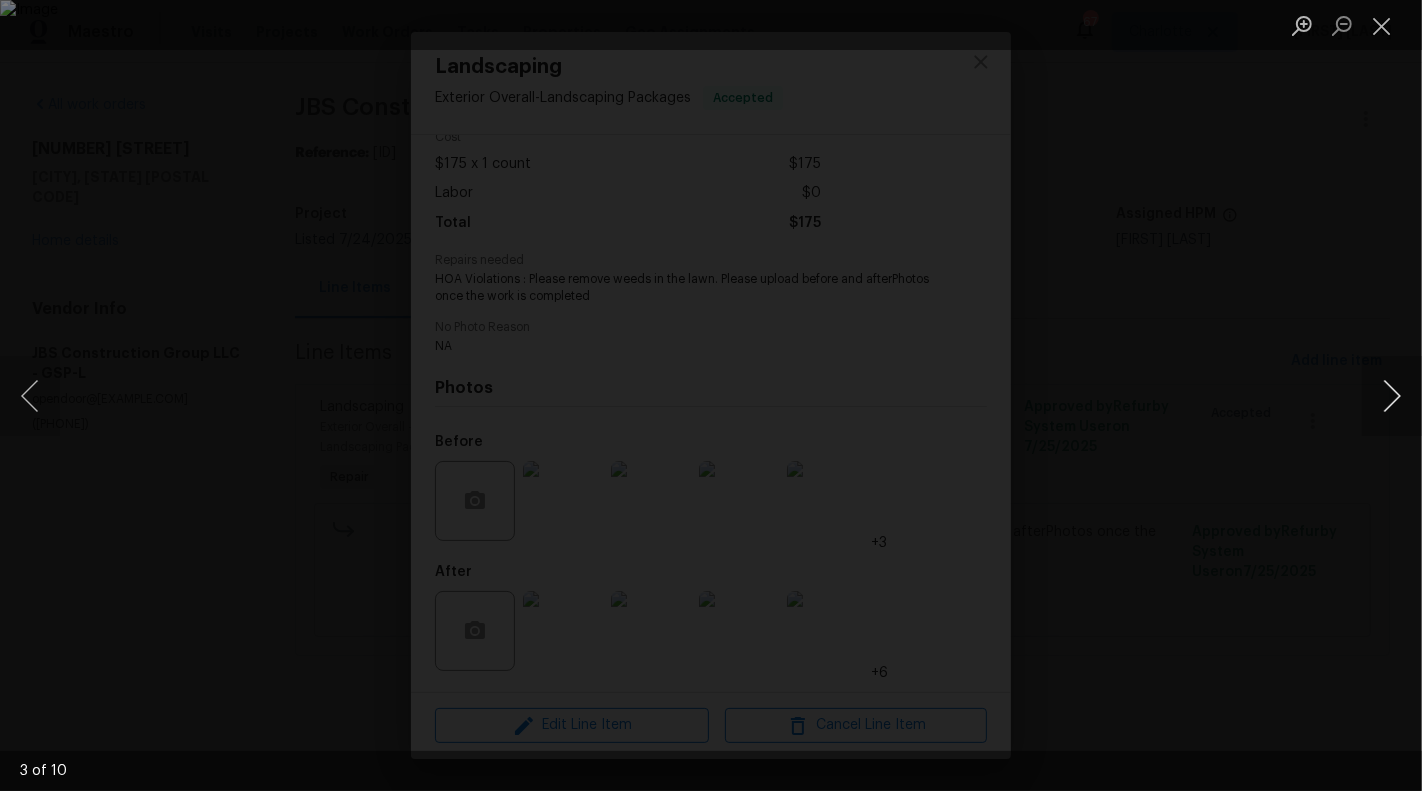 click at bounding box center [1392, 396] 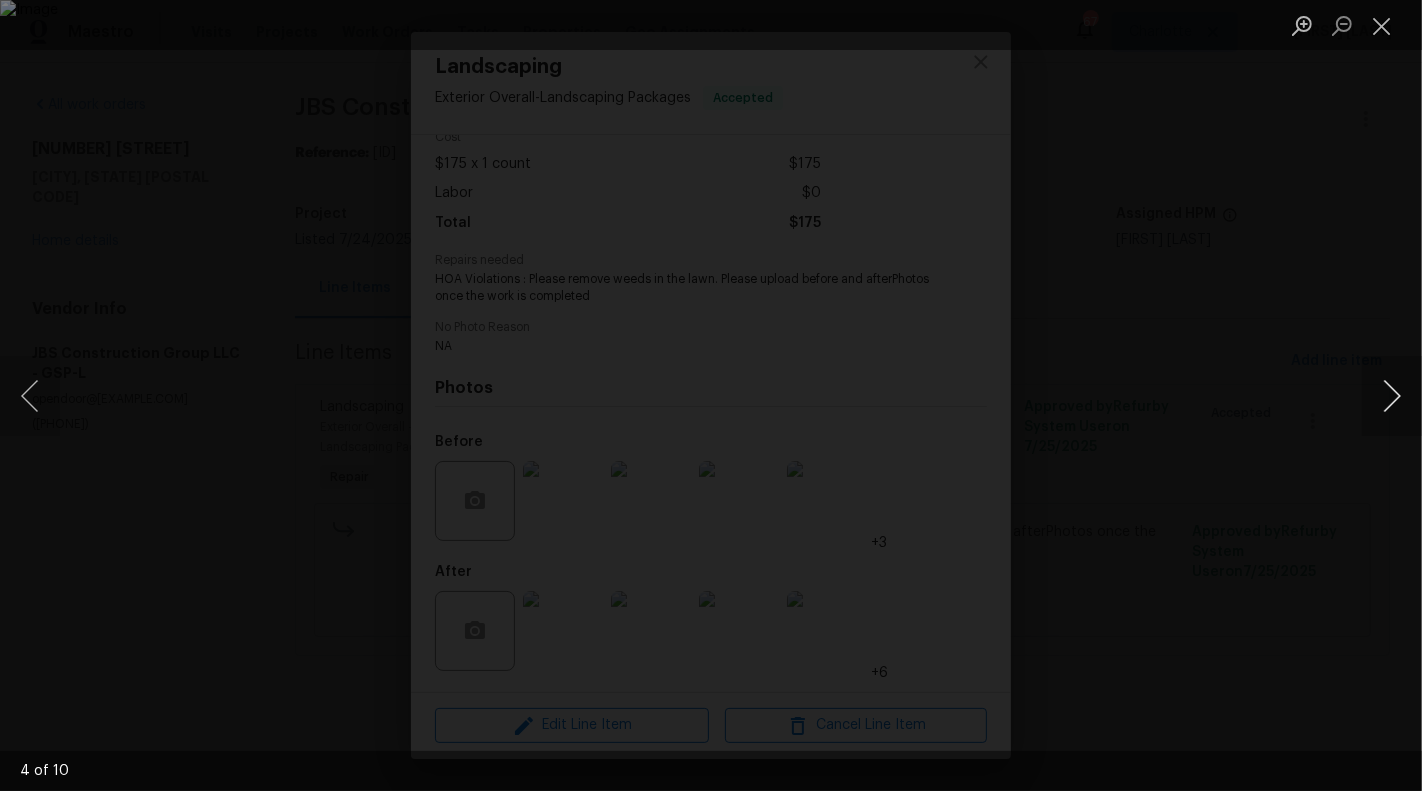 click at bounding box center (1392, 396) 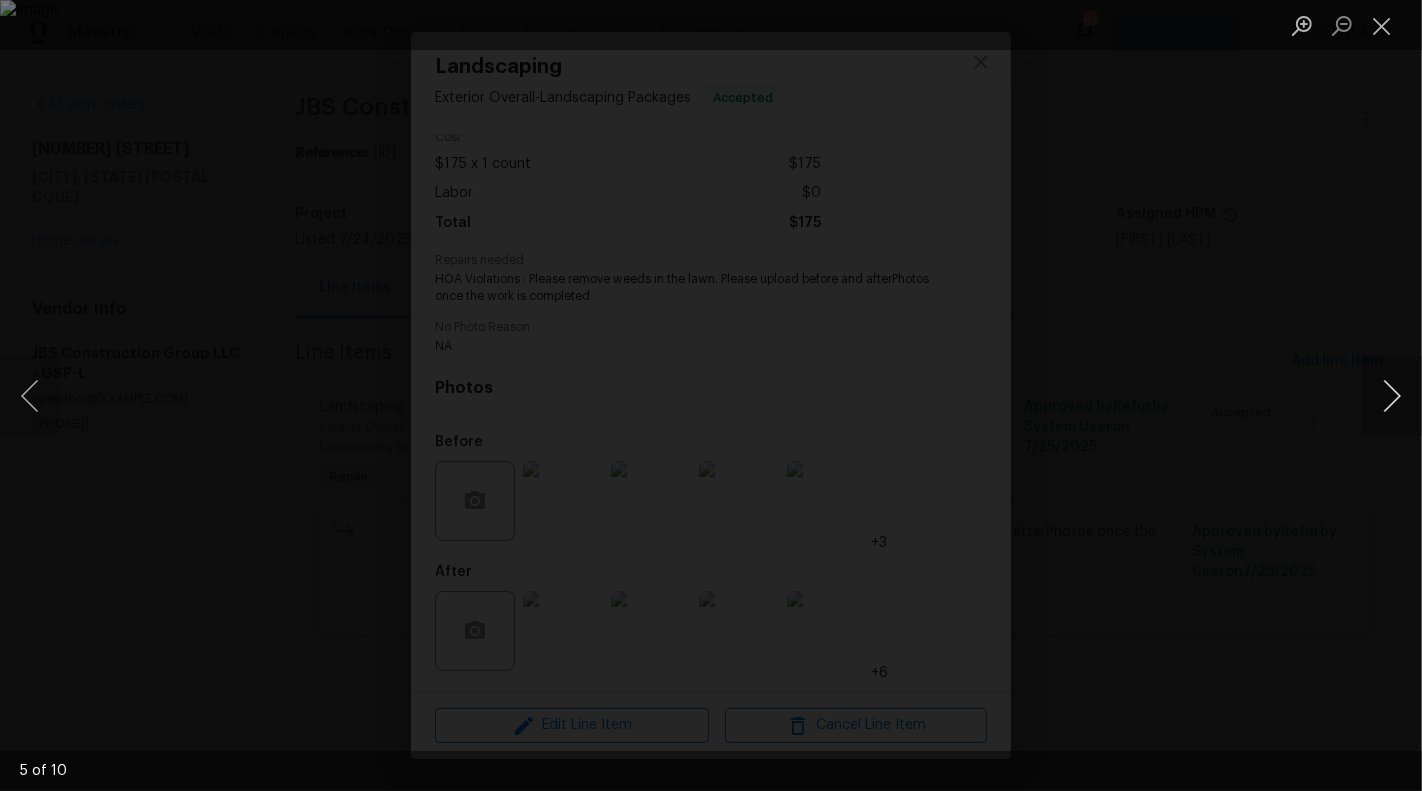 click at bounding box center [1392, 396] 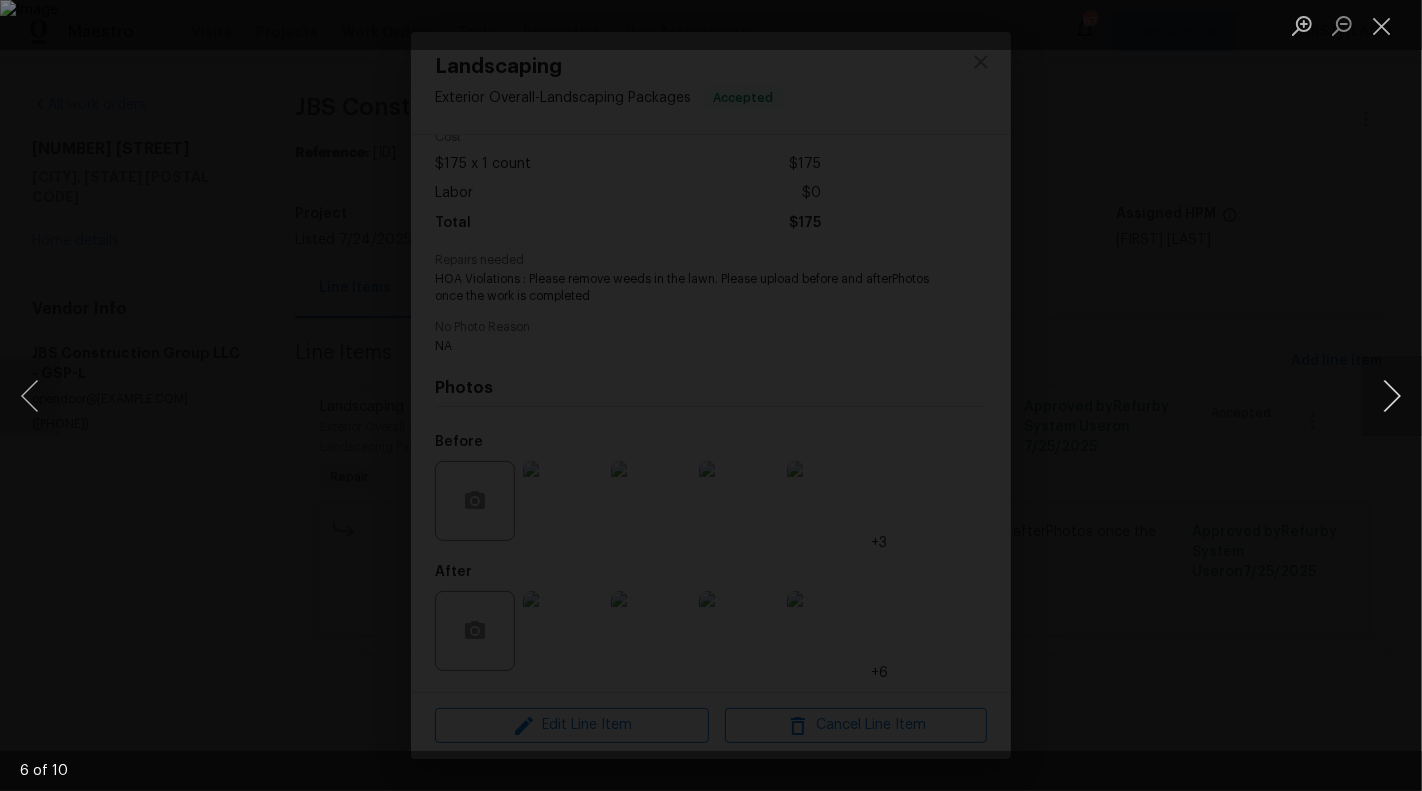 click at bounding box center [1392, 396] 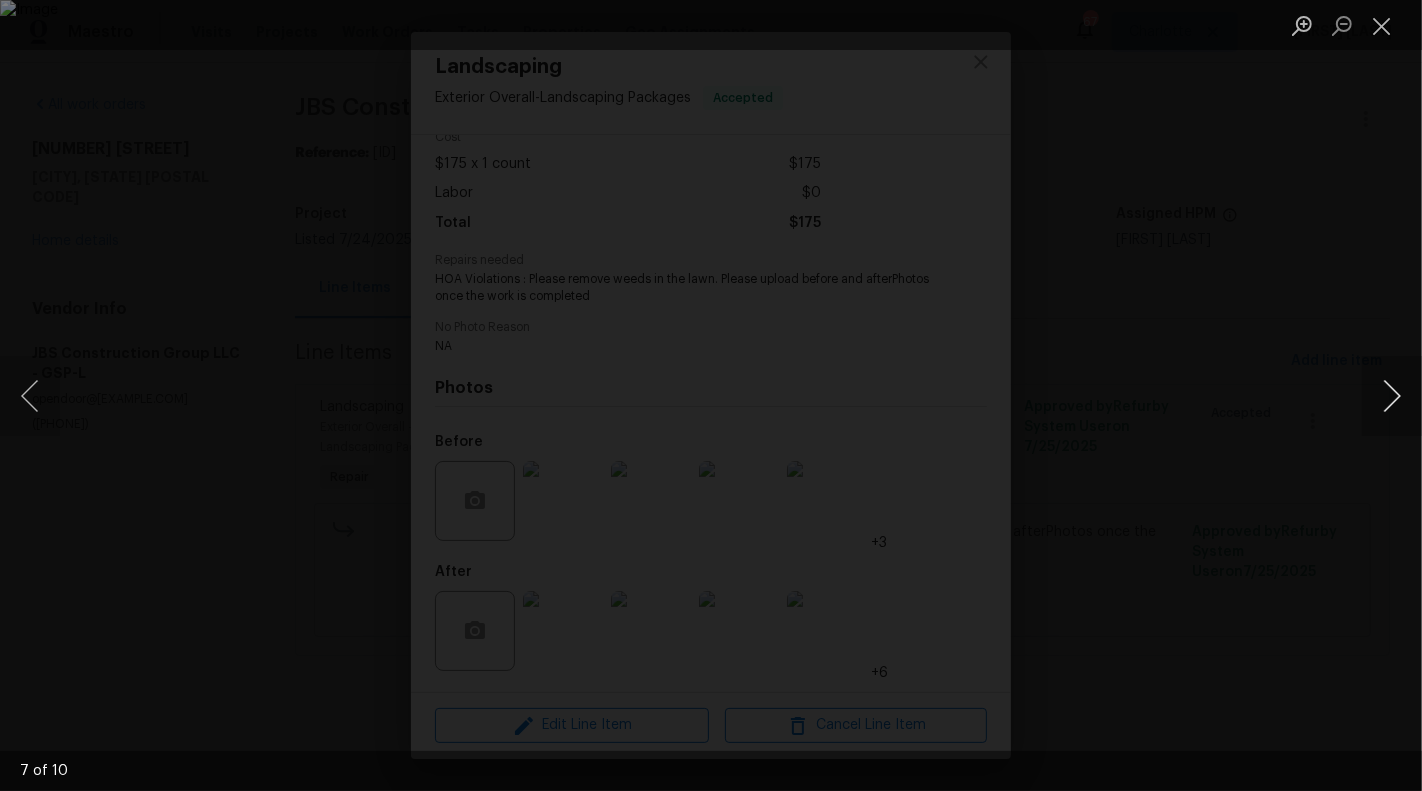 click at bounding box center [1392, 396] 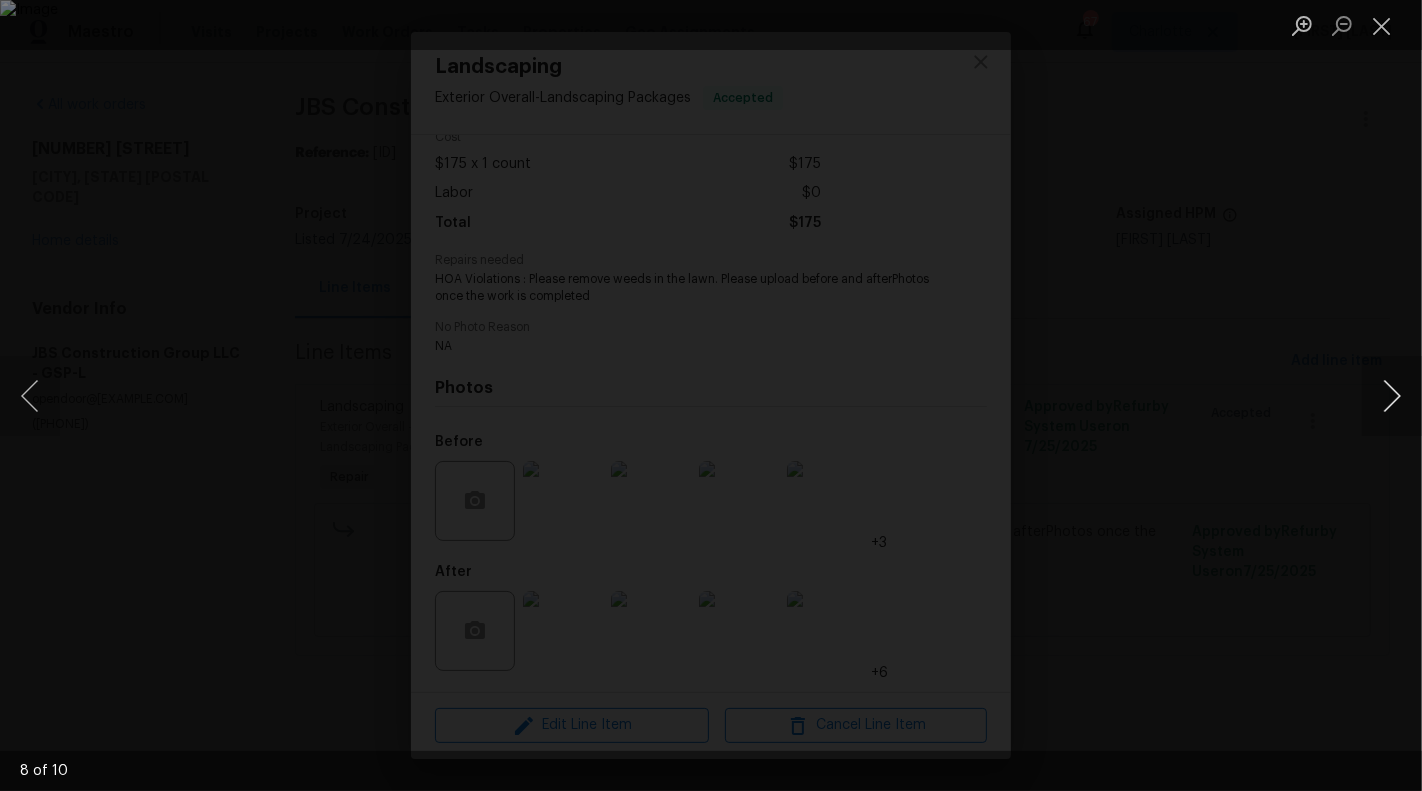 click at bounding box center (1392, 396) 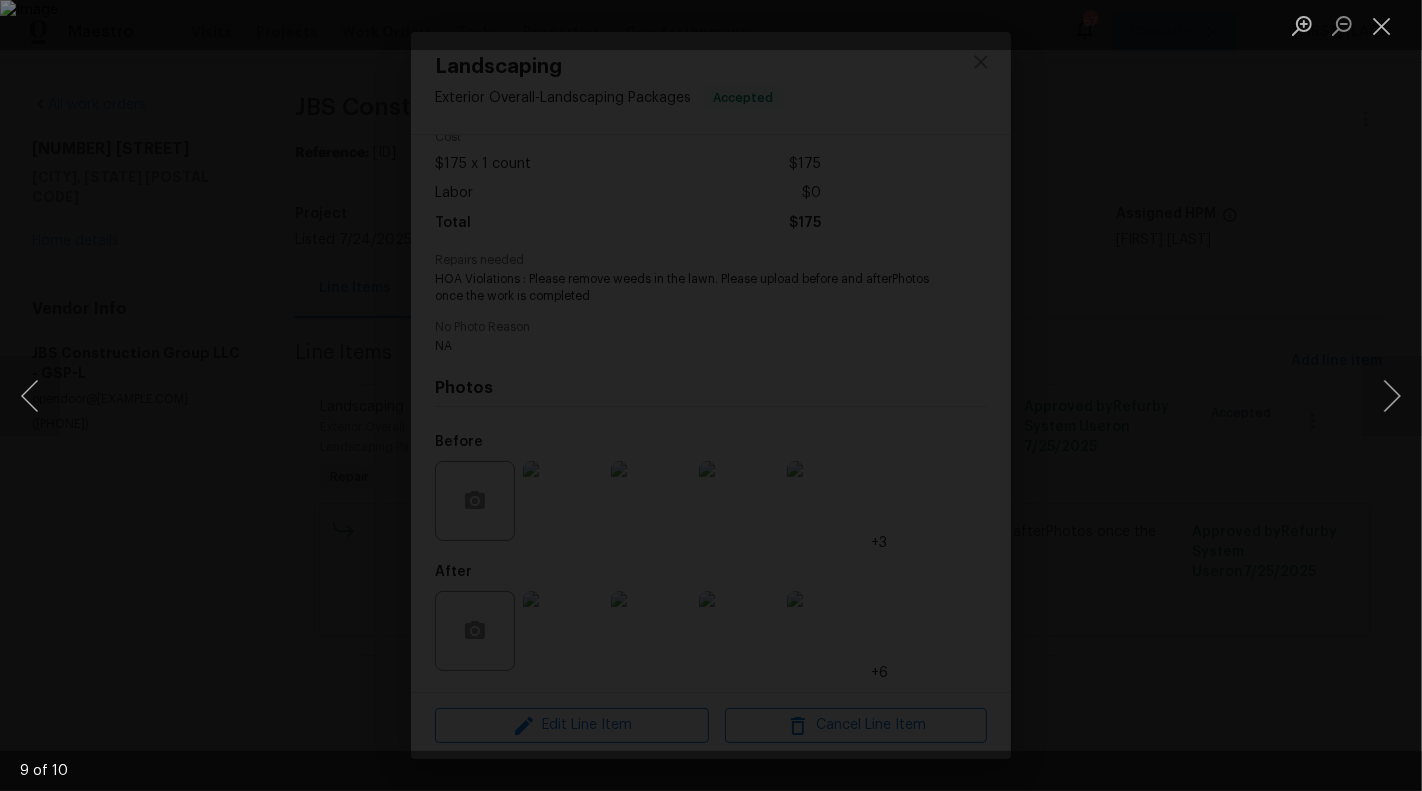 click at bounding box center (711, 395) 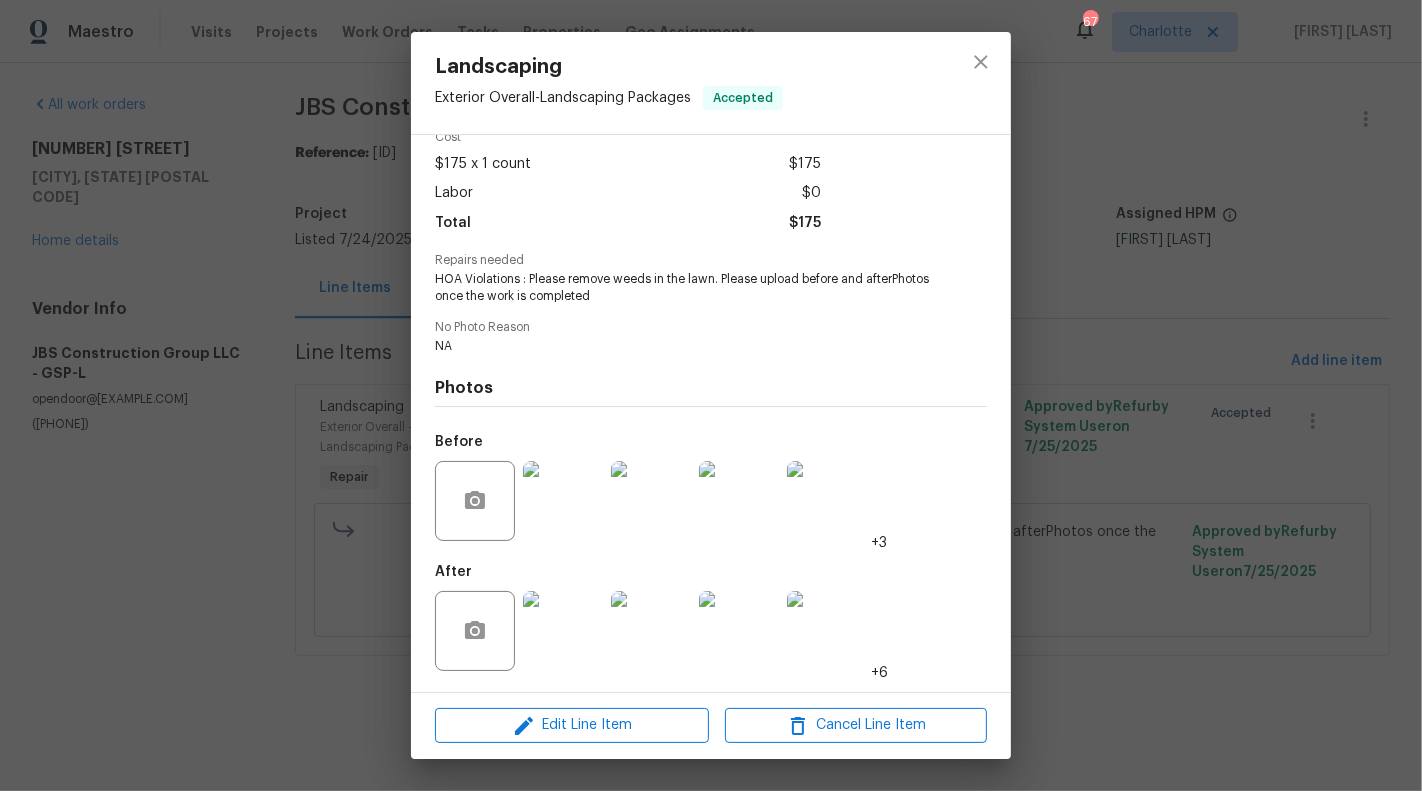 click on "Landscaping Exterior Overall  -  Landscaping Packages Accepted Vendor JBS Construction Group LLC Account Category Repairs Cost $[PRICE] x 1 count $[PRICE] Labor $[PRICE] Total $[PRICE] Repairs needed HOA Violations : Please remove weeds in the lawn. Please upload before and afterPhotos once the work is completed No Photo Reason  NA Photos Before  +3 After  +6  Edit Line Item  Cancel Line Item" at bounding box center [711, 395] 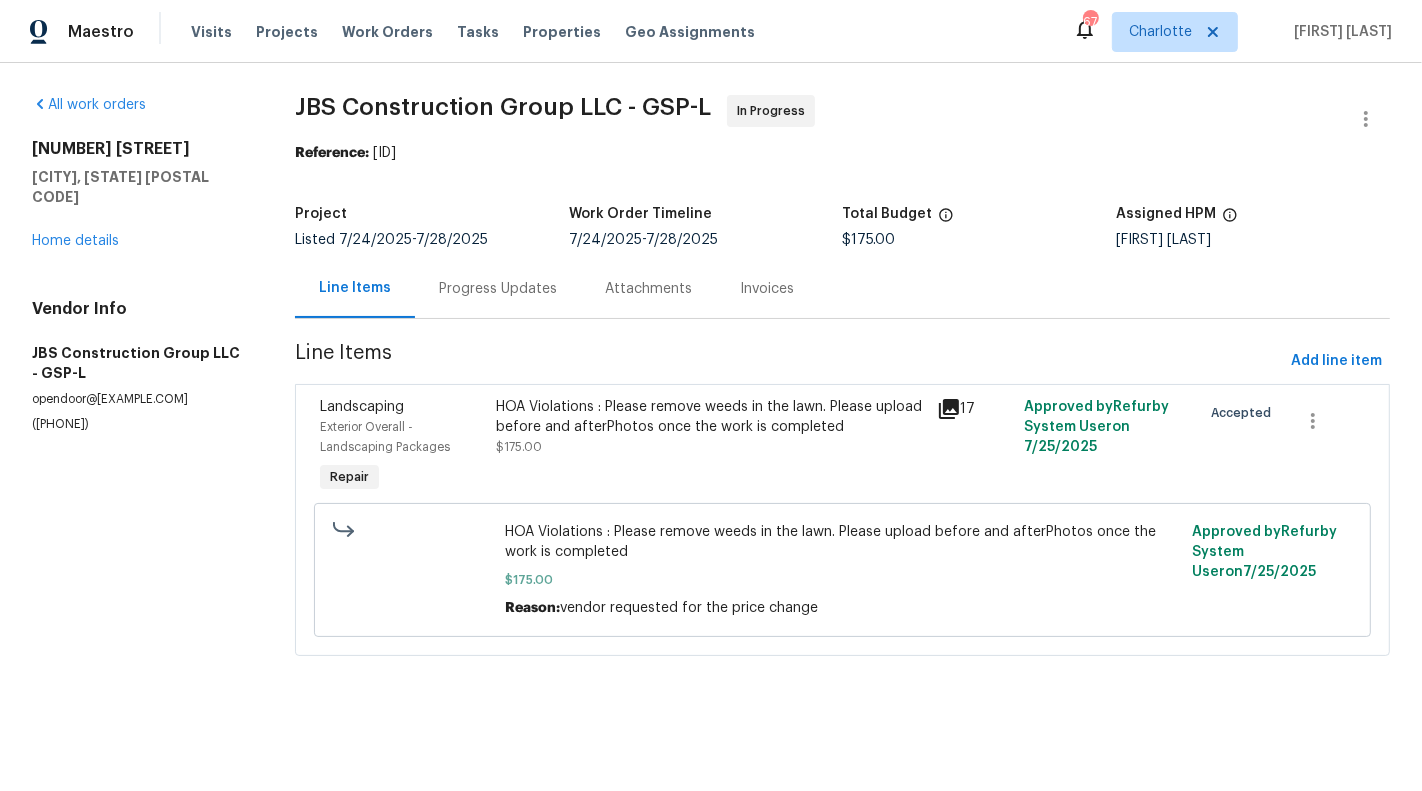 click on "Progress Updates" at bounding box center [498, 288] 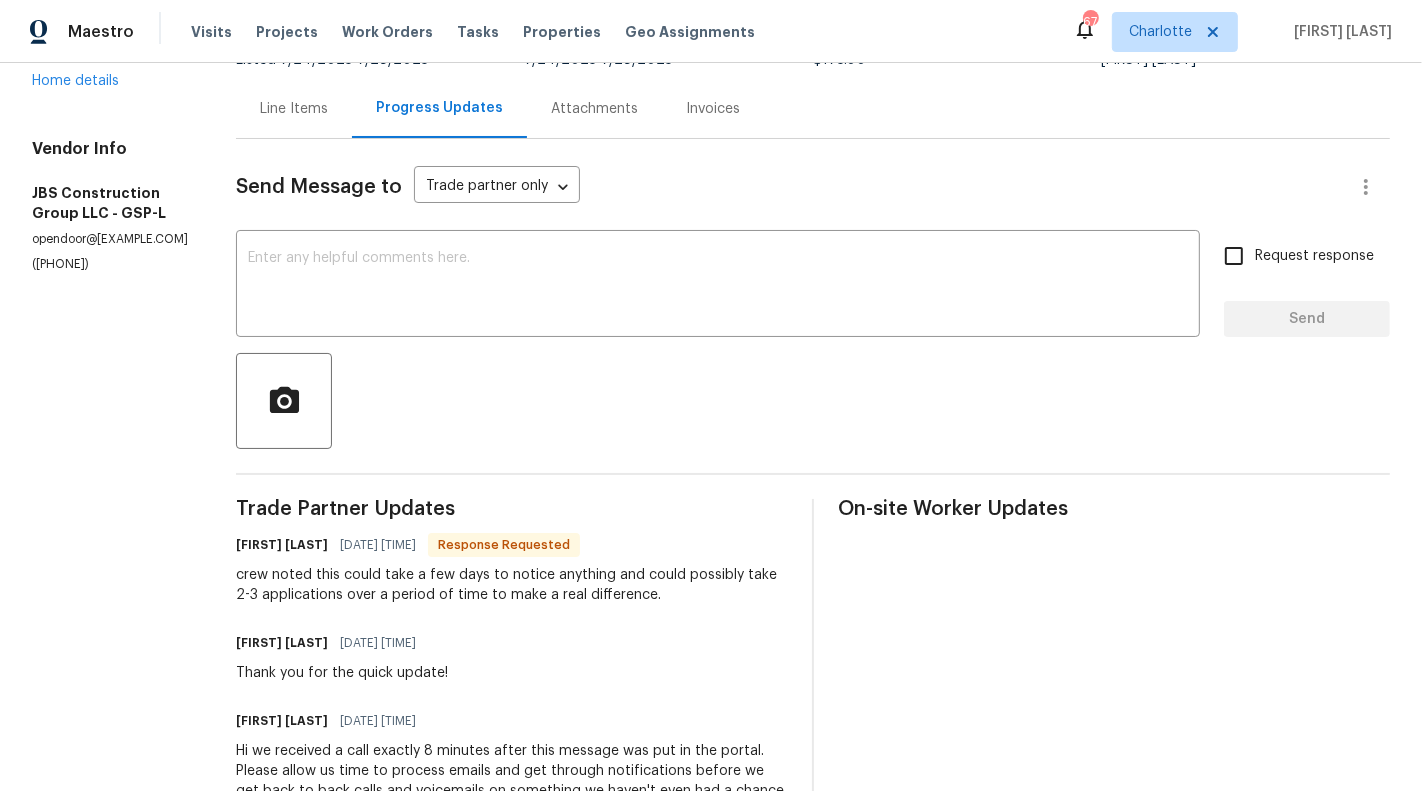 scroll, scrollTop: 0, scrollLeft: 0, axis: both 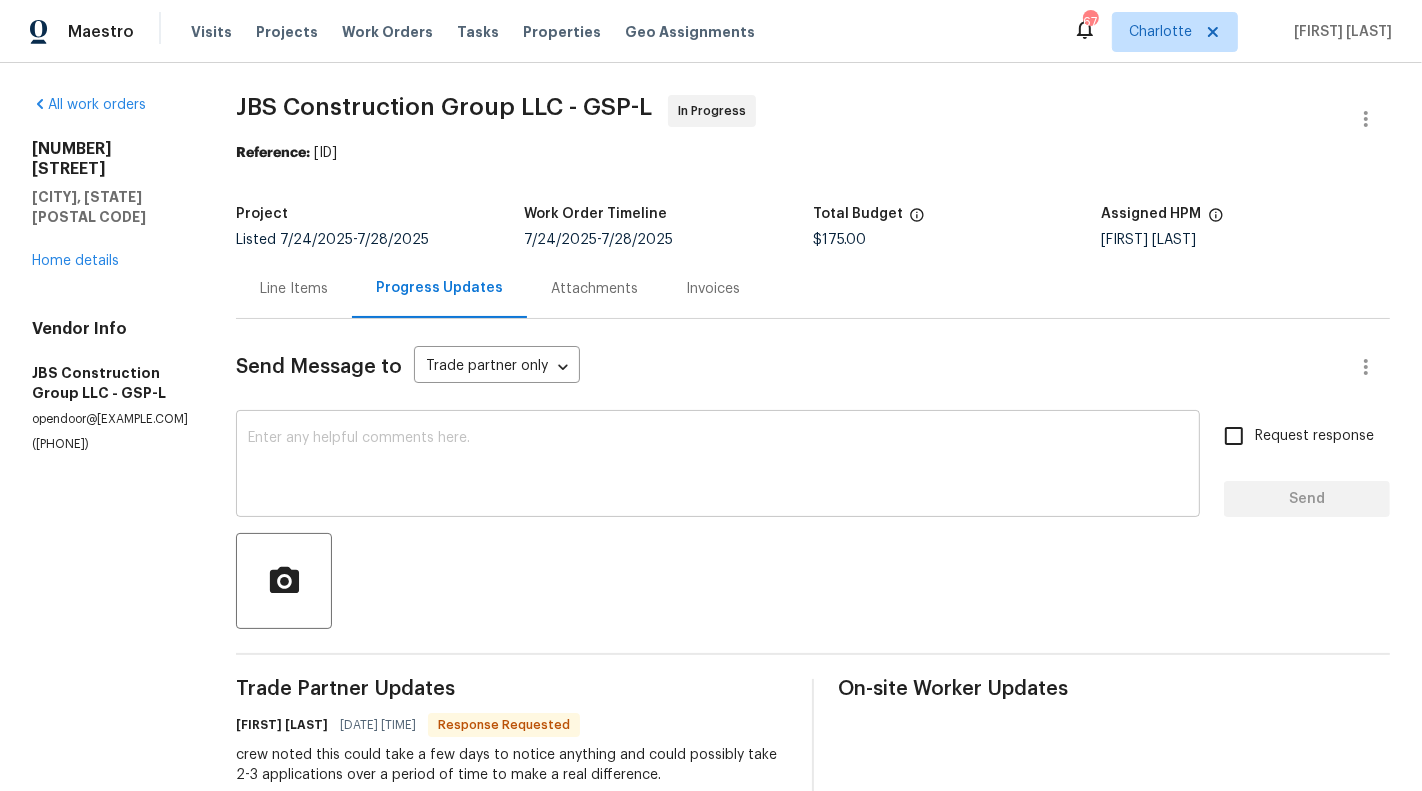 click at bounding box center [718, 466] 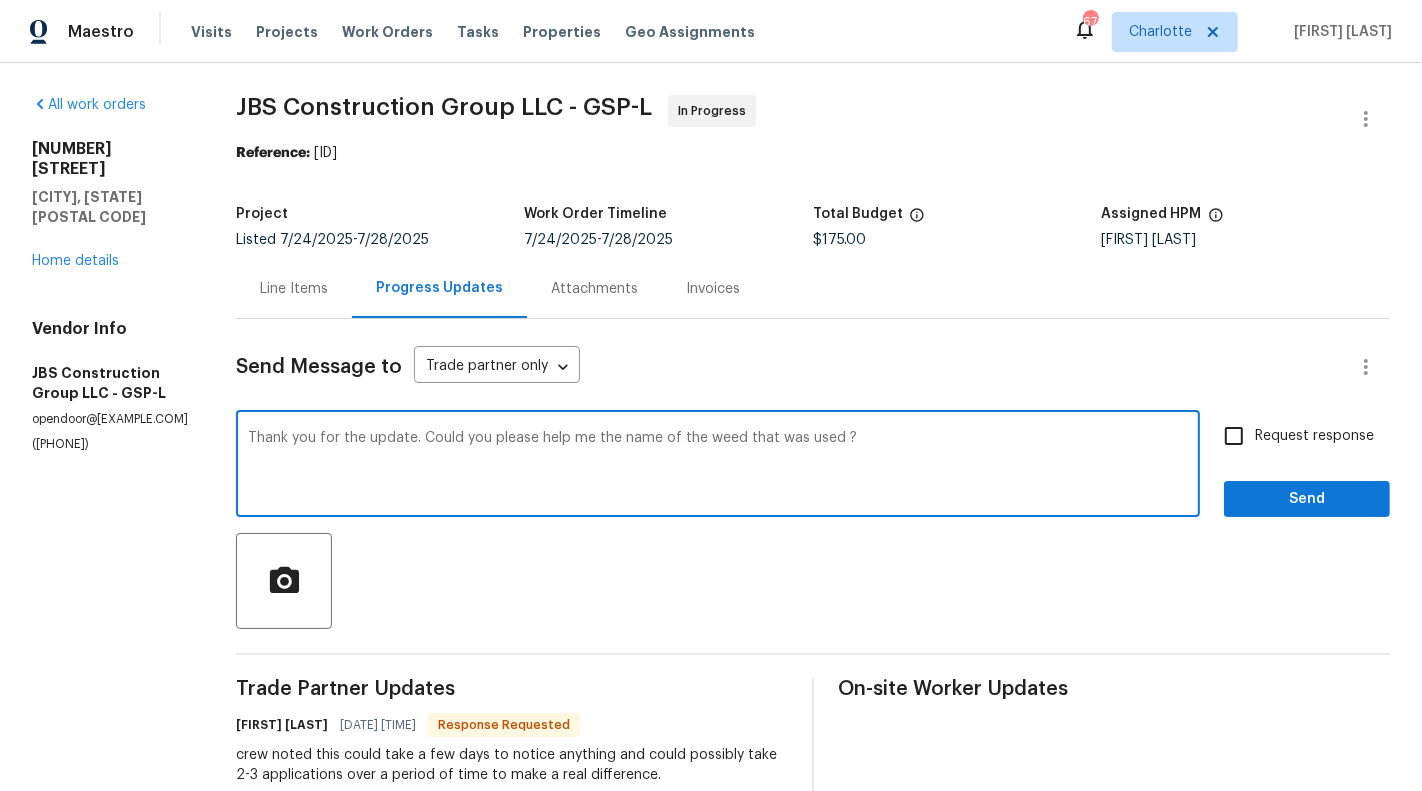 type on "Thank you for the update. Could you please help me the name of the weed that was used ?" 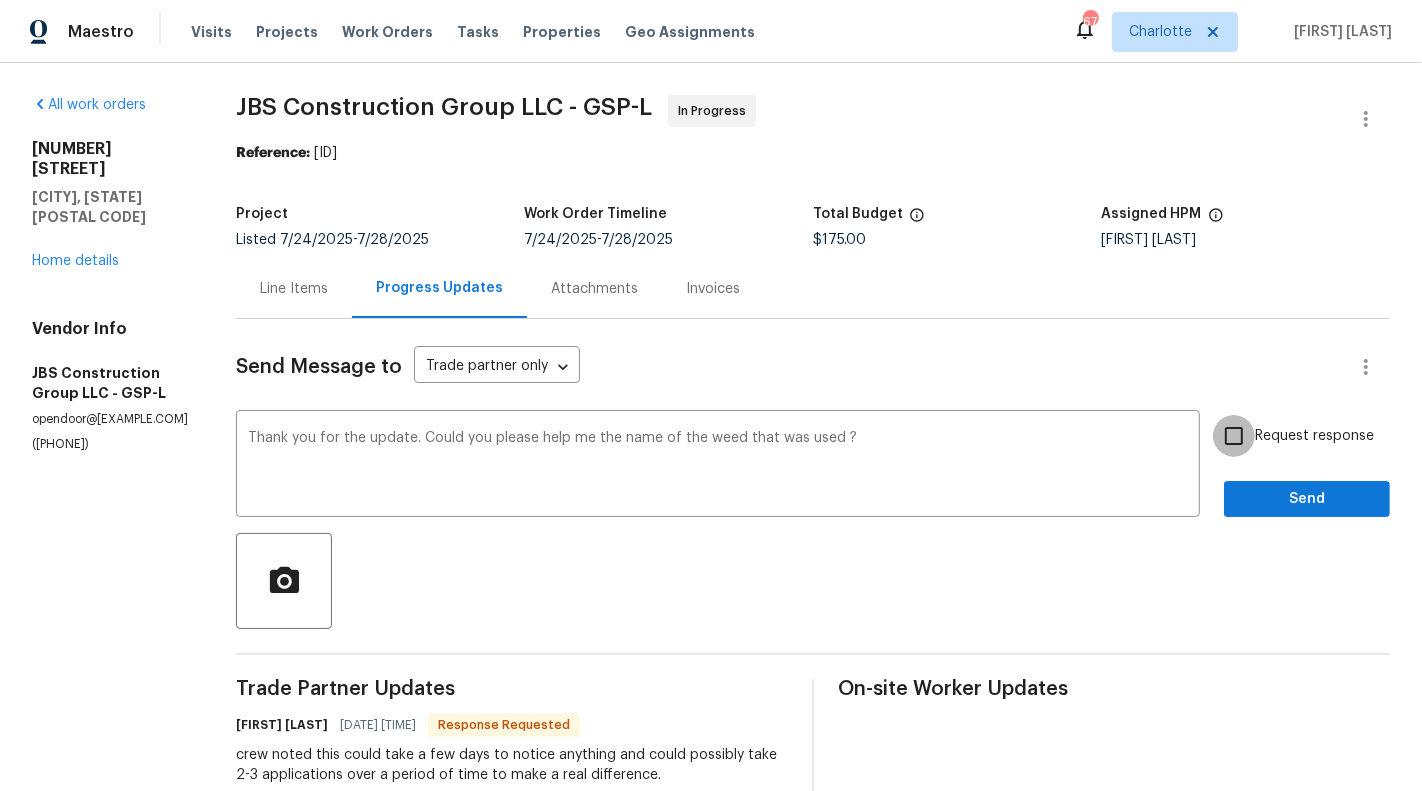 click on "Request response" at bounding box center [1234, 436] 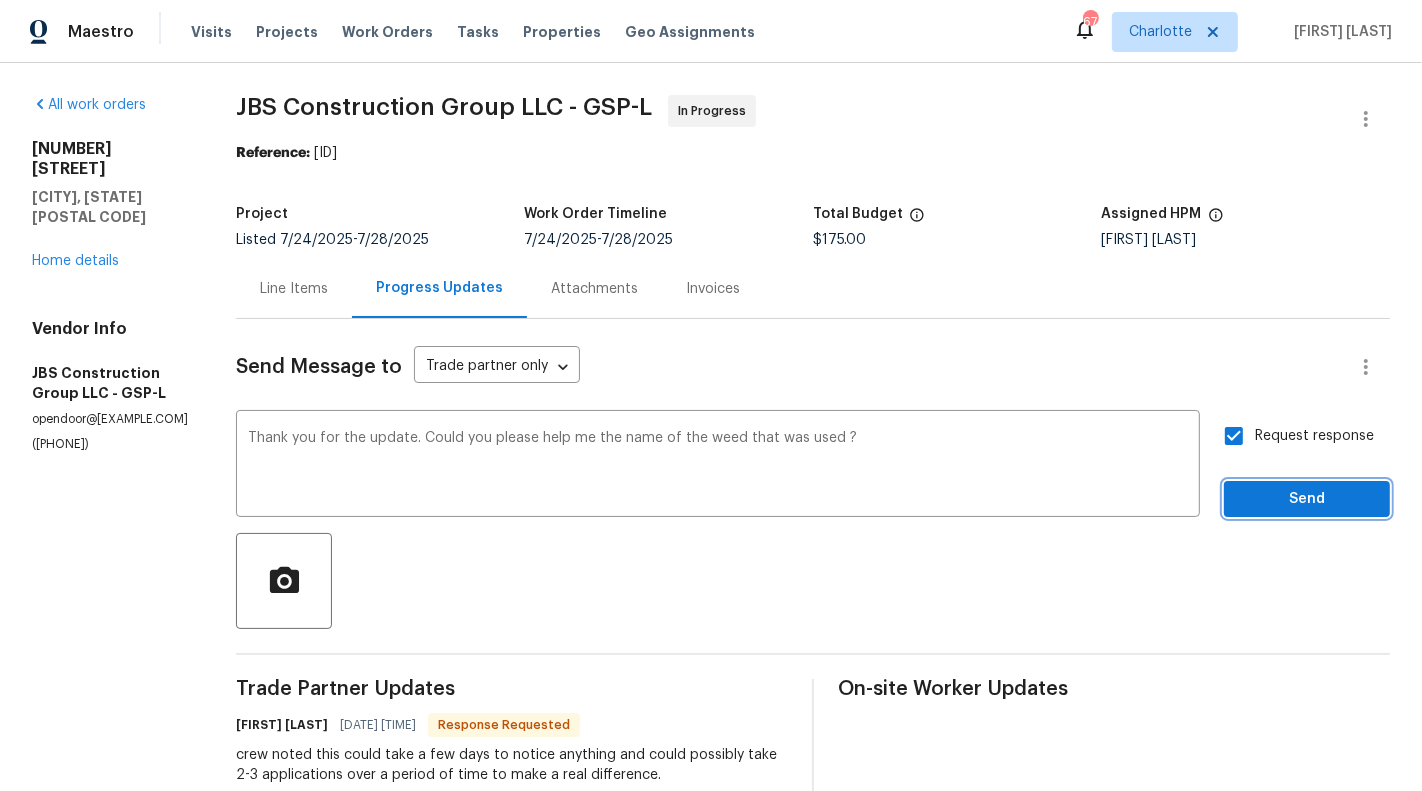 click on "Send" at bounding box center [1307, 499] 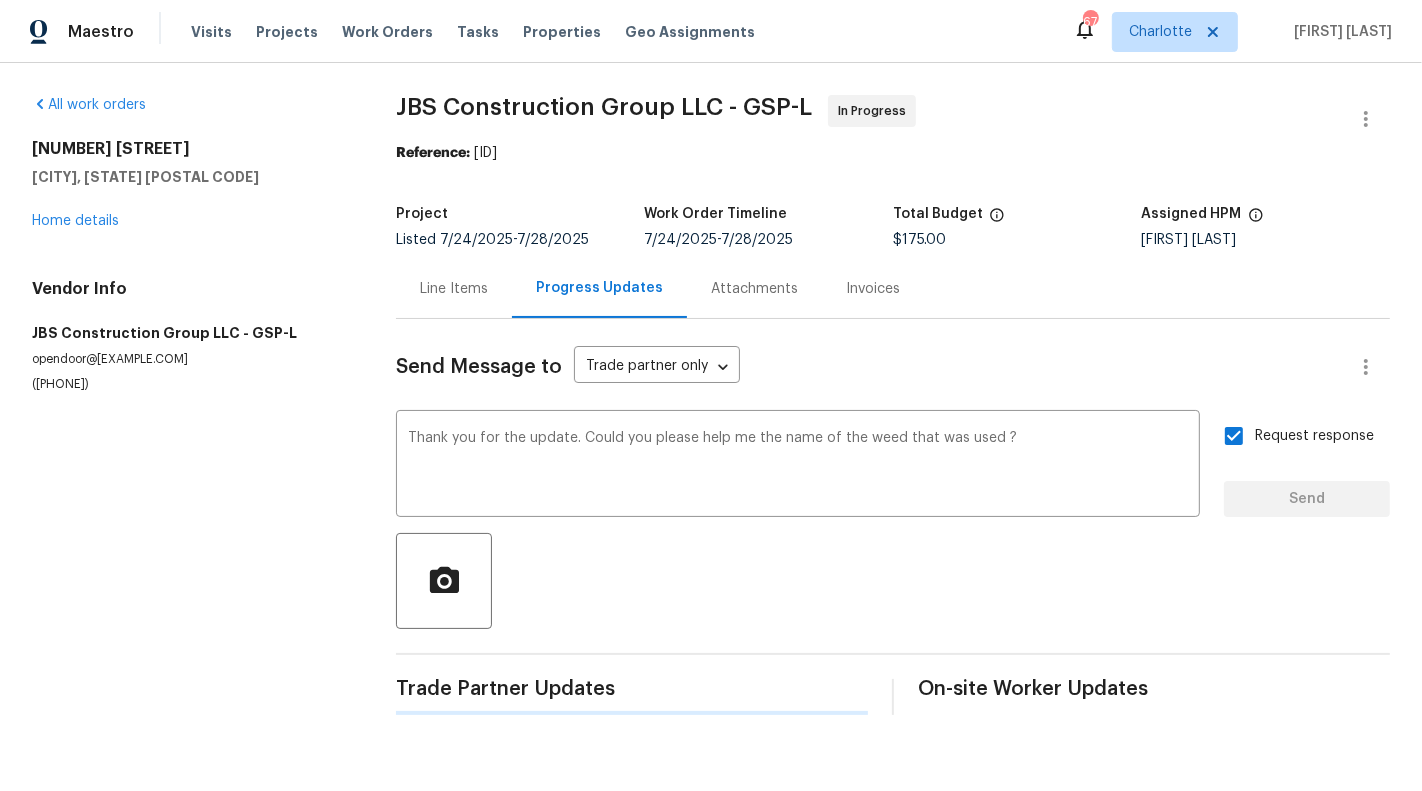 type 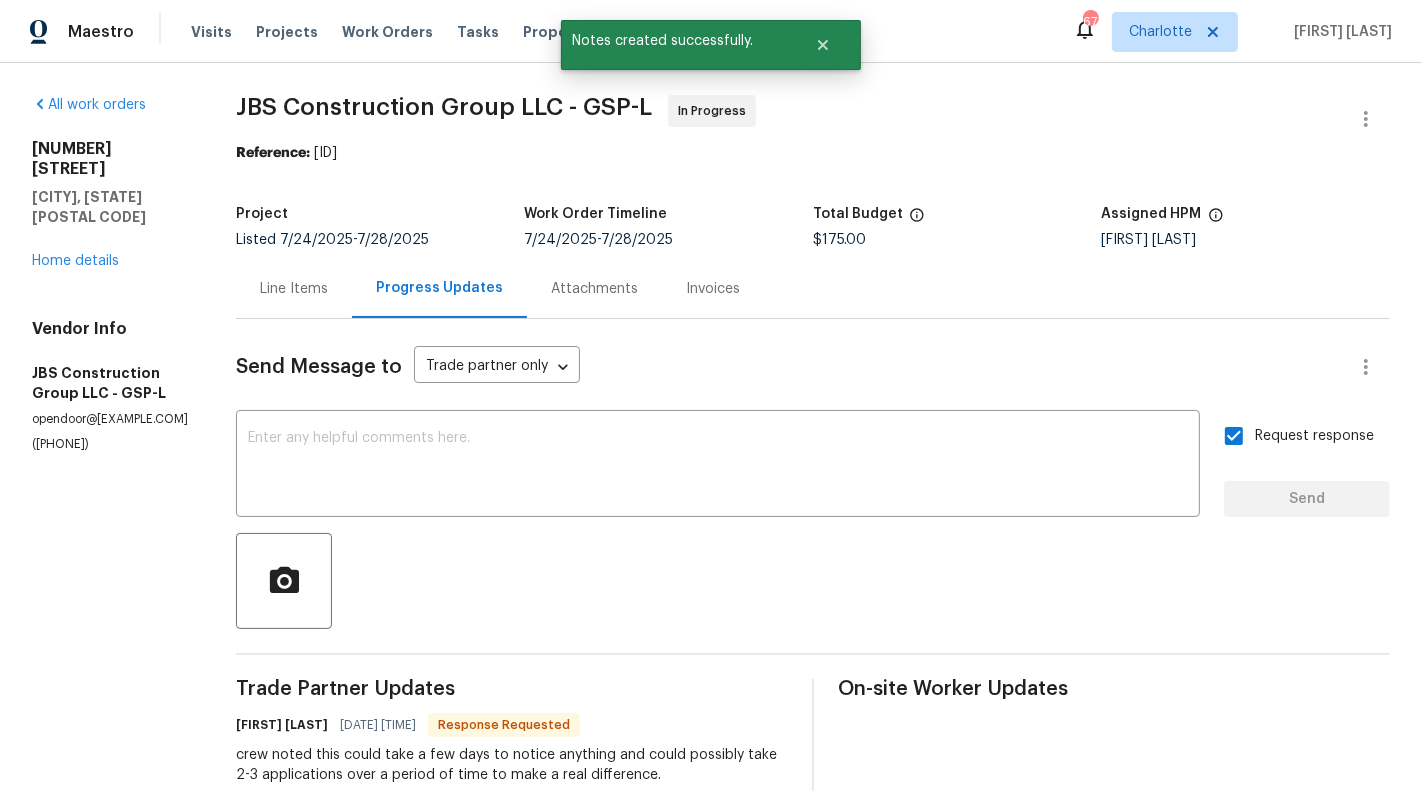 click on "Line Items" at bounding box center (294, 288) 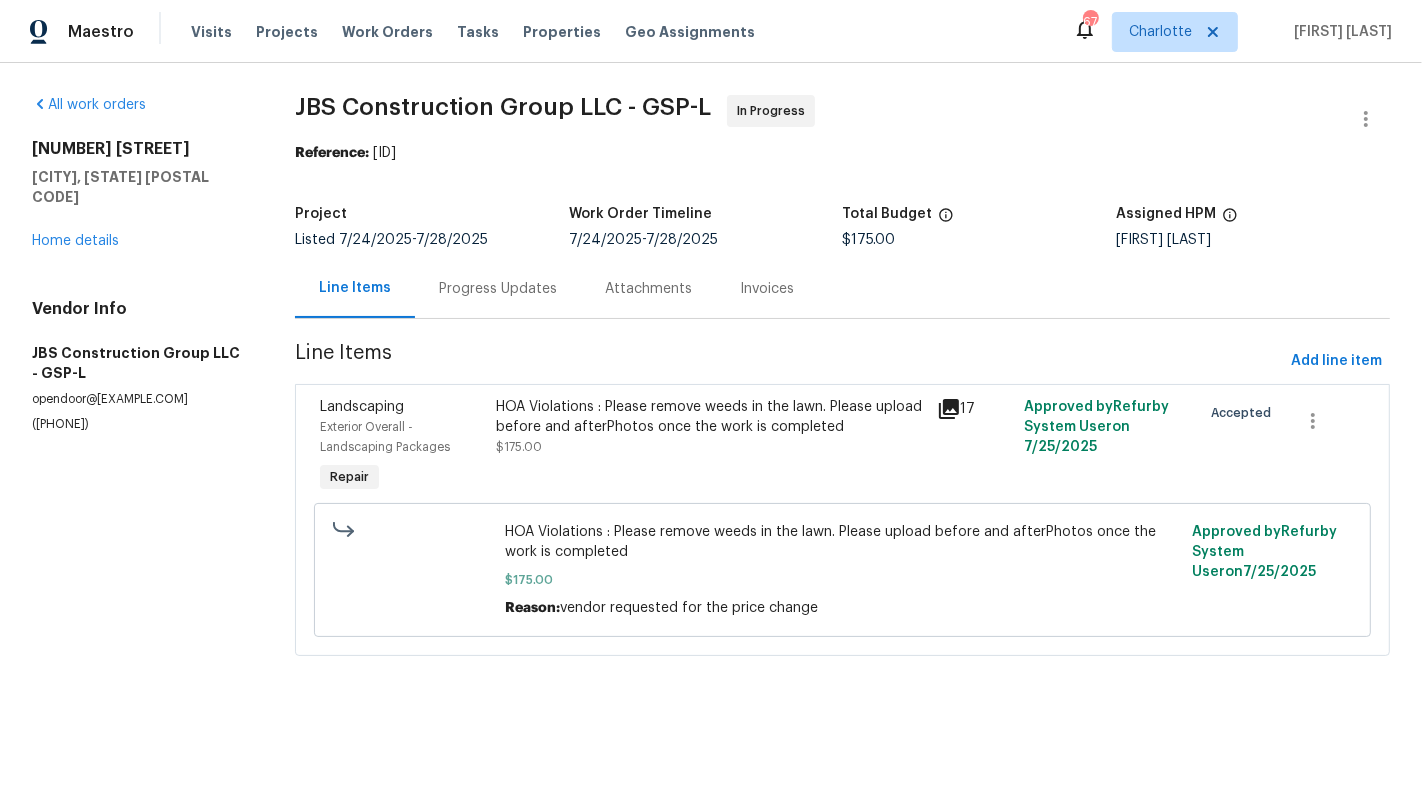 click on "HOA Violations : Please remove weeds in the lawn. Please upload before and afterPhotos once the work is completed" at bounding box center (710, 417) 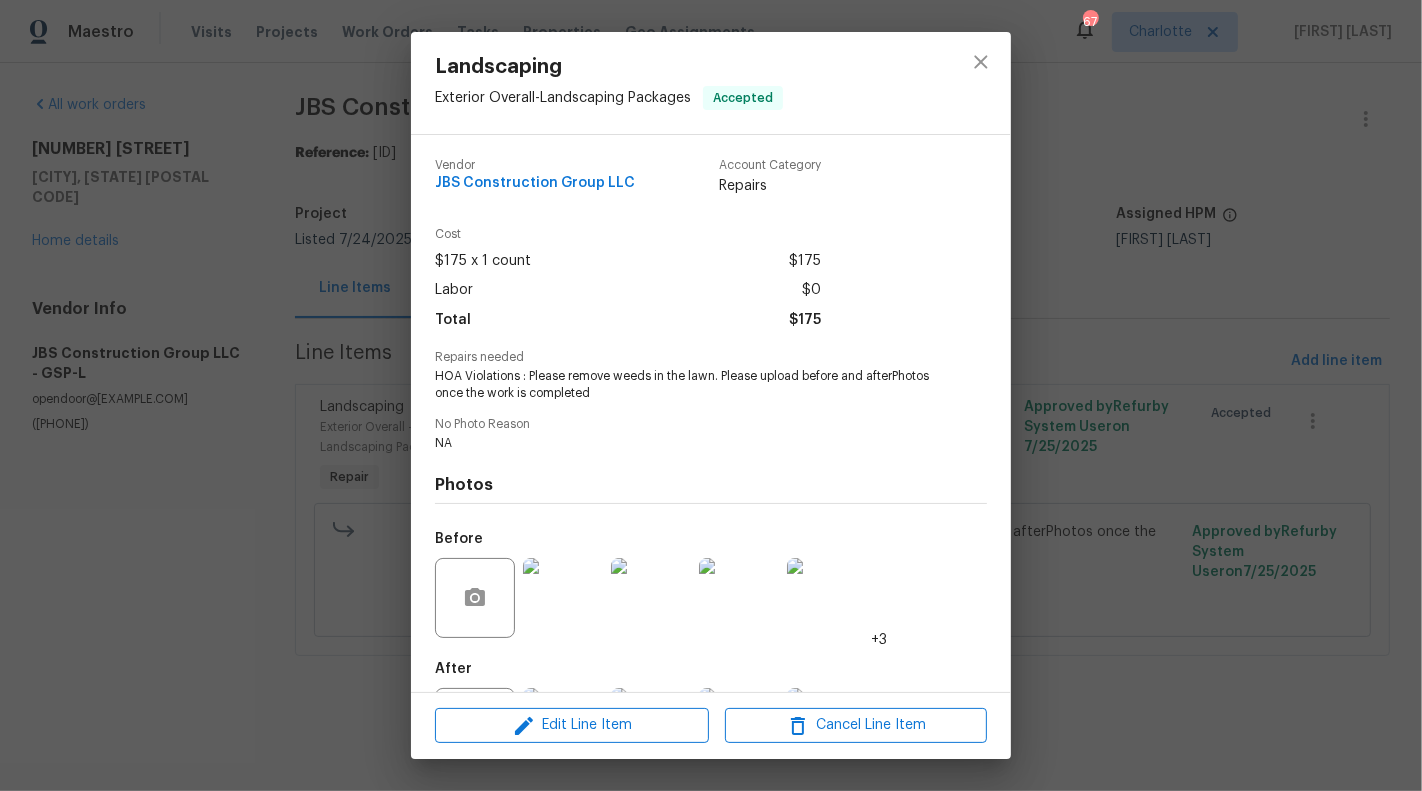 scroll, scrollTop: 97, scrollLeft: 0, axis: vertical 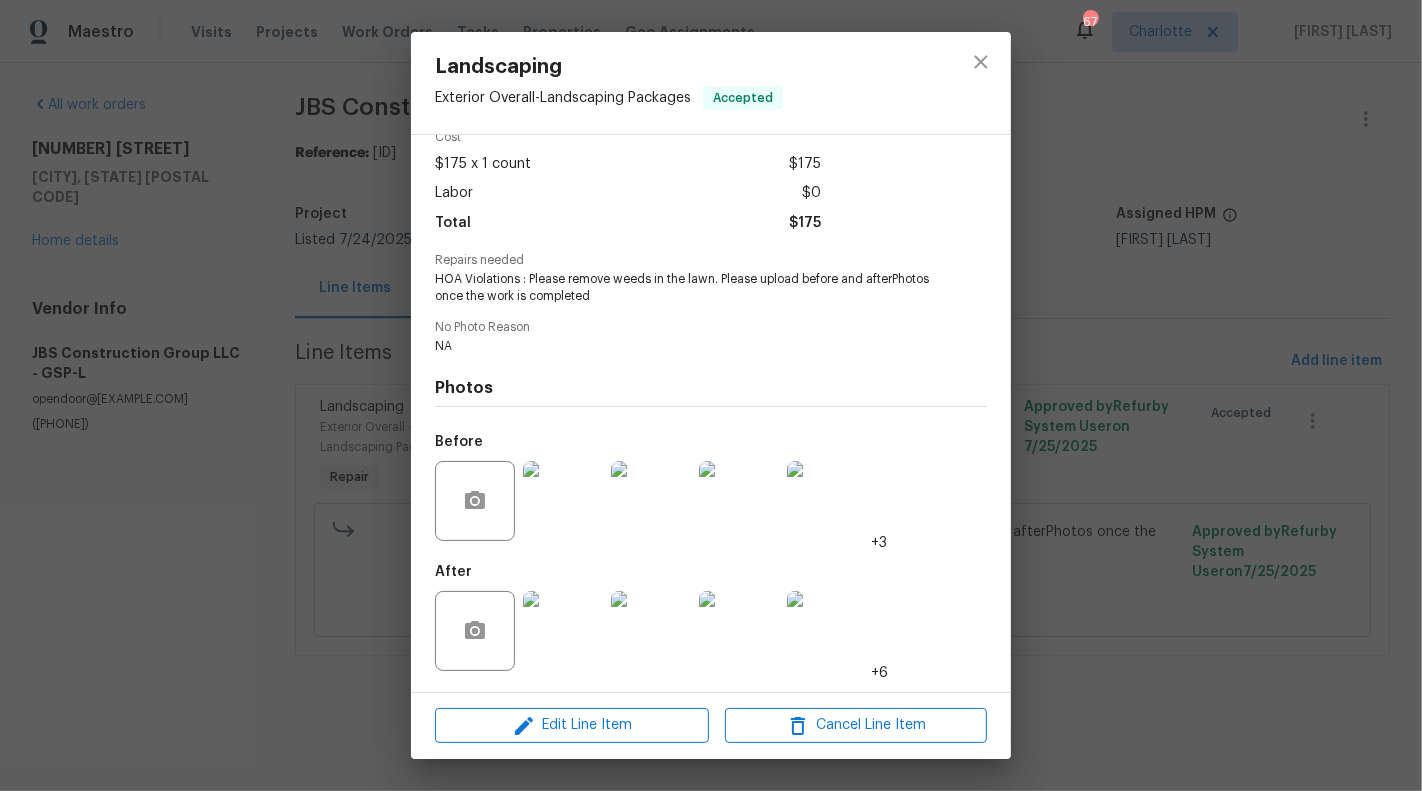 click at bounding box center [563, 631] 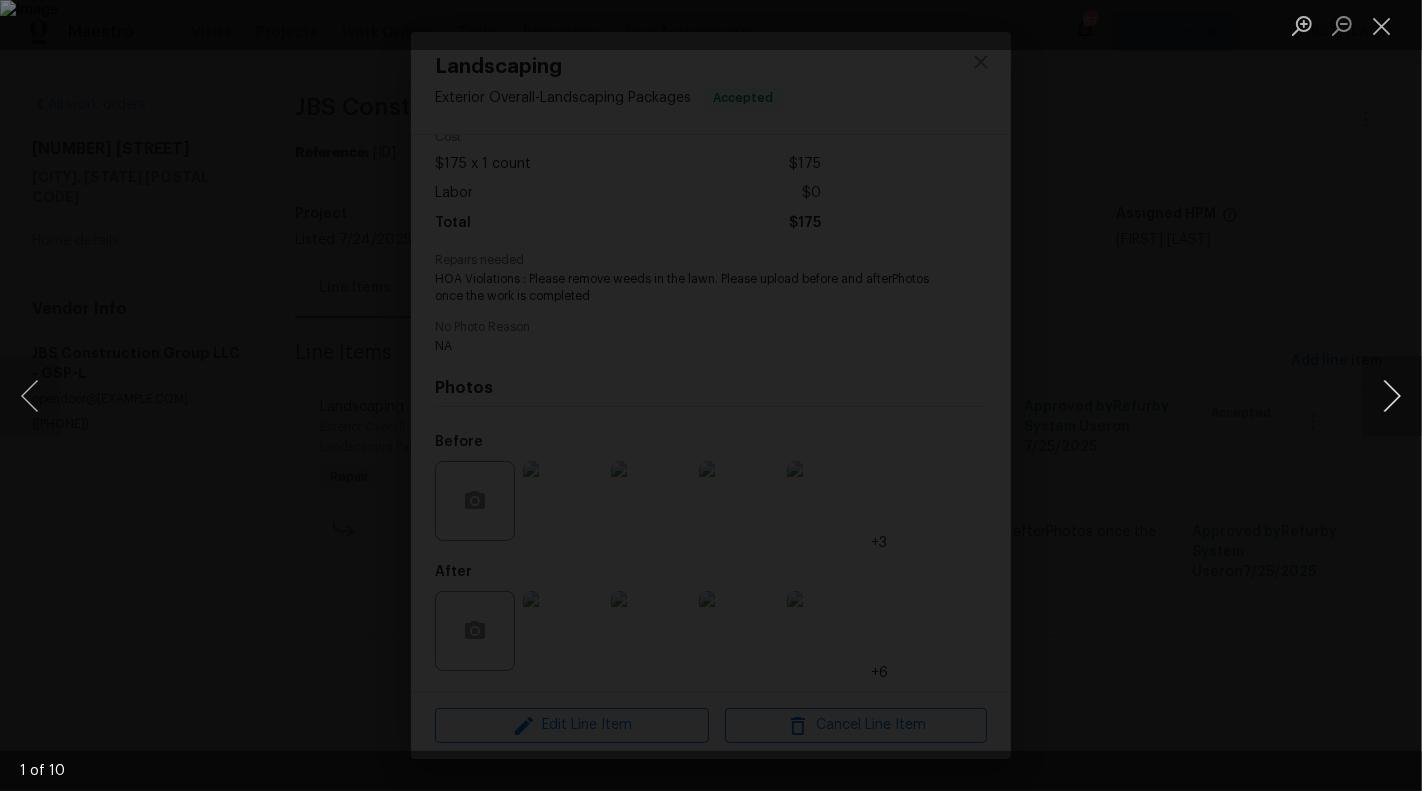 click at bounding box center (1392, 396) 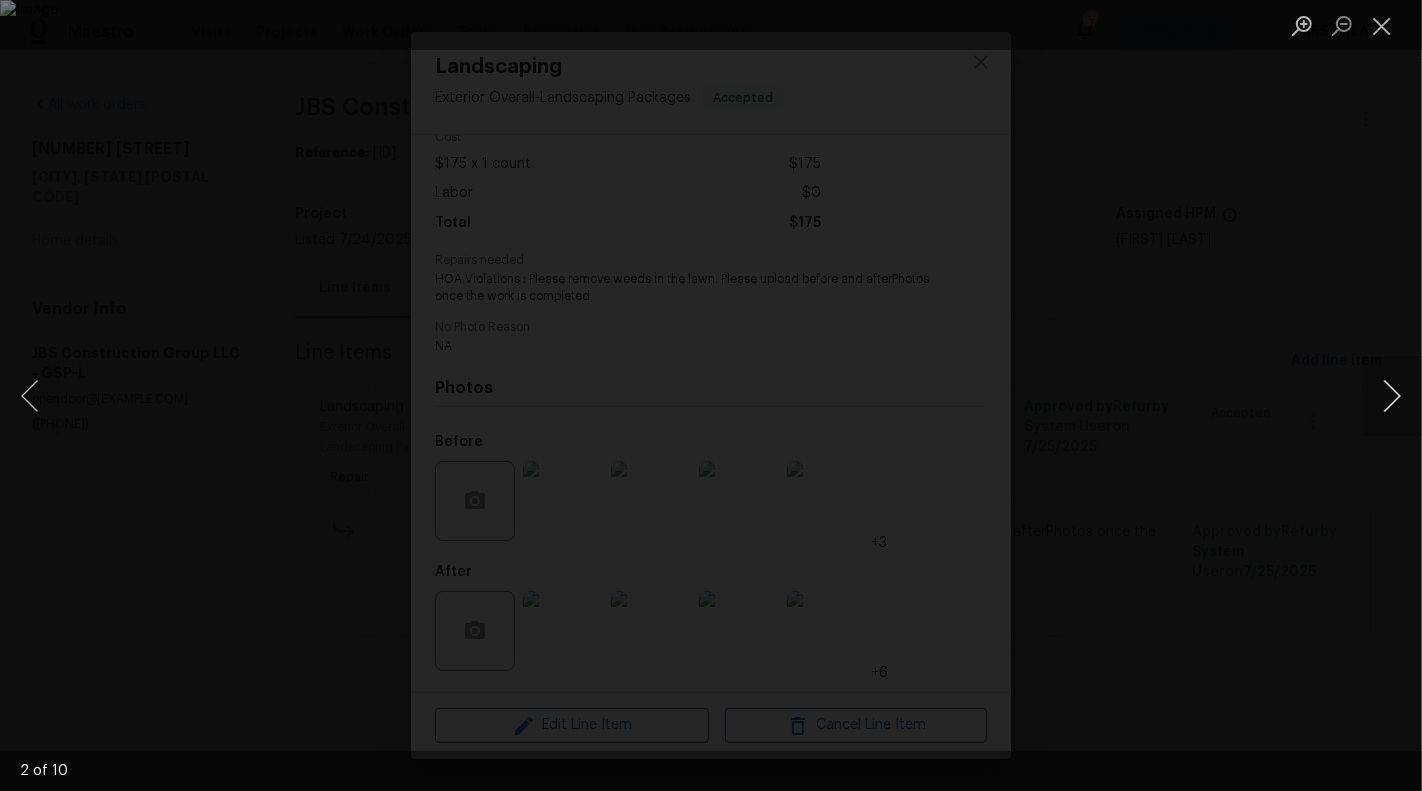 click at bounding box center [1392, 396] 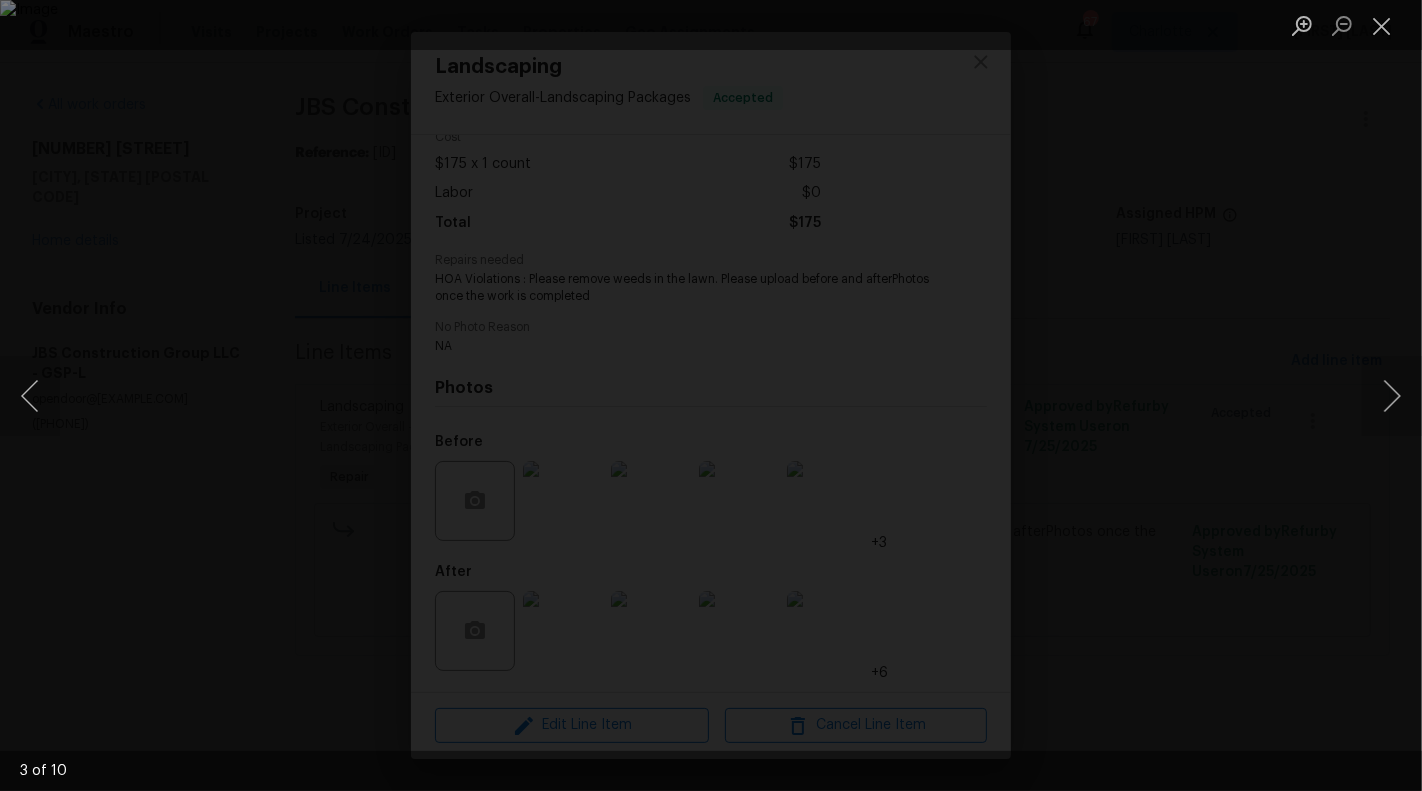 click at bounding box center (711, 395) 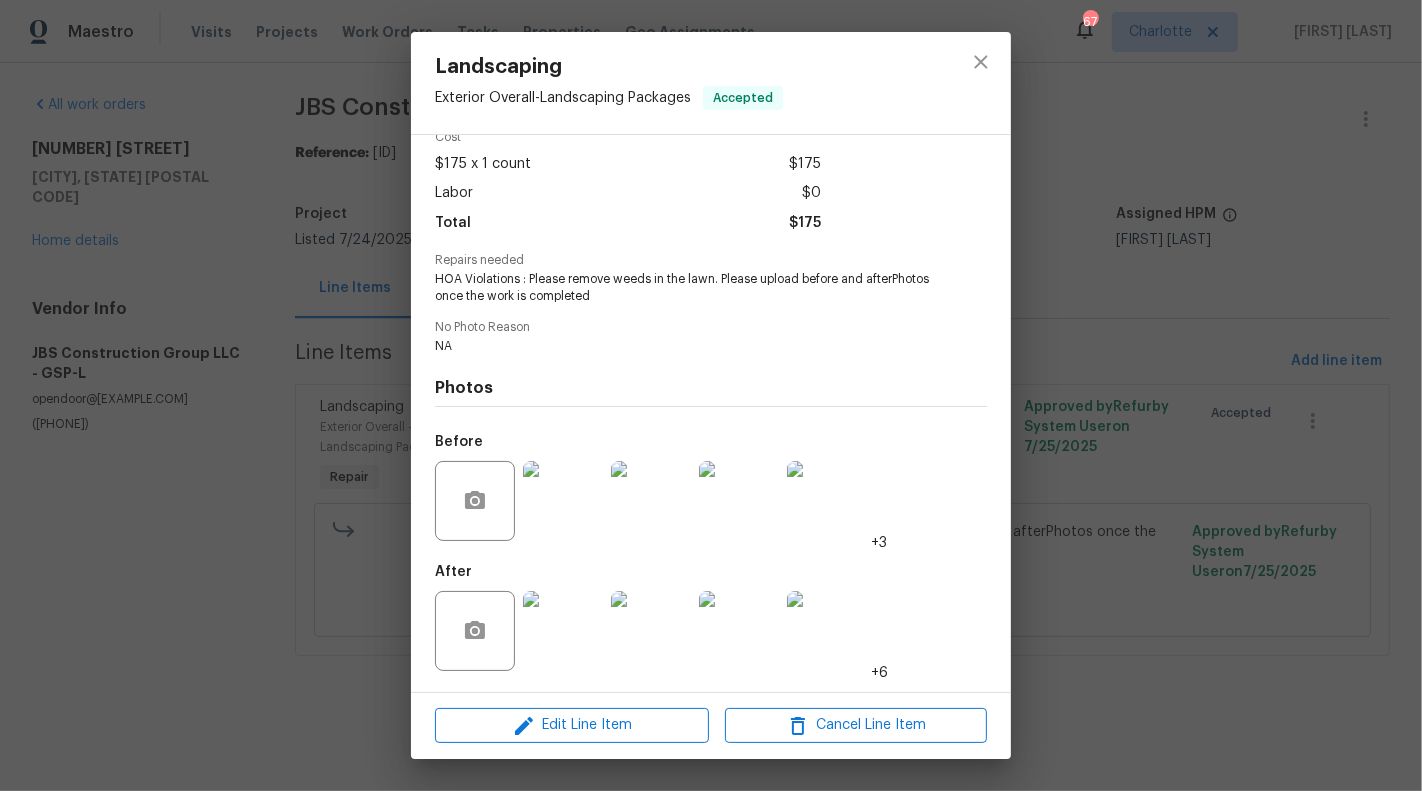 click at bounding box center [563, 631] 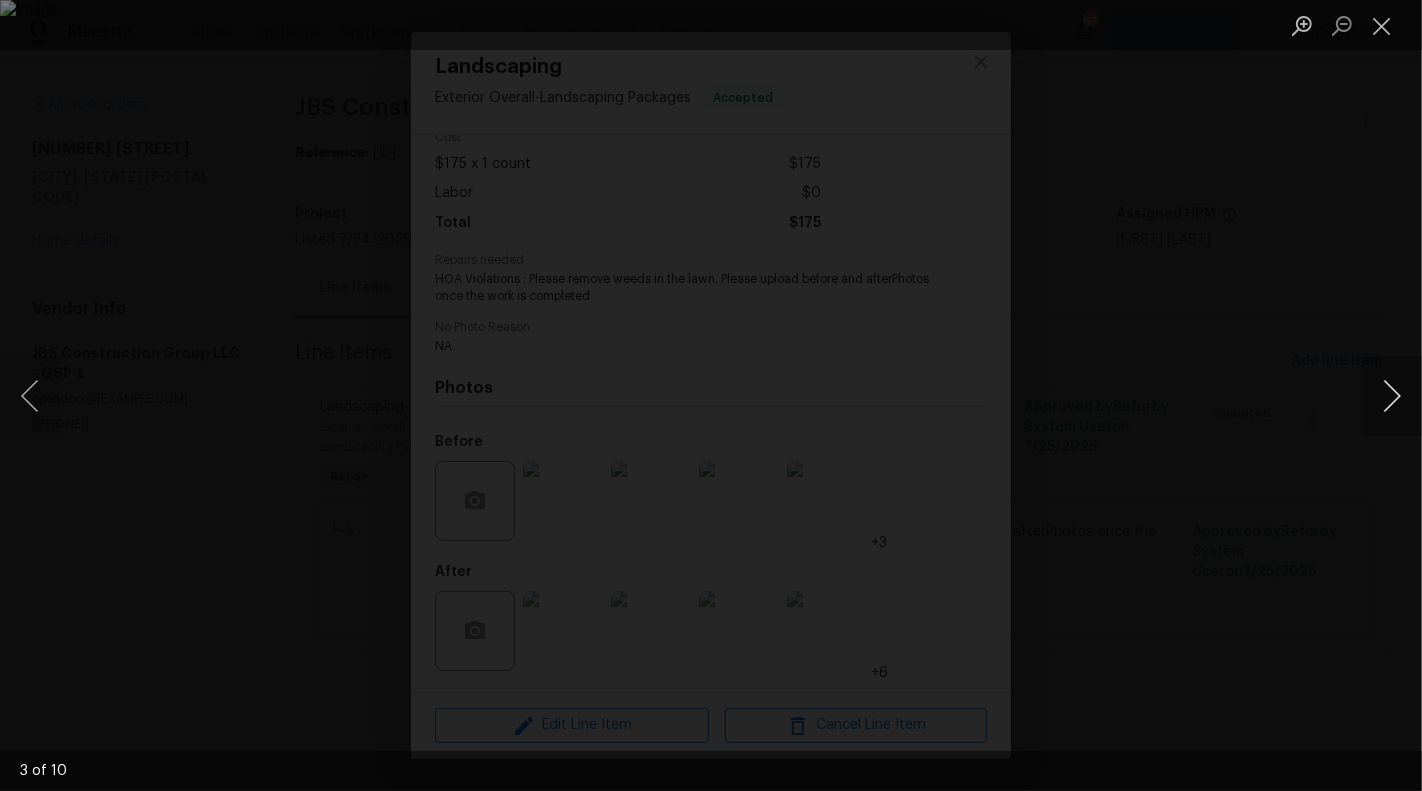 click at bounding box center [1392, 396] 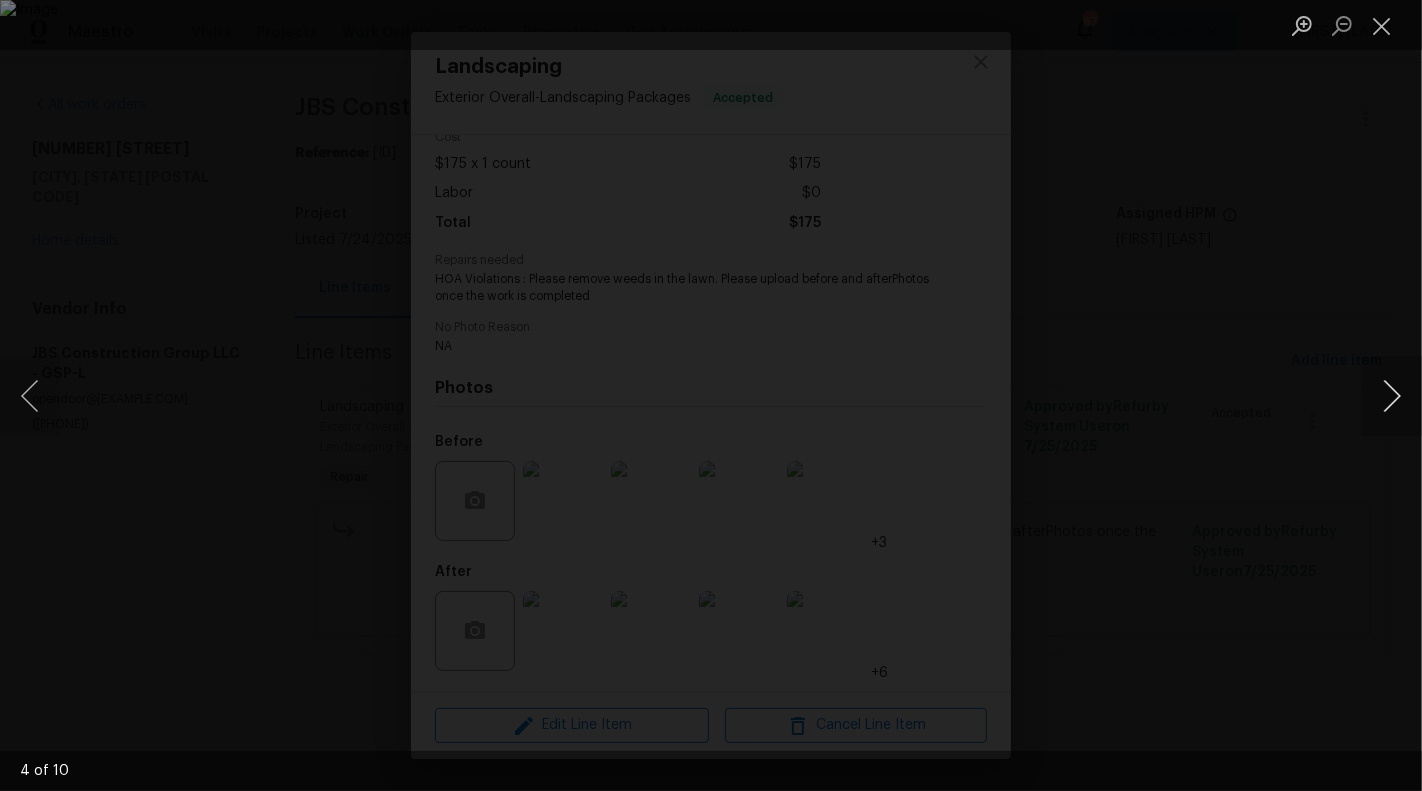 click at bounding box center (1392, 396) 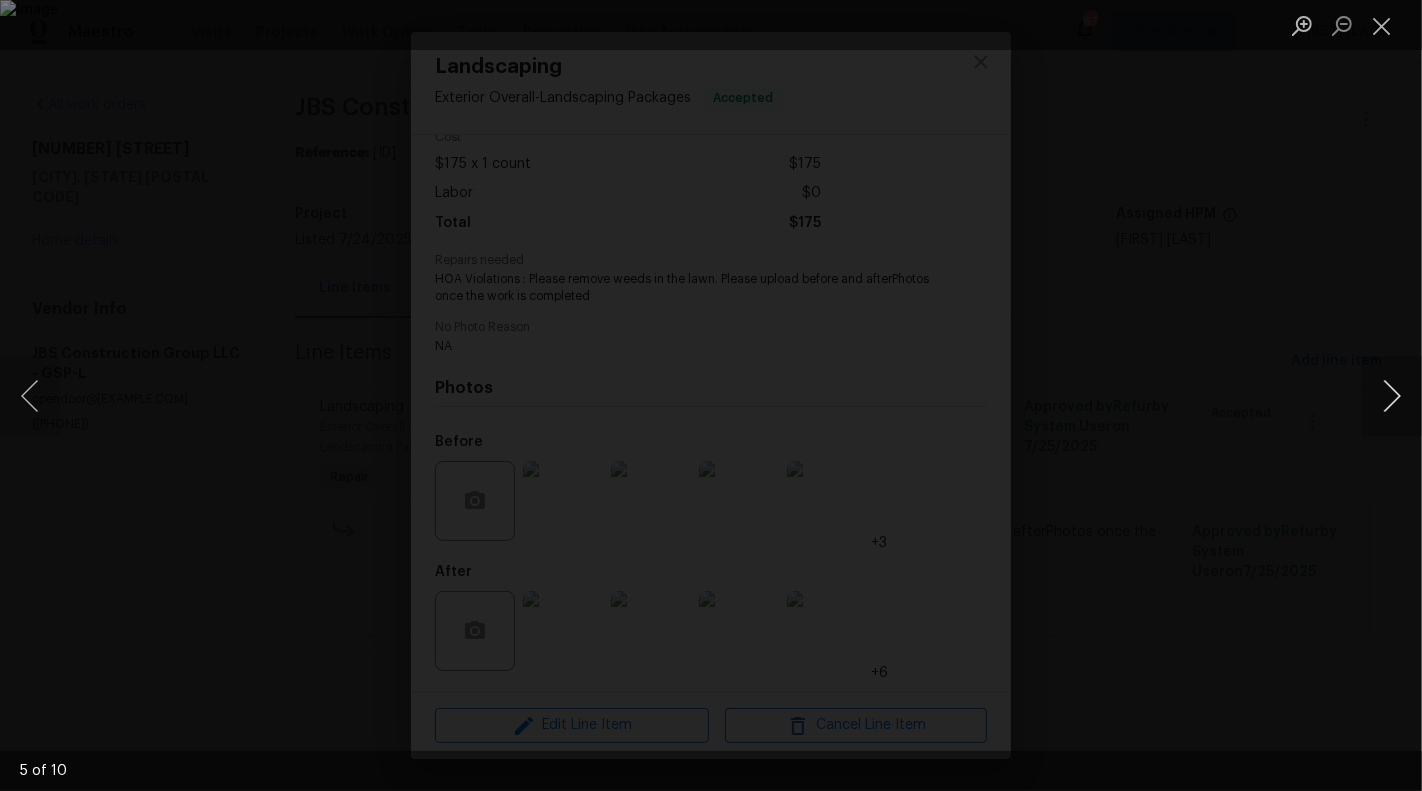 click at bounding box center [1392, 396] 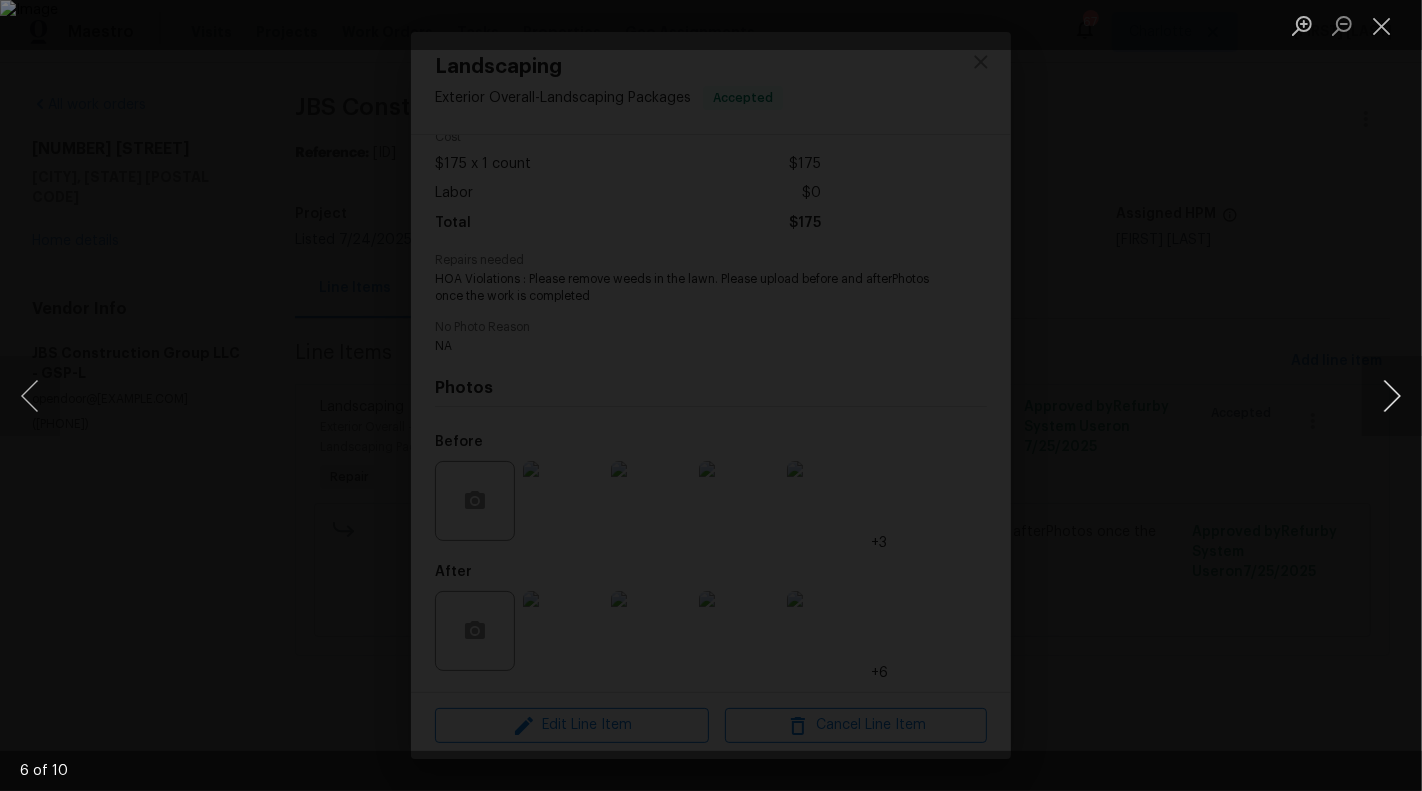 click at bounding box center (1392, 396) 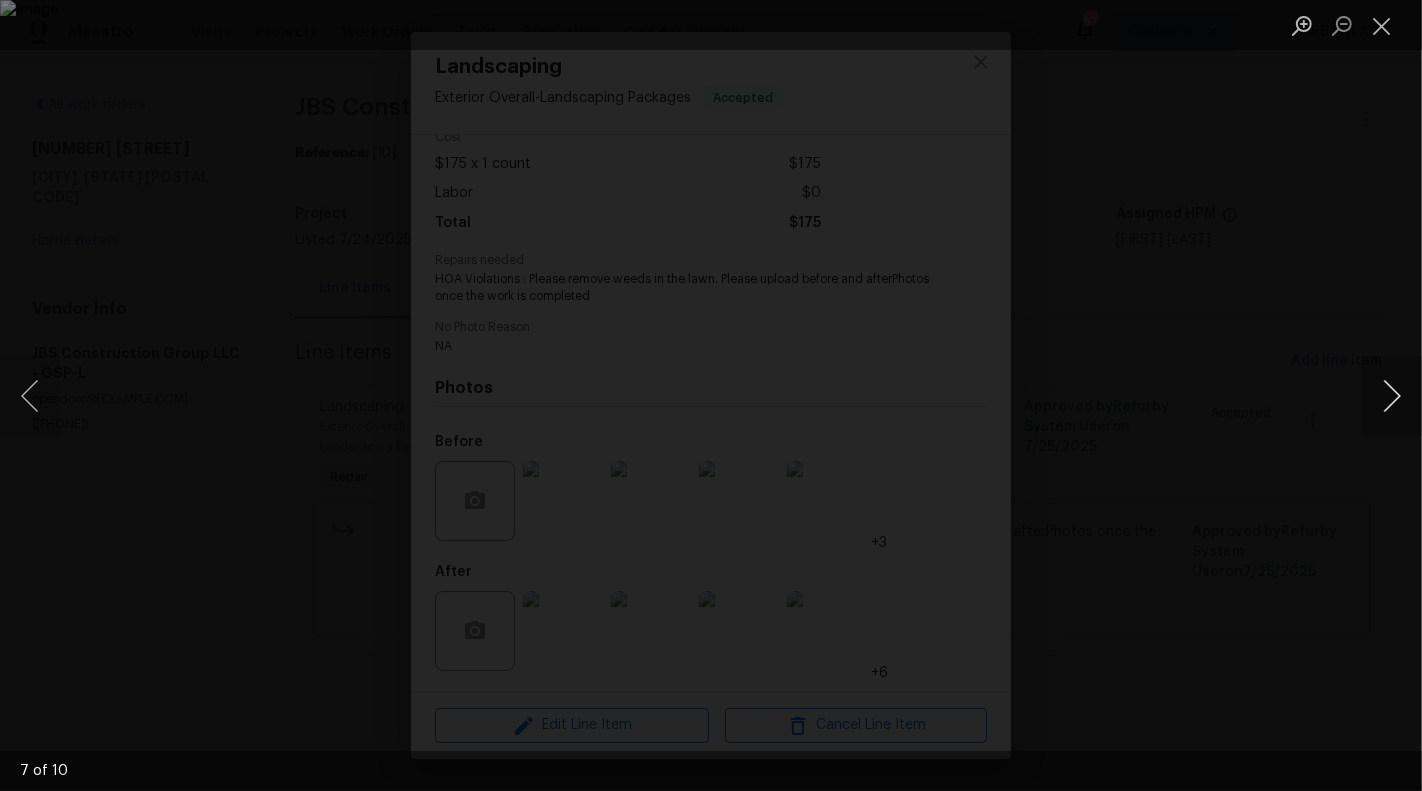 click at bounding box center (1392, 396) 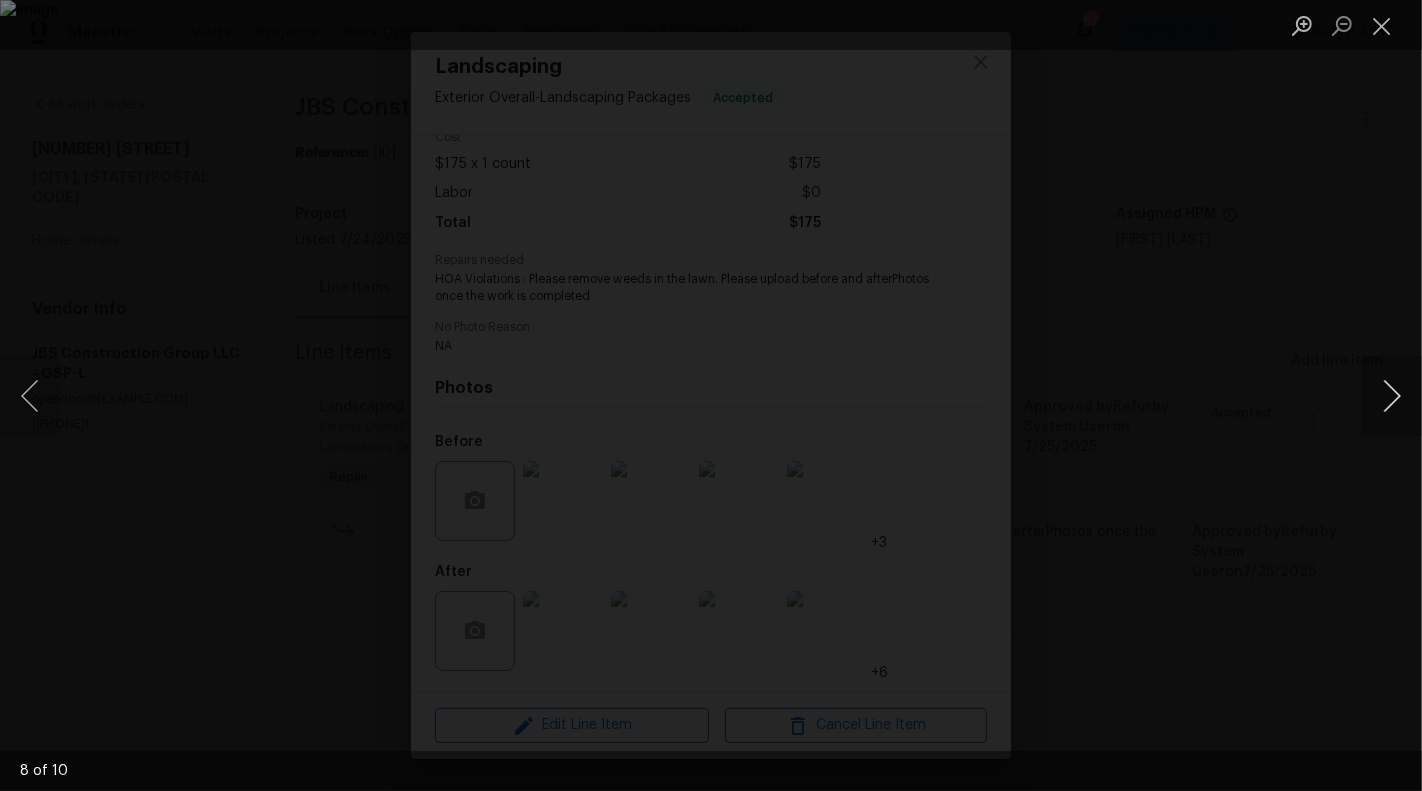 click at bounding box center [1392, 396] 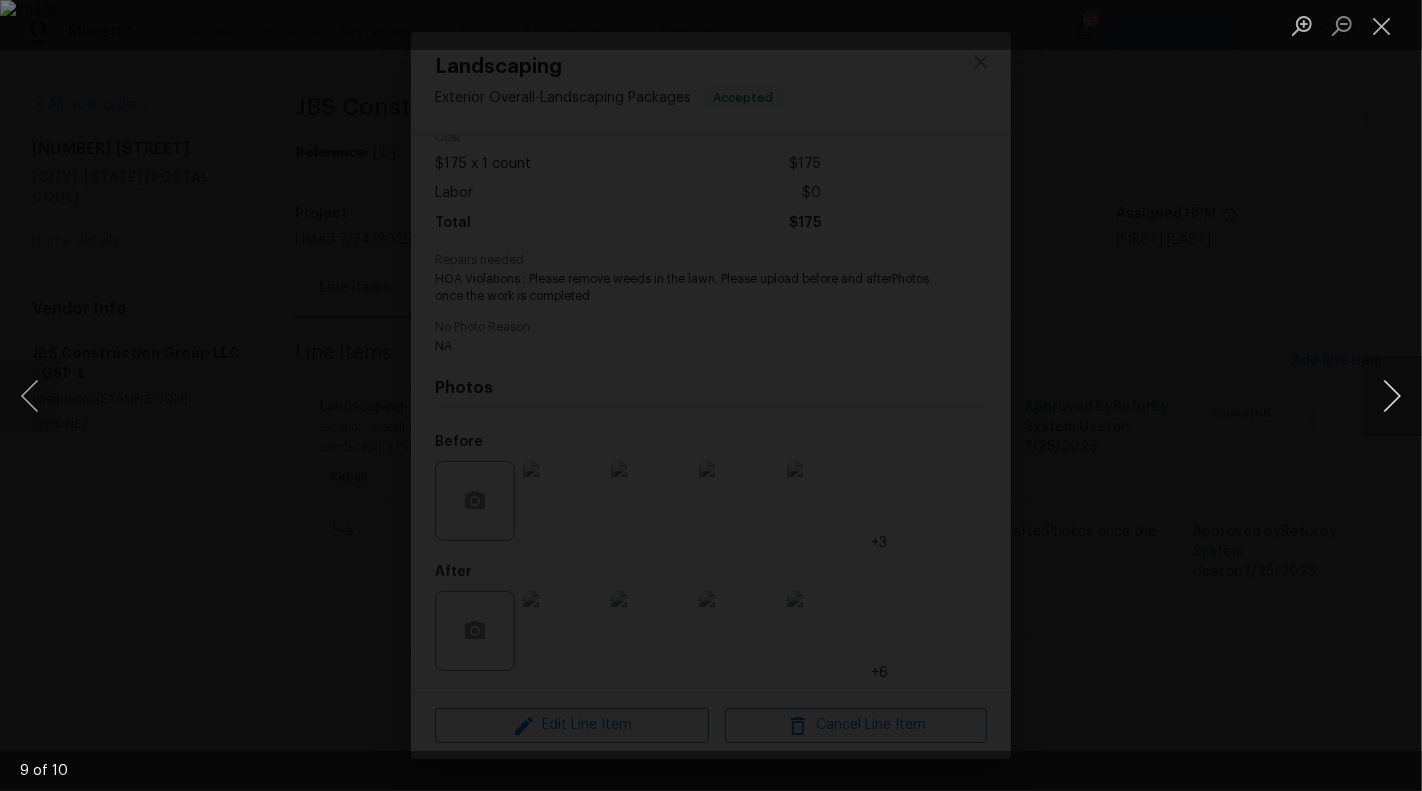 click at bounding box center [1392, 396] 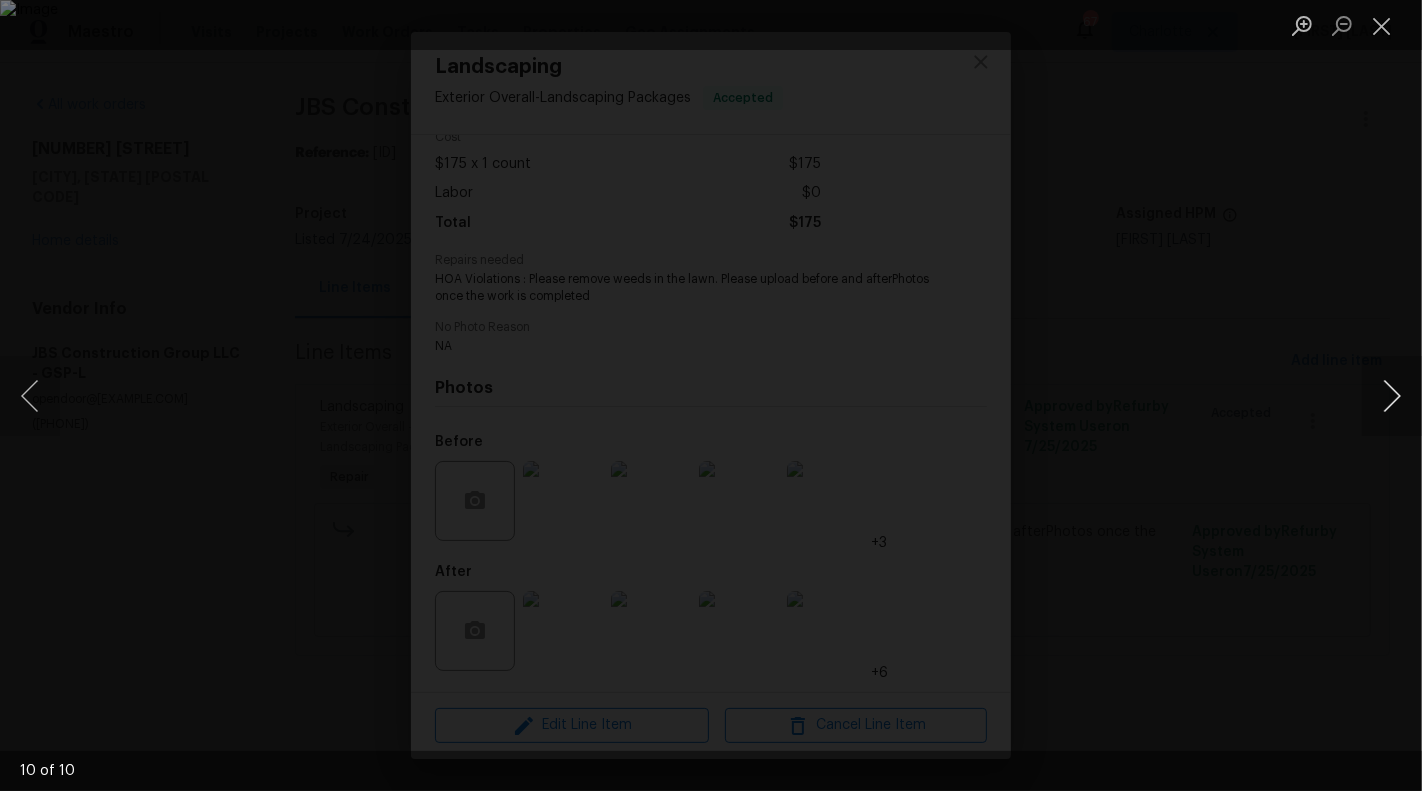 click at bounding box center (1392, 396) 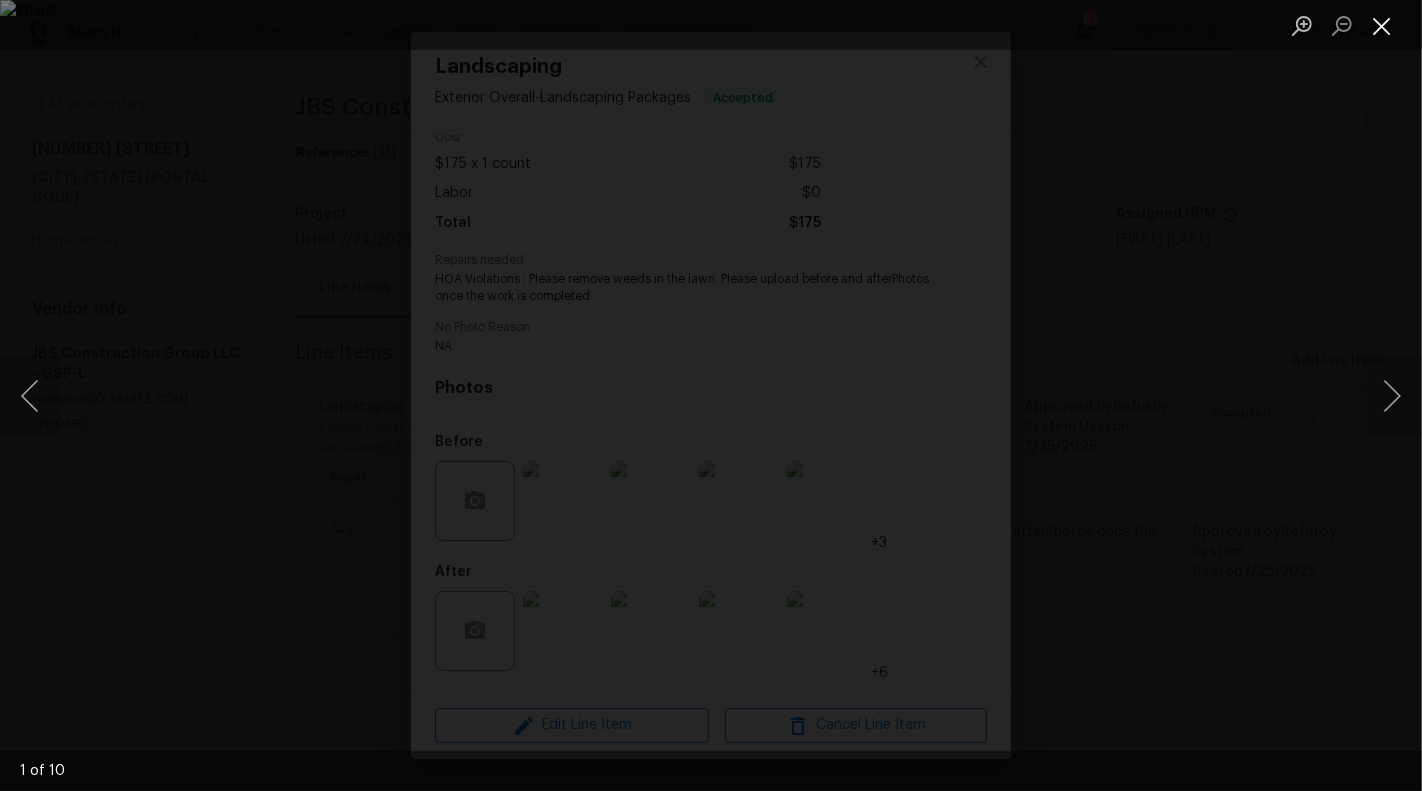 click at bounding box center [1382, 25] 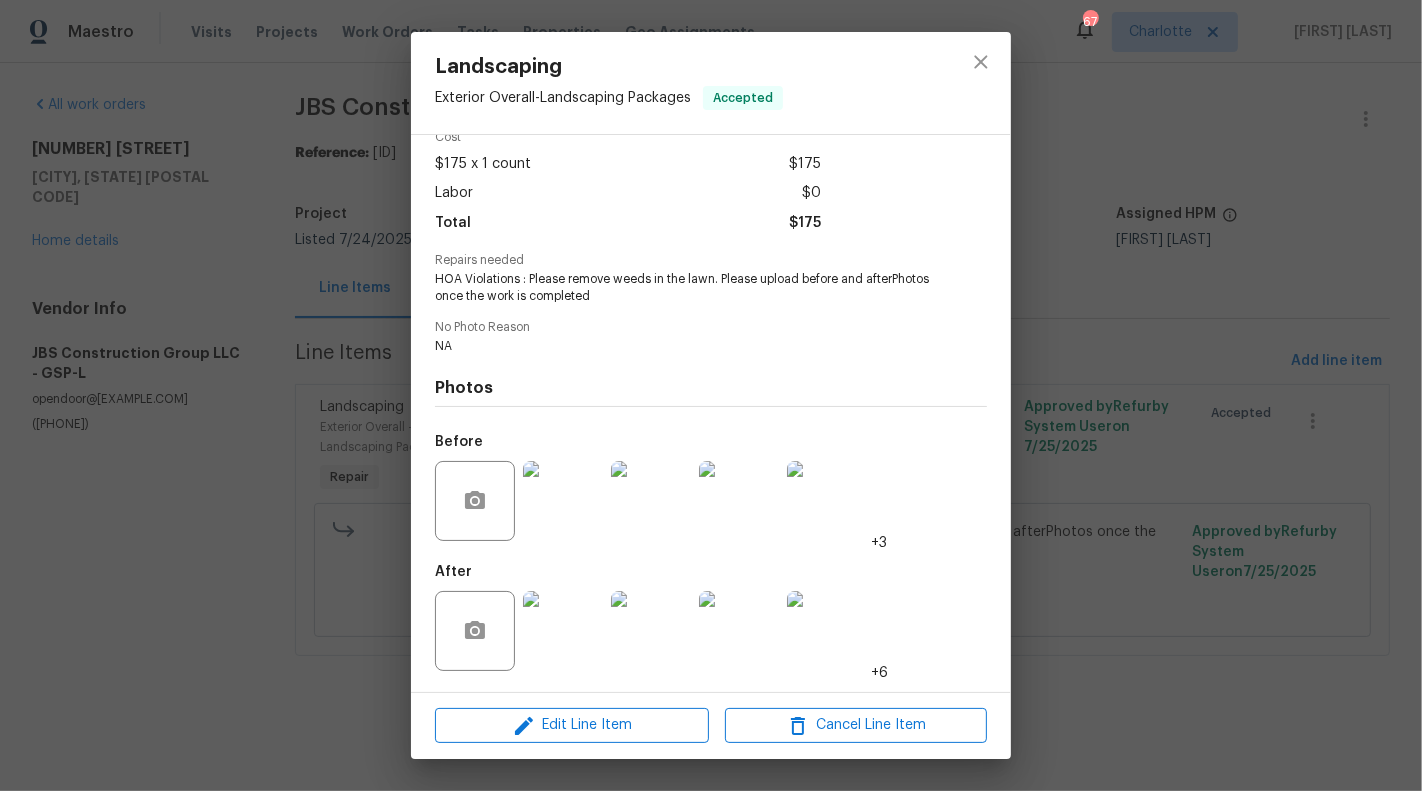 click on "Landscaping Exterior Overall  -  Landscaping Packages Accepted Vendor JBS Construction Group LLC Account Category Repairs Cost $[PRICE] x 1 count $[PRICE] Labor $[PRICE] Total $[PRICE] Repairs needed HOA Violations : Please remove weeds in the lawn. Please upload before and afterPhotos once the work is completed No Photo Reason  NA Photos Before  +3 After  +6  Edit Line Item  Cancel Line Item" at bounding box center [711, 395] 